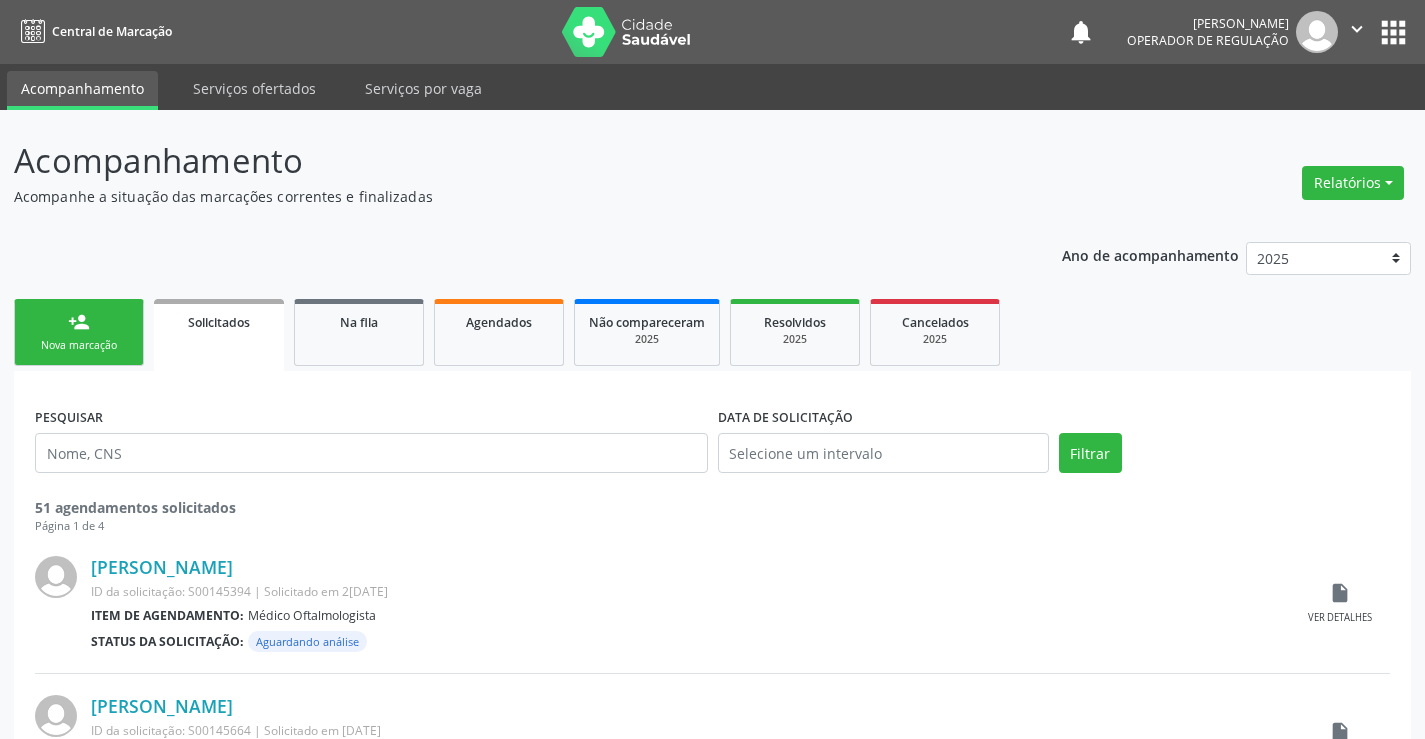 scroll, scrollTop: 0, scrollLeft: 0, axis: both 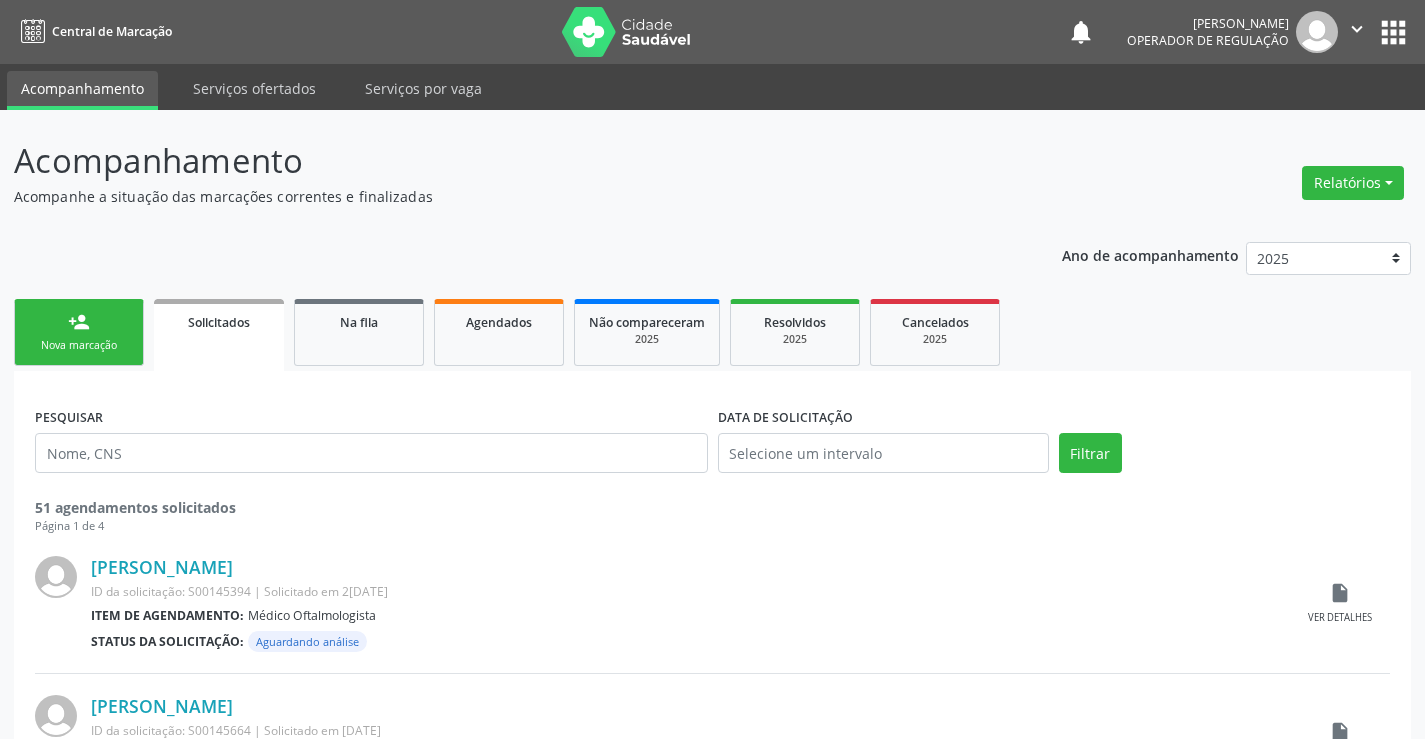 click on "Nova marcação" at bounding box center (79, 345) 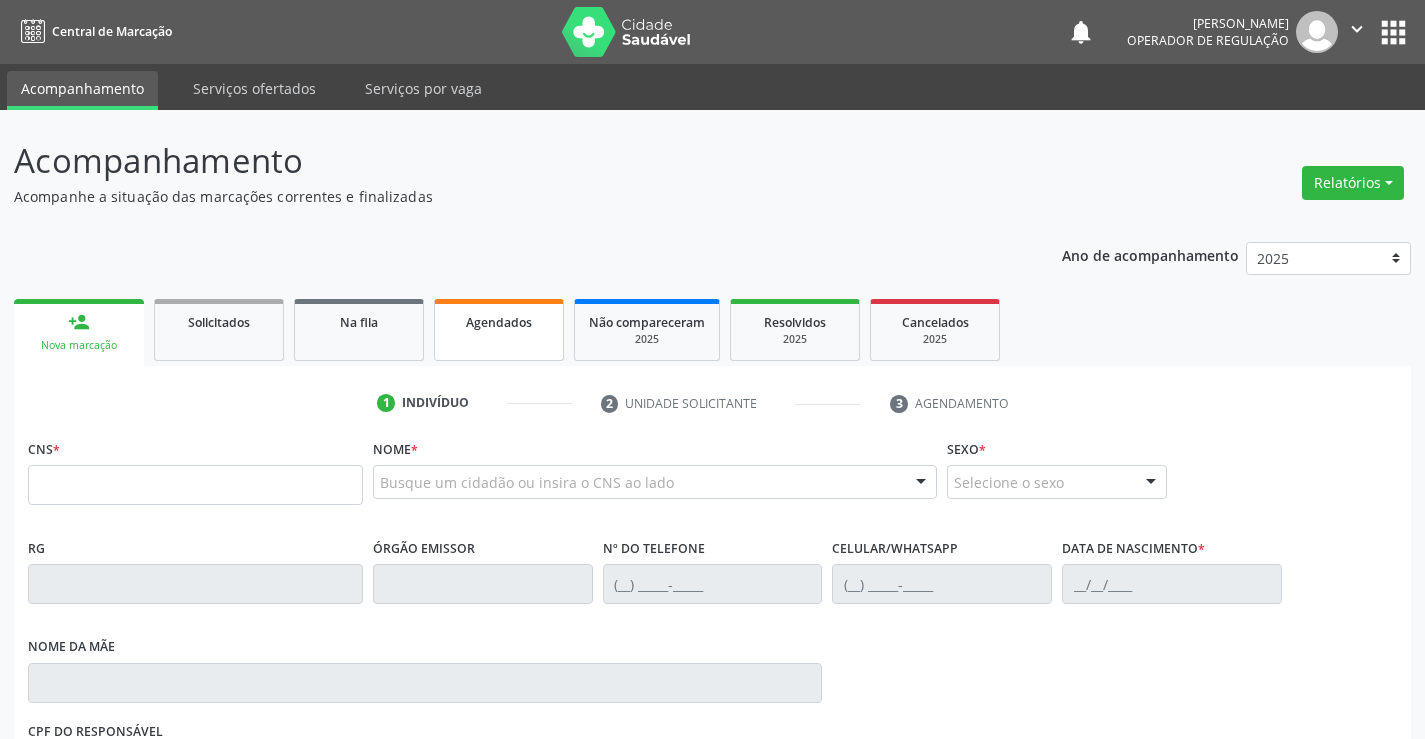 click on "Agendados" at bounding box center (499, 330) 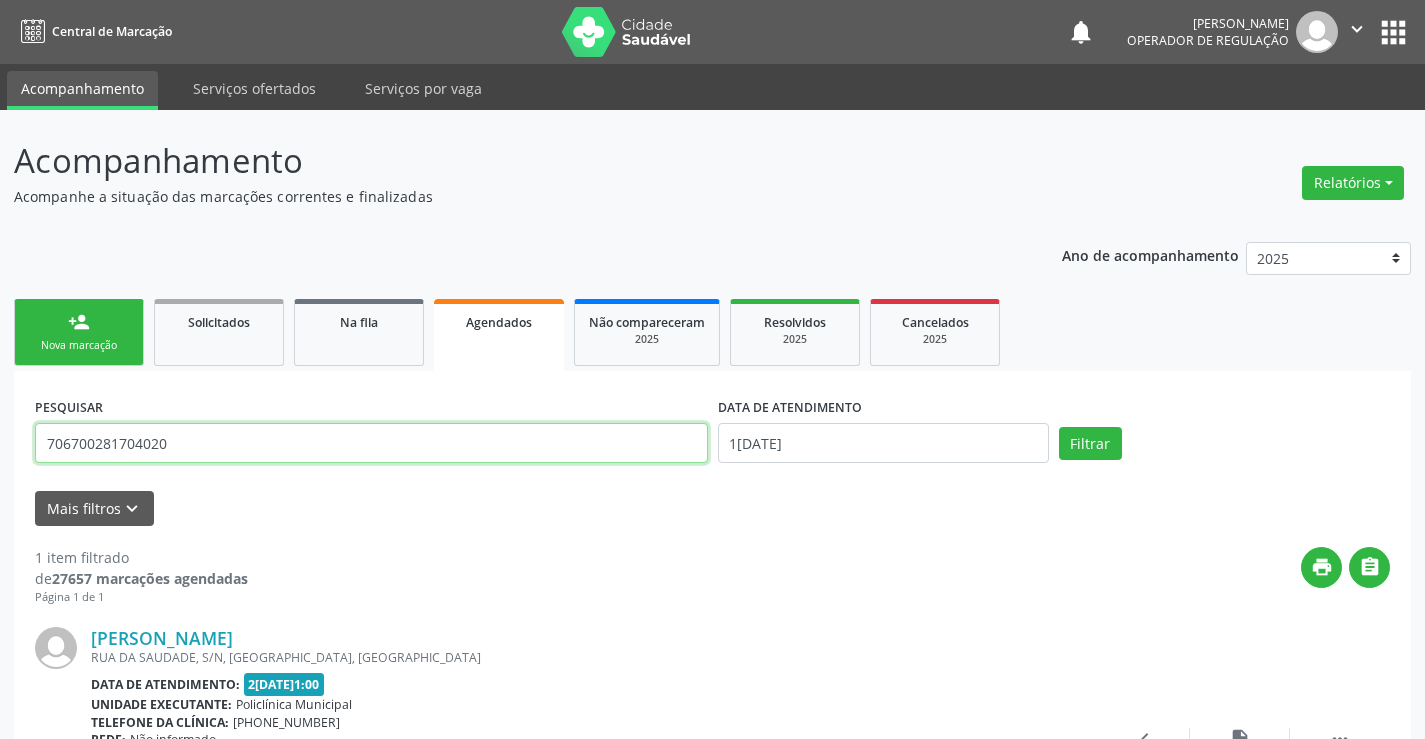 drag, startPoint x: 256, startPoint y: 451, endPoint x: 0, endPoint y: 443, distance: 256.12497 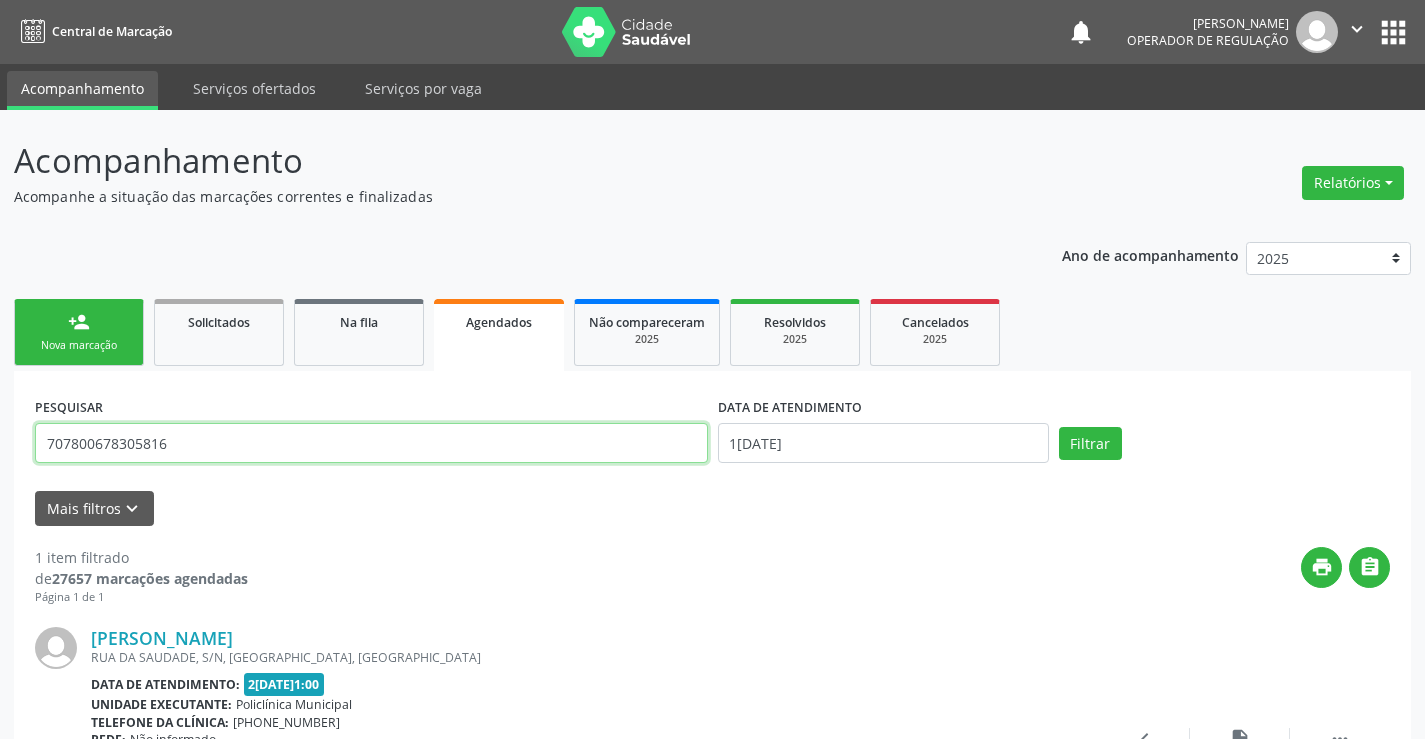 type on "707800678305816" 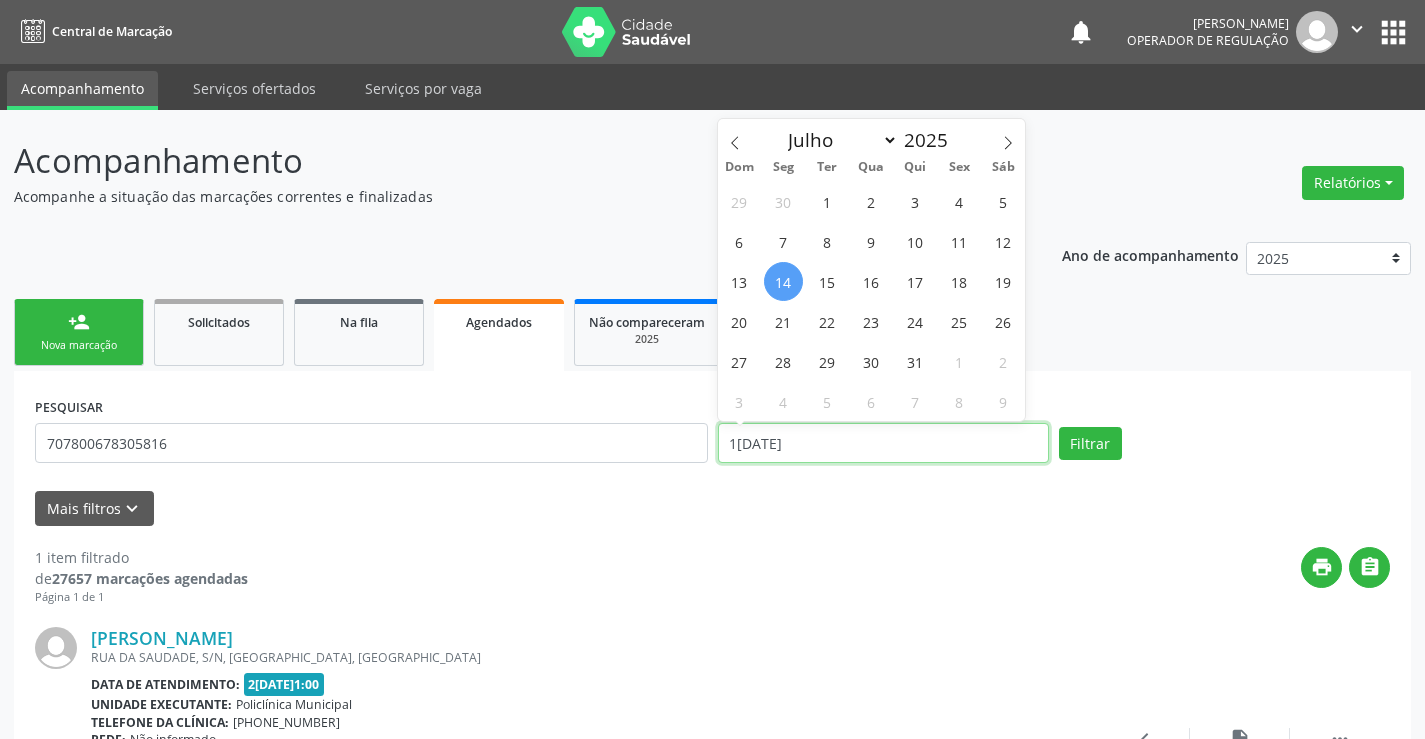 click on "1[DATE]" at bounding box center (883, 443) 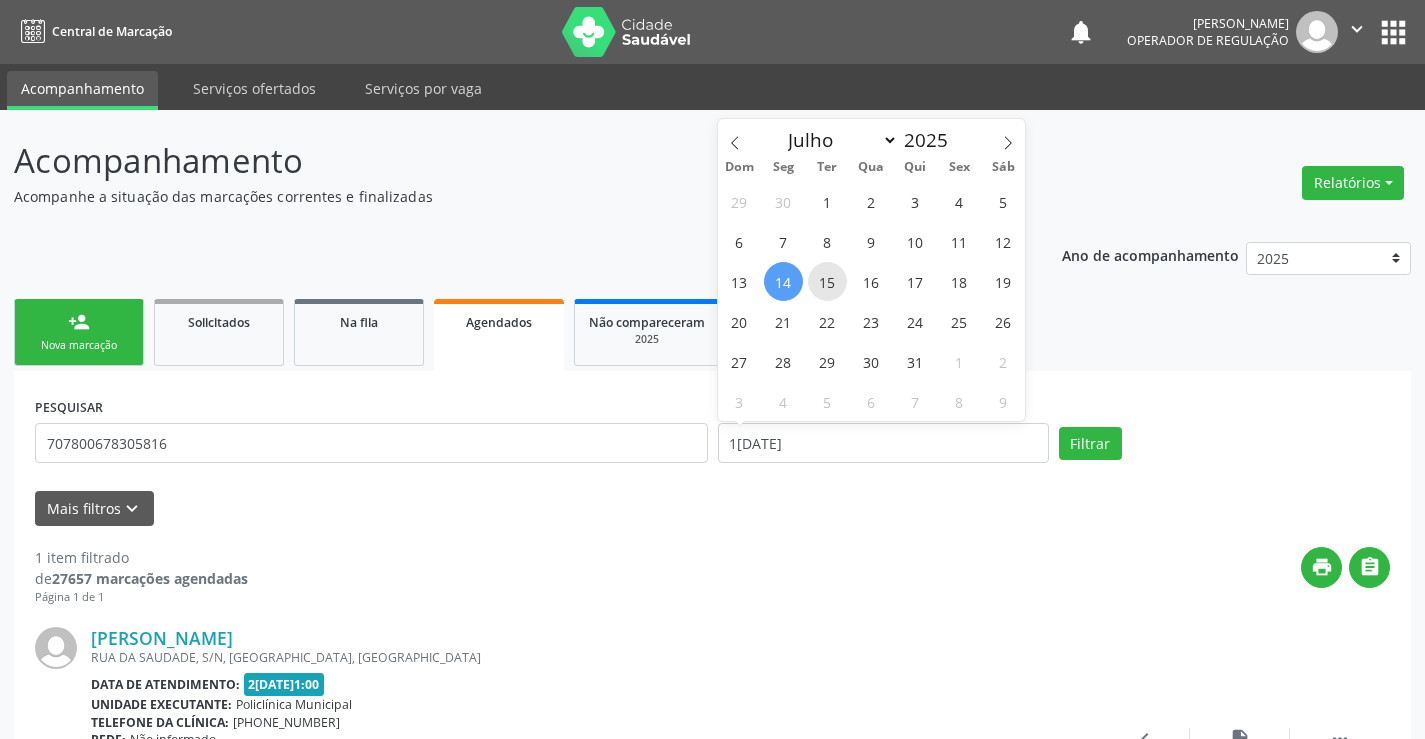 click on "15" at bounding box center [827, 281] 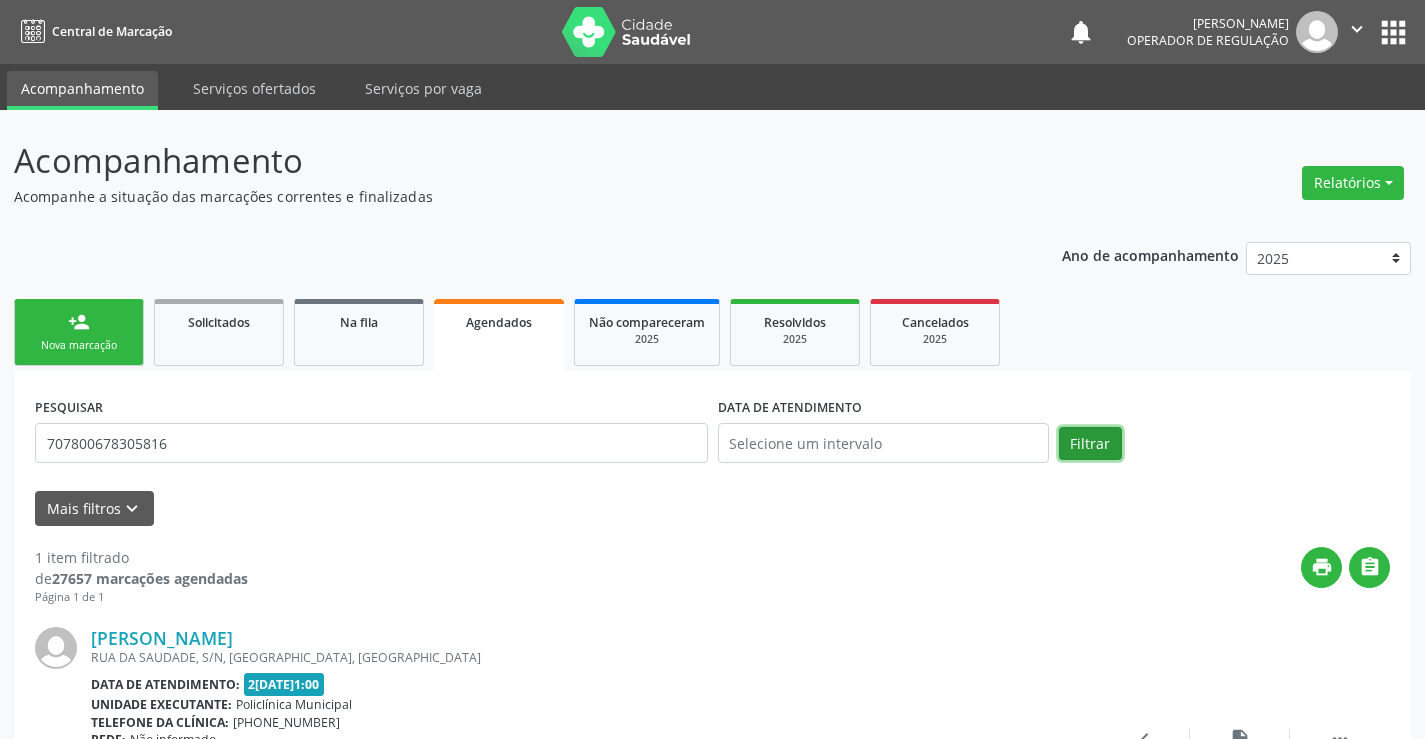 click on "Filtrar" at bounding box center (1090, 444) 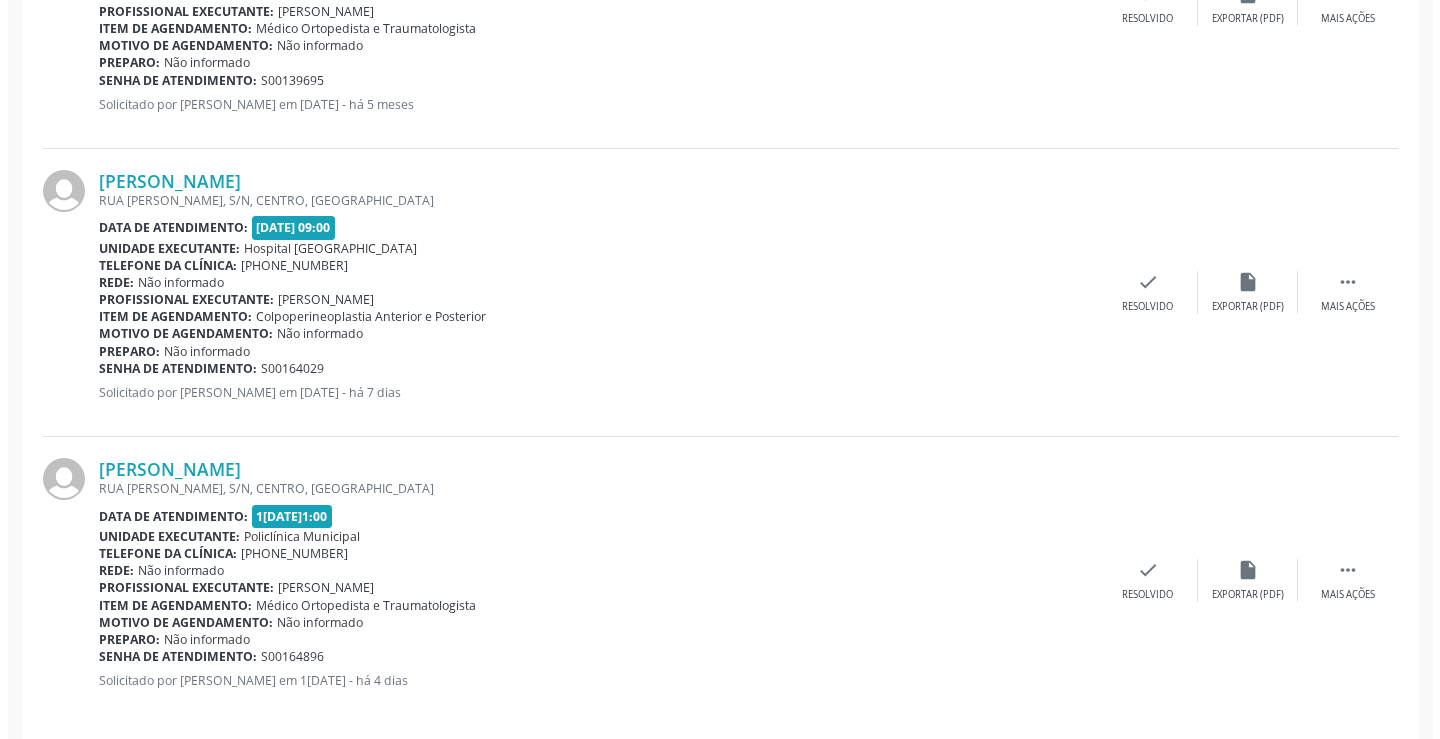 scroll, scrollTop: 765, scrollLeft: 0, axis: vertical 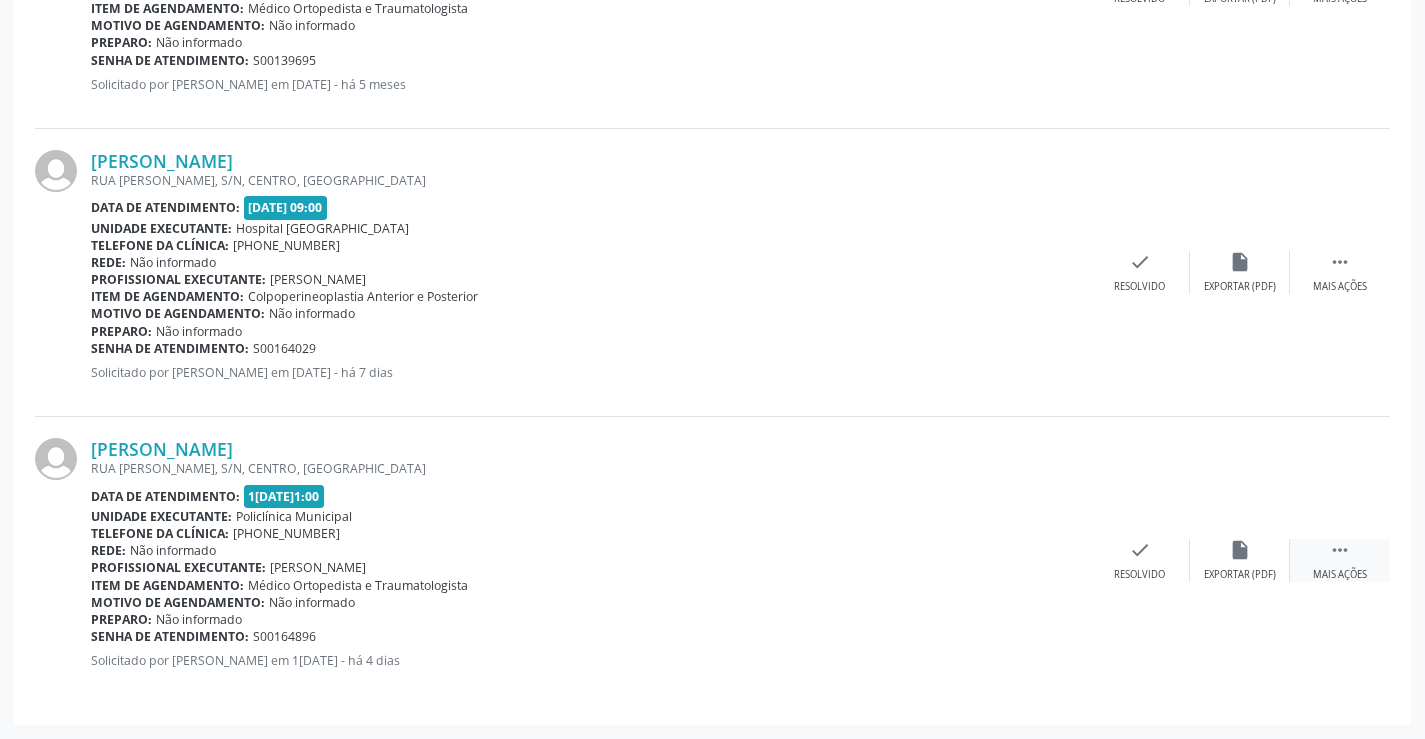 click on "" at bounding box center [1340, 550] 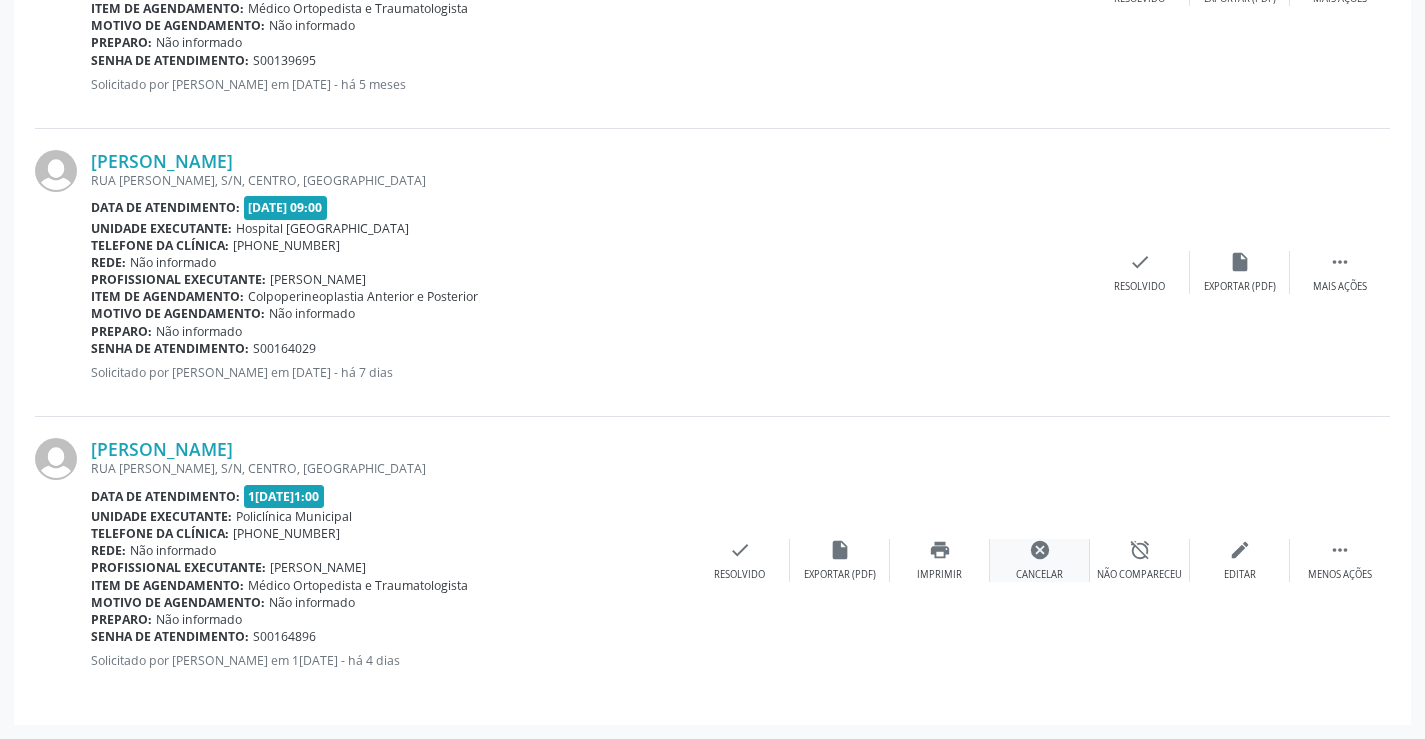 click on "cancel" at bounding box center (1040, 550) 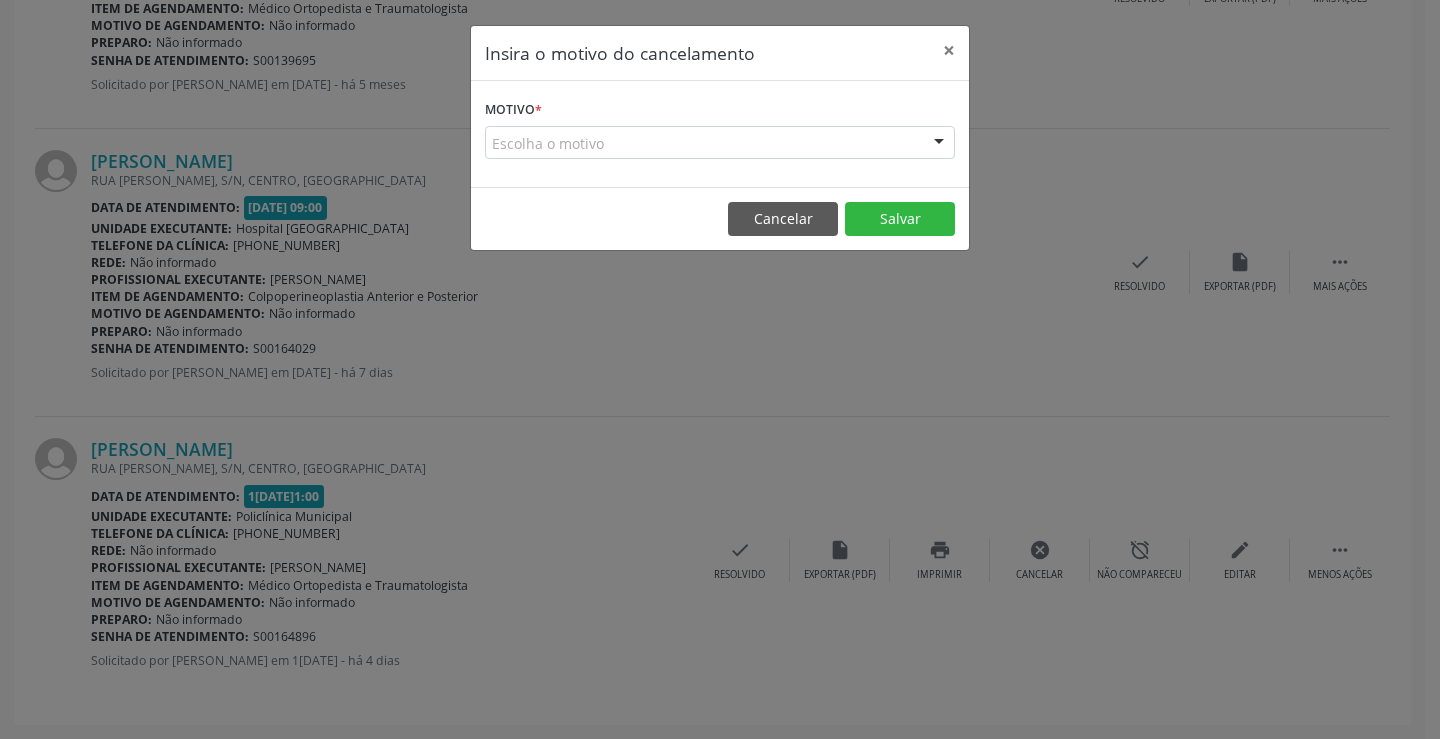 click at bounding box center (939, 144) 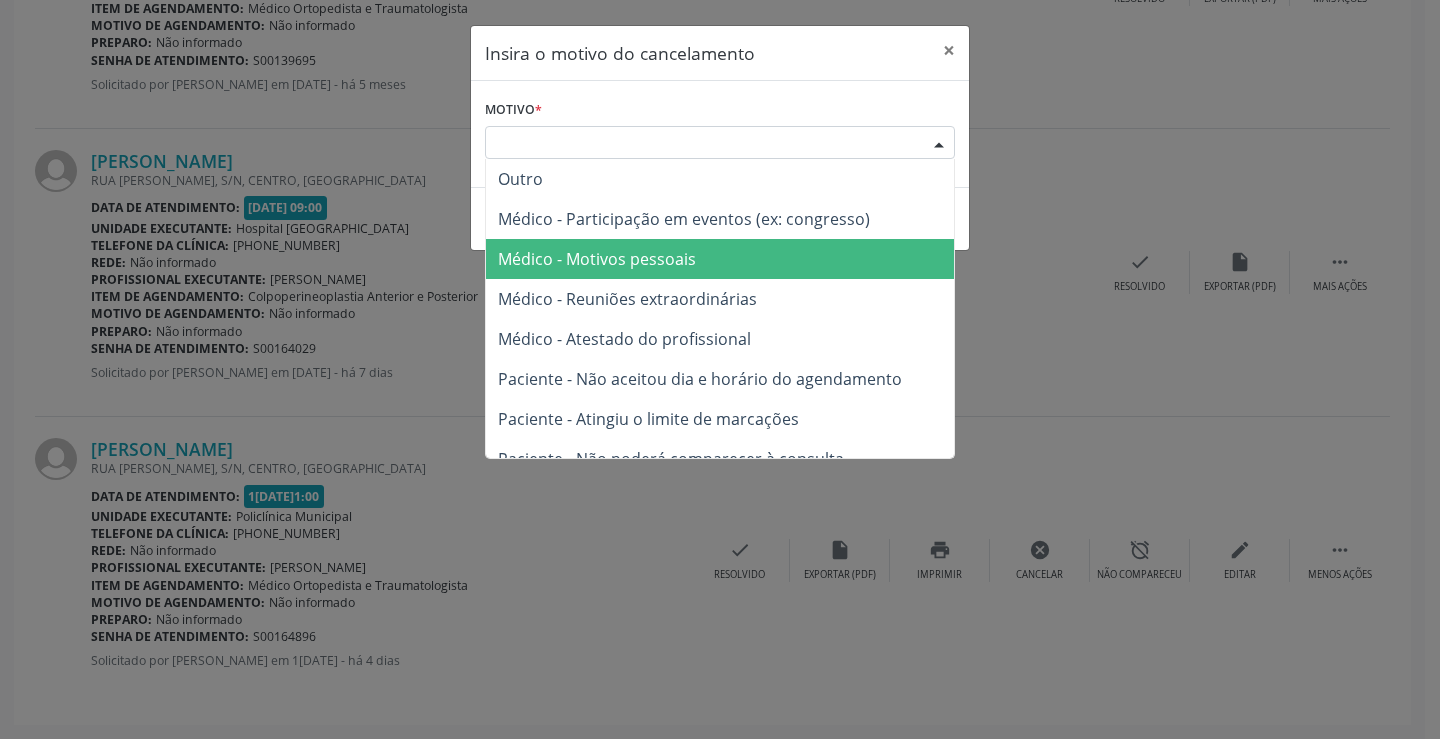click on "Médico - Motivos pessoais" at bounding box center [597, 259] 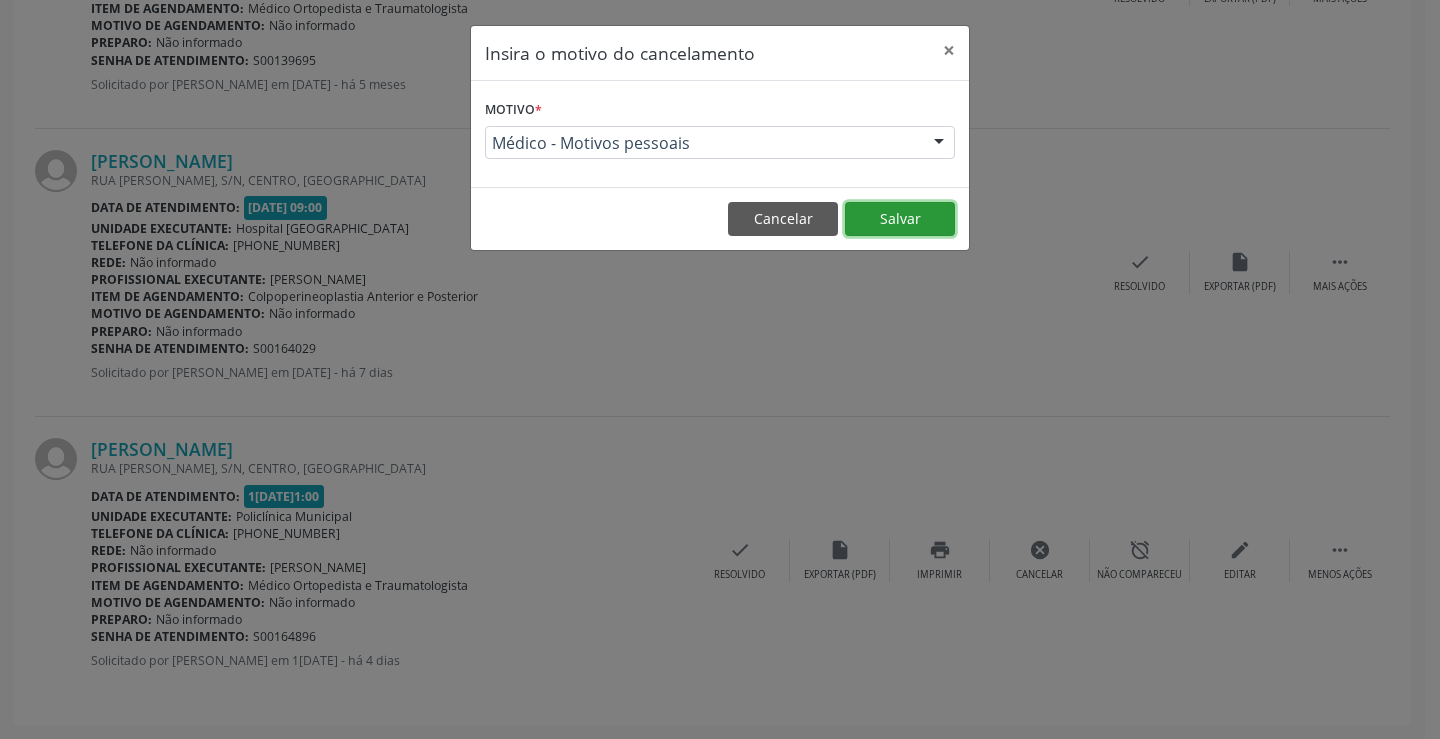 click on "Salvar" at bounding box center (900, 219) 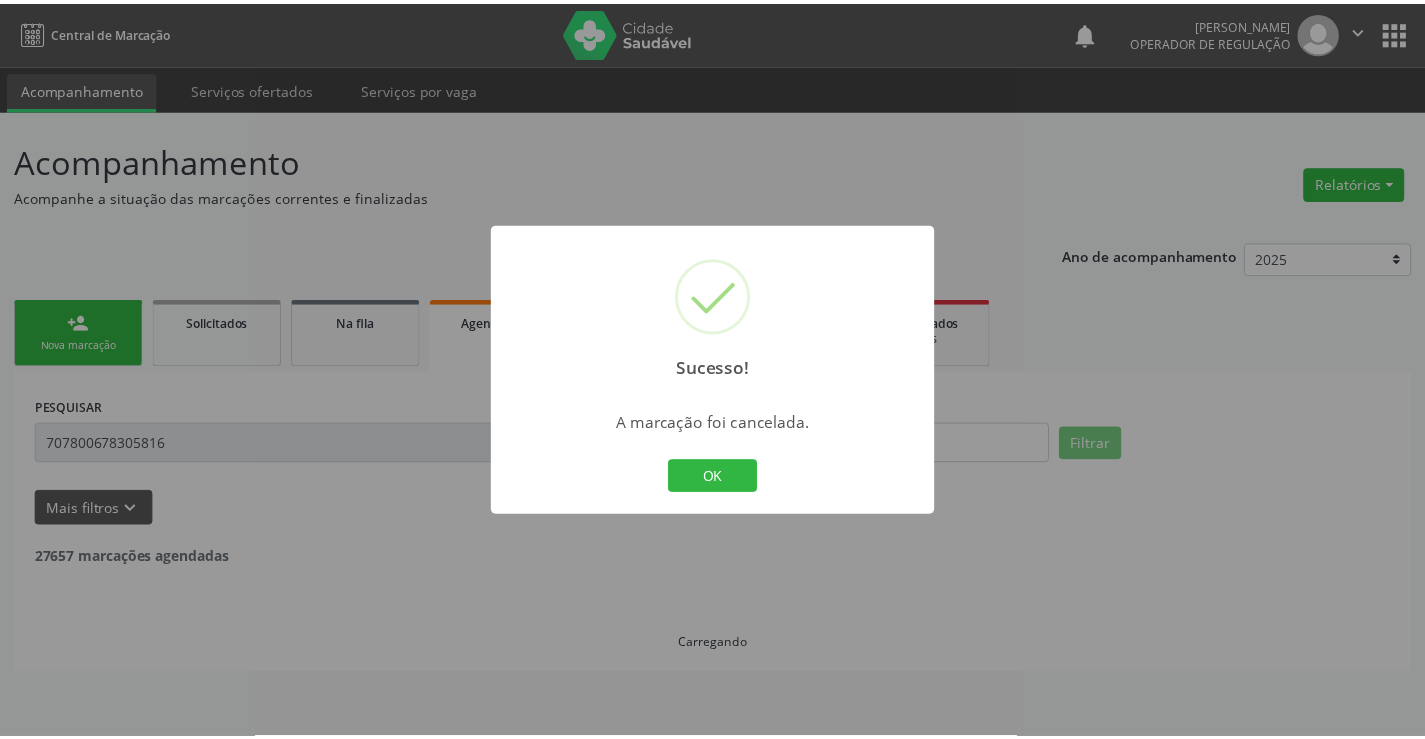 scroll, scrollTop: 0, scrollLeft: 0, axis: both 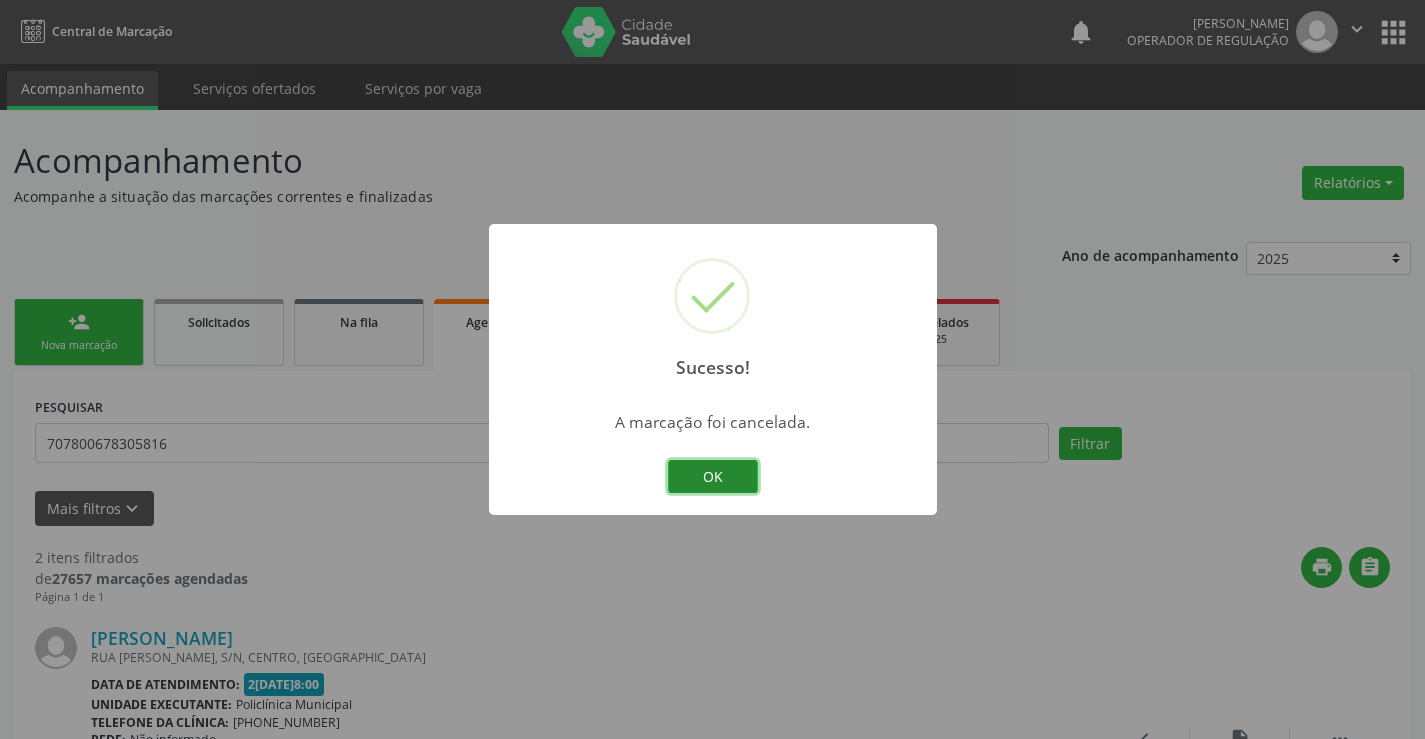 click on "OK" at bounding box center (713, 477) 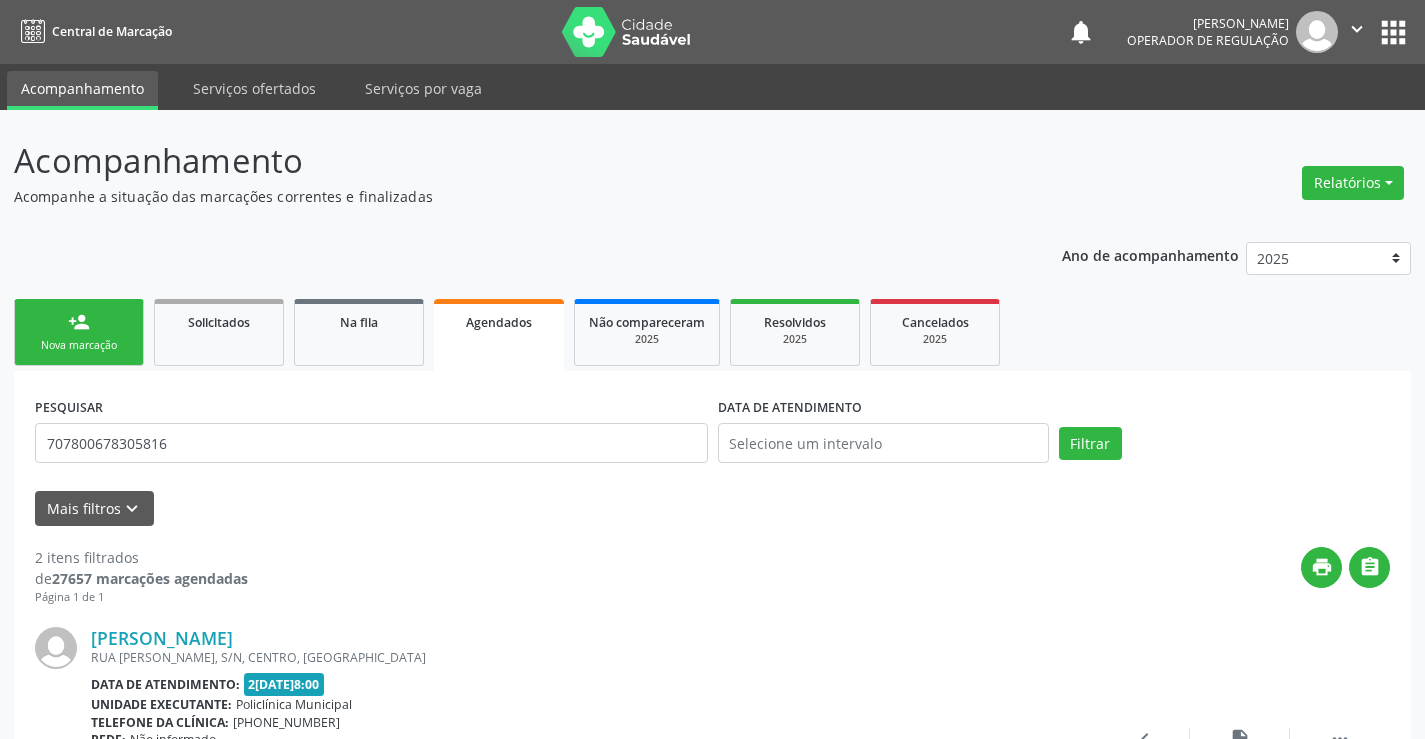 click on "person_add" at bounding box center [79, 322] 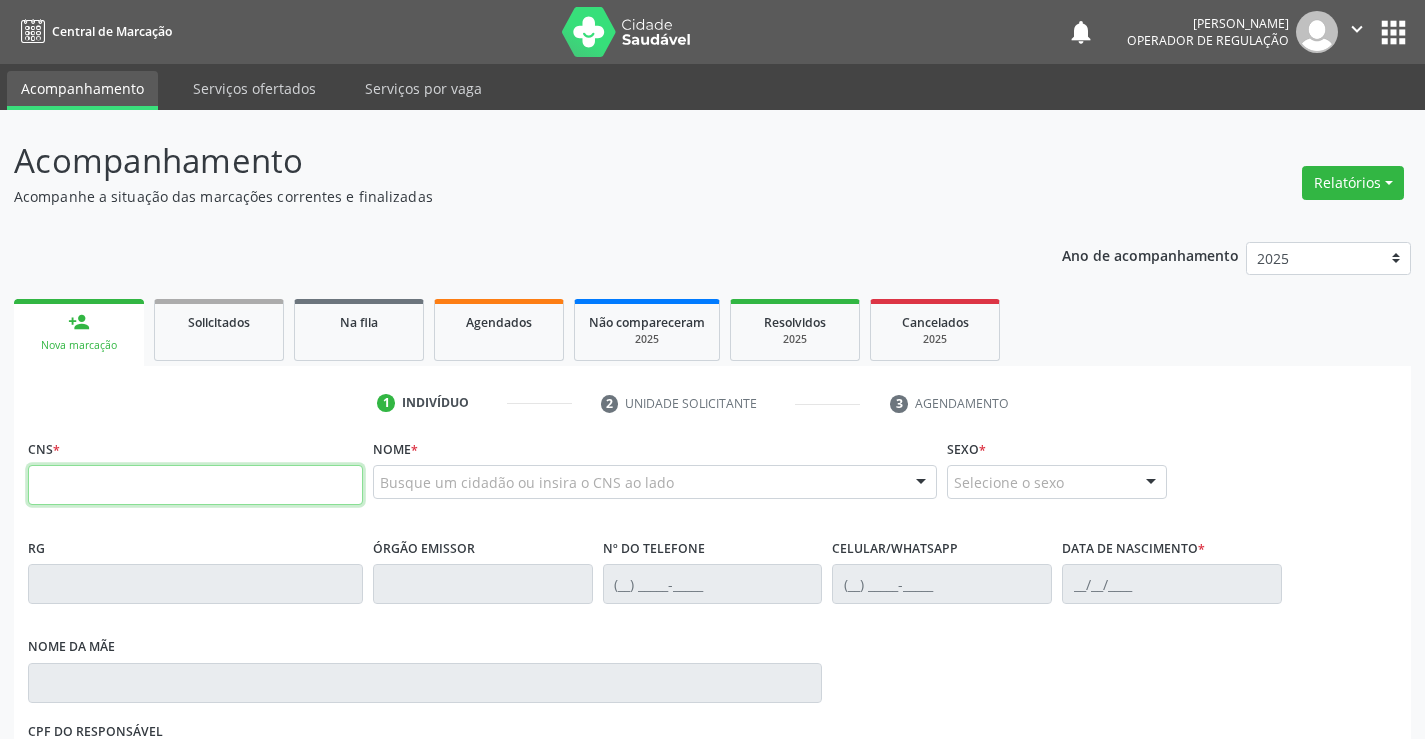 click at bounding box center (195, 485) 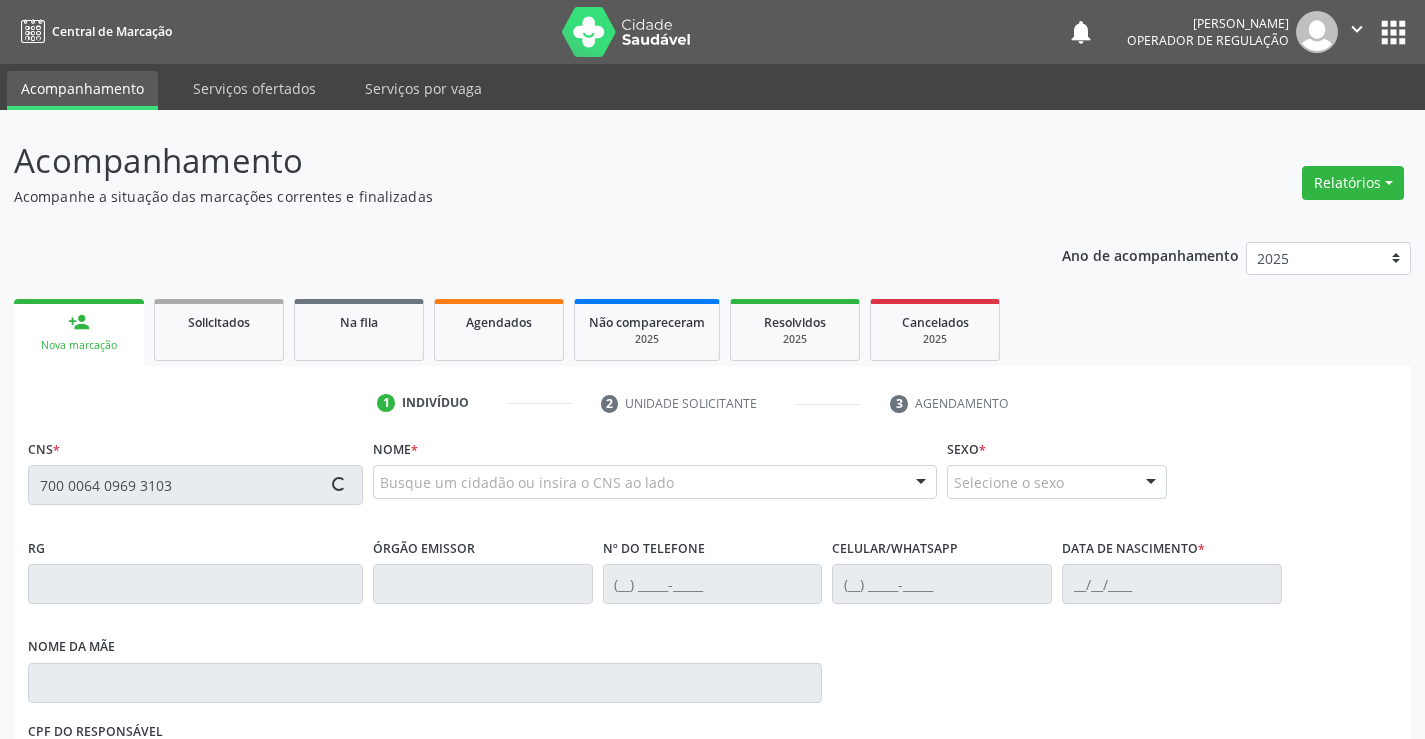 type on "700 0064 0969 3103" 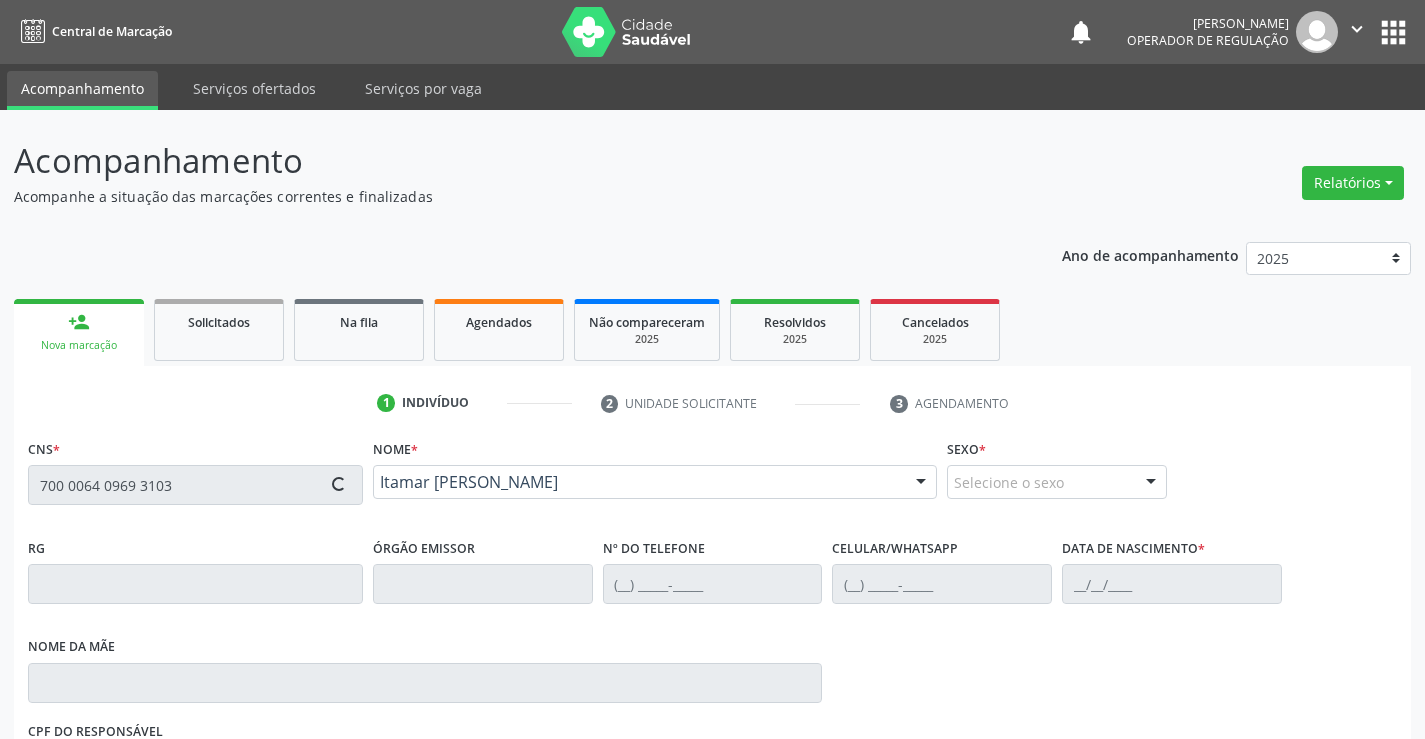 type on "0427440750" 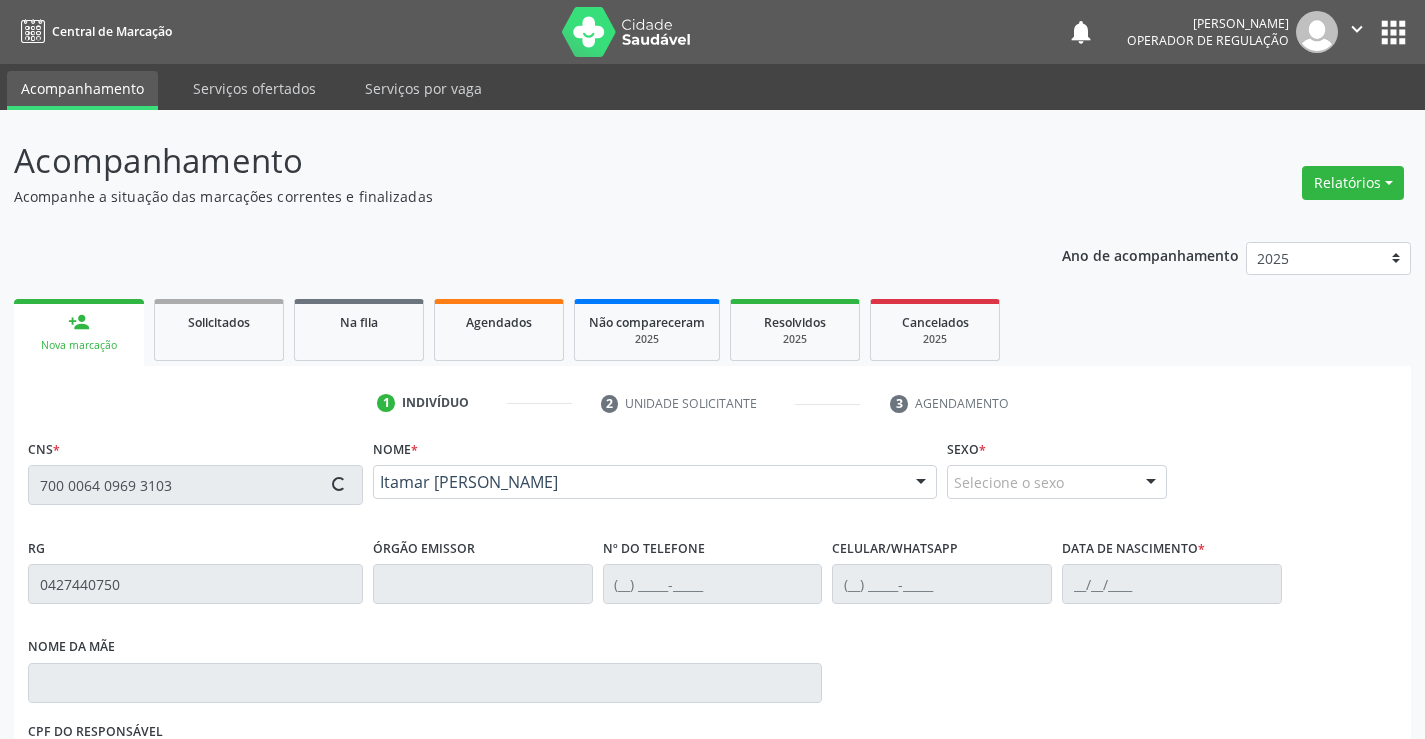 type on "[PHONE_NUMBER]" 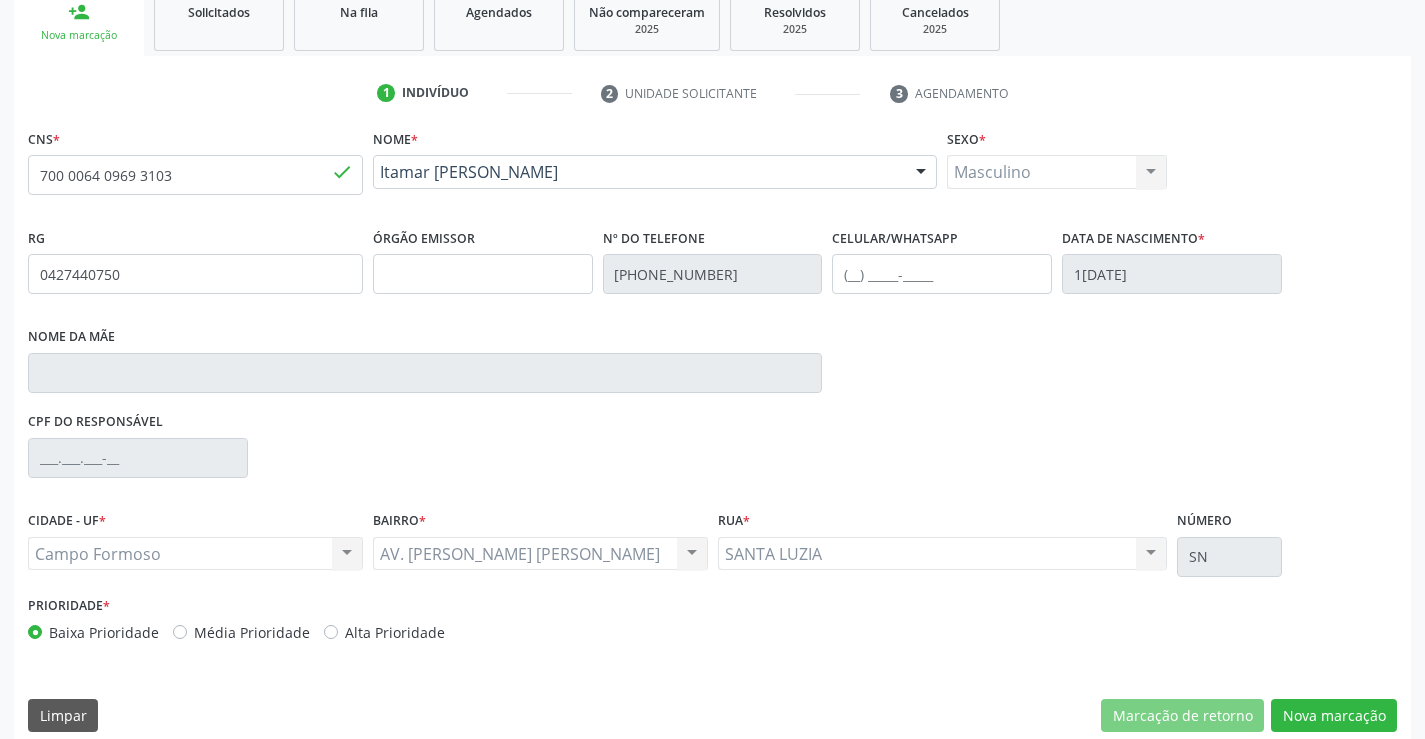 scroll, scrollTop: 331, scrollLeft: 0, axis: vertical 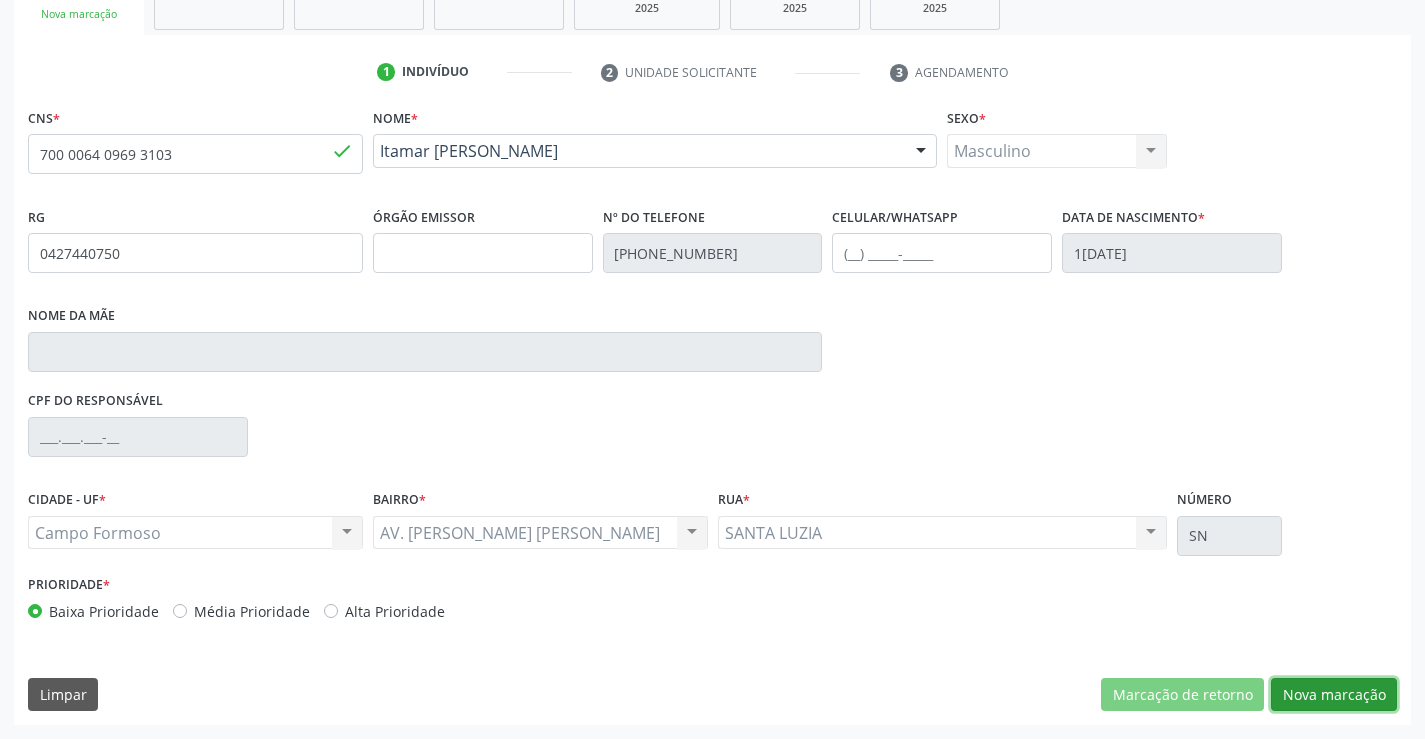 click on "Nova marcação" at bounding box center (1334, 695) 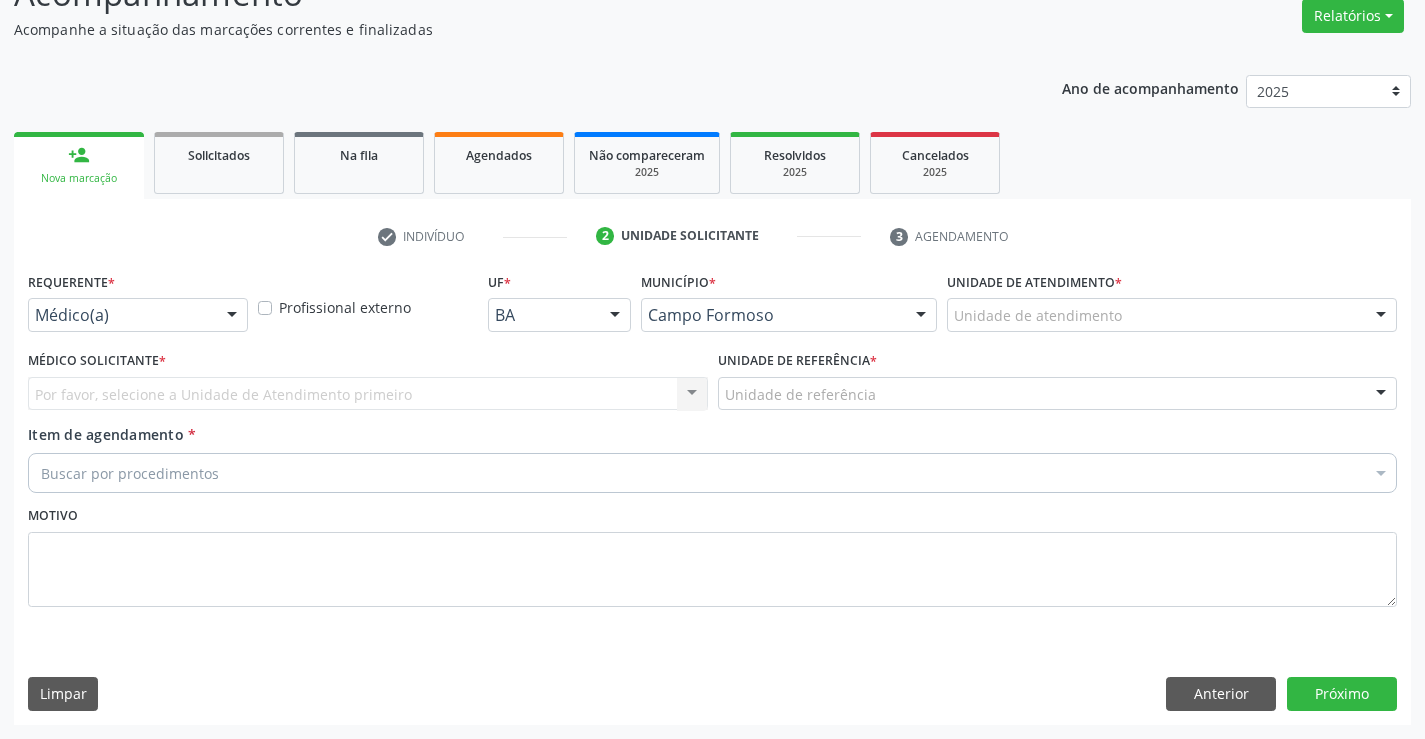 scroll, scrollTop: 167, scrollLeft: 0, axis: vertical 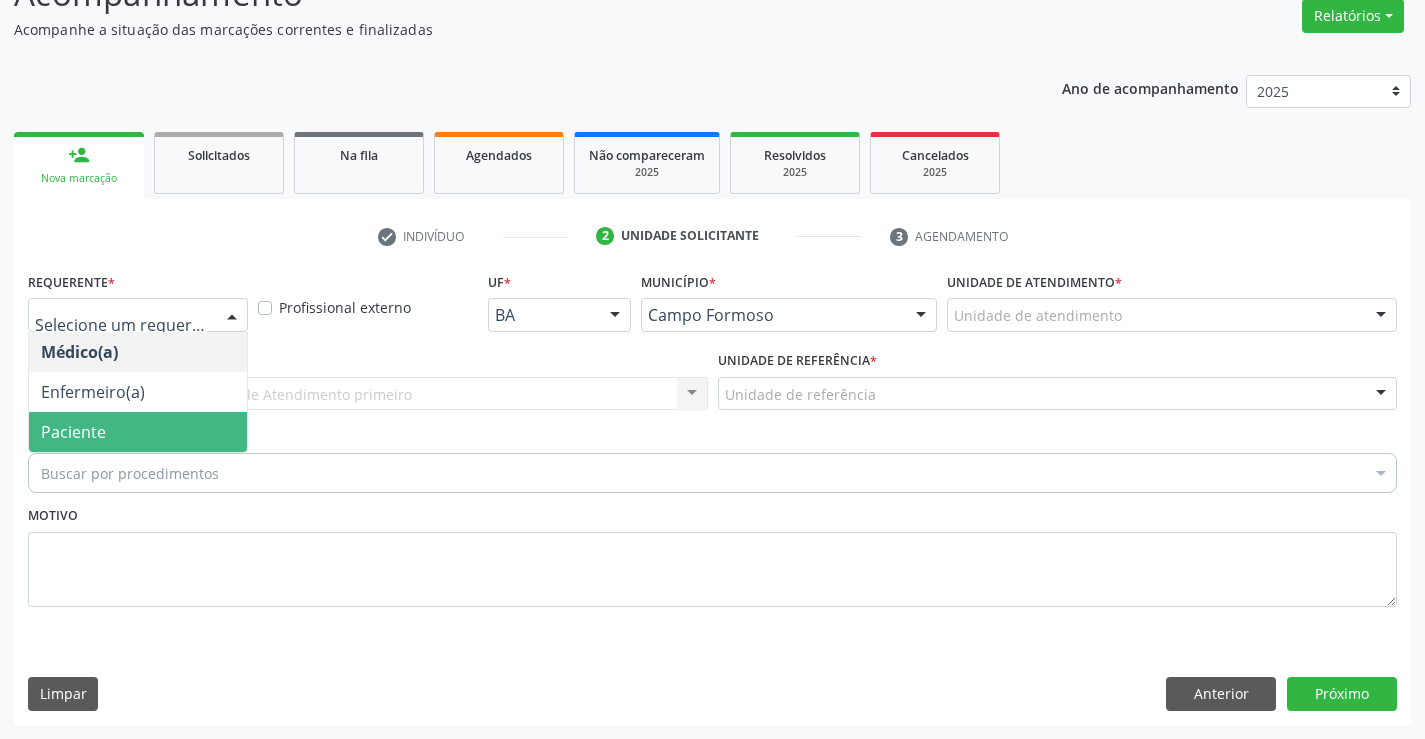click on "Paciente" at bounding box center [138, 432] 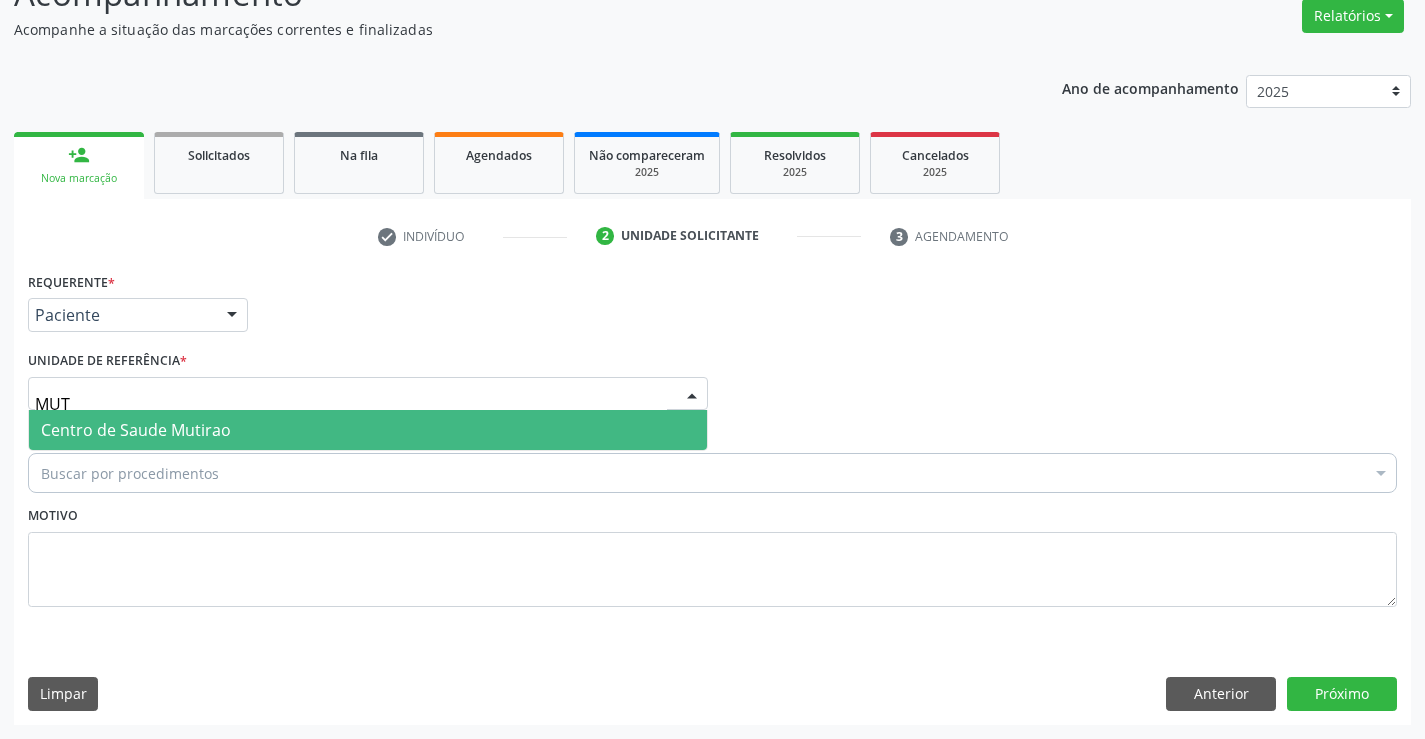 type on "MUTI" 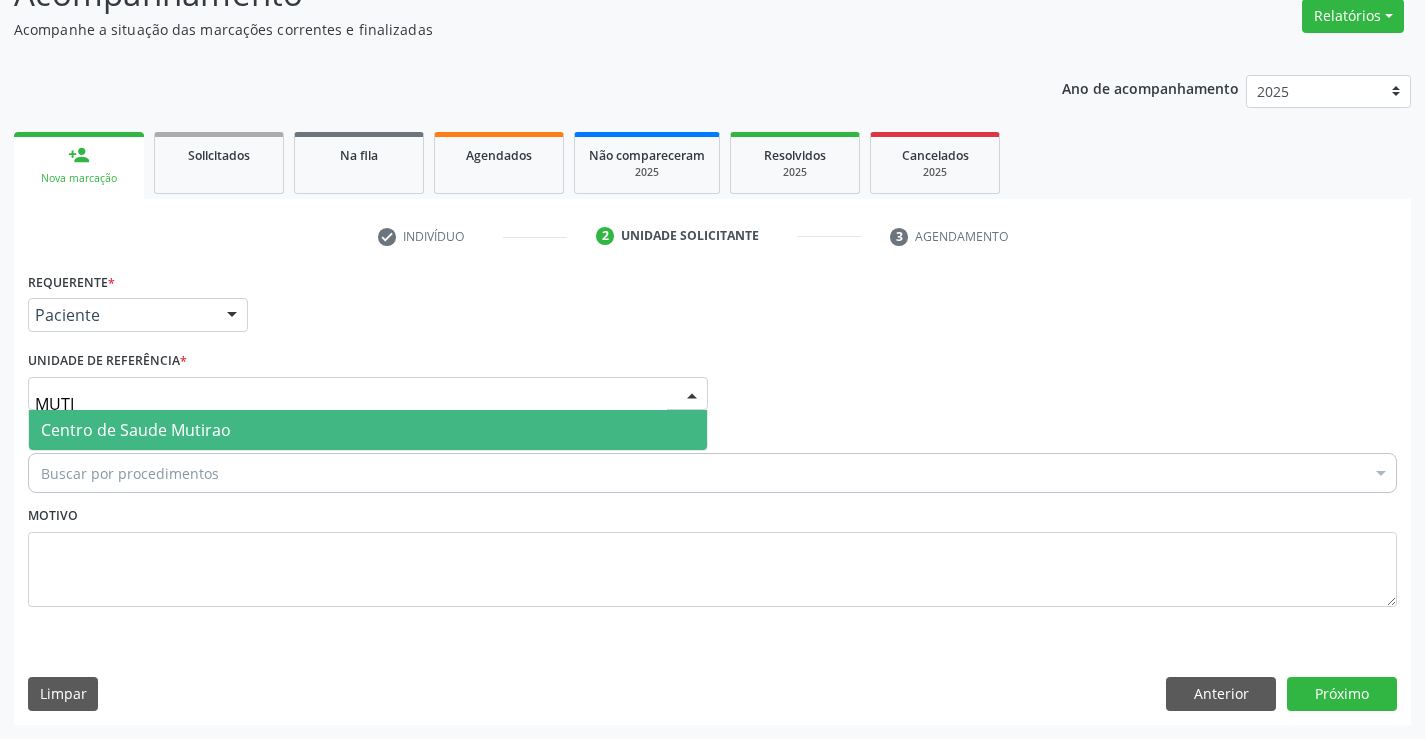 click on "Centro de Saude Mutirao" at bounding box center [368, 430] 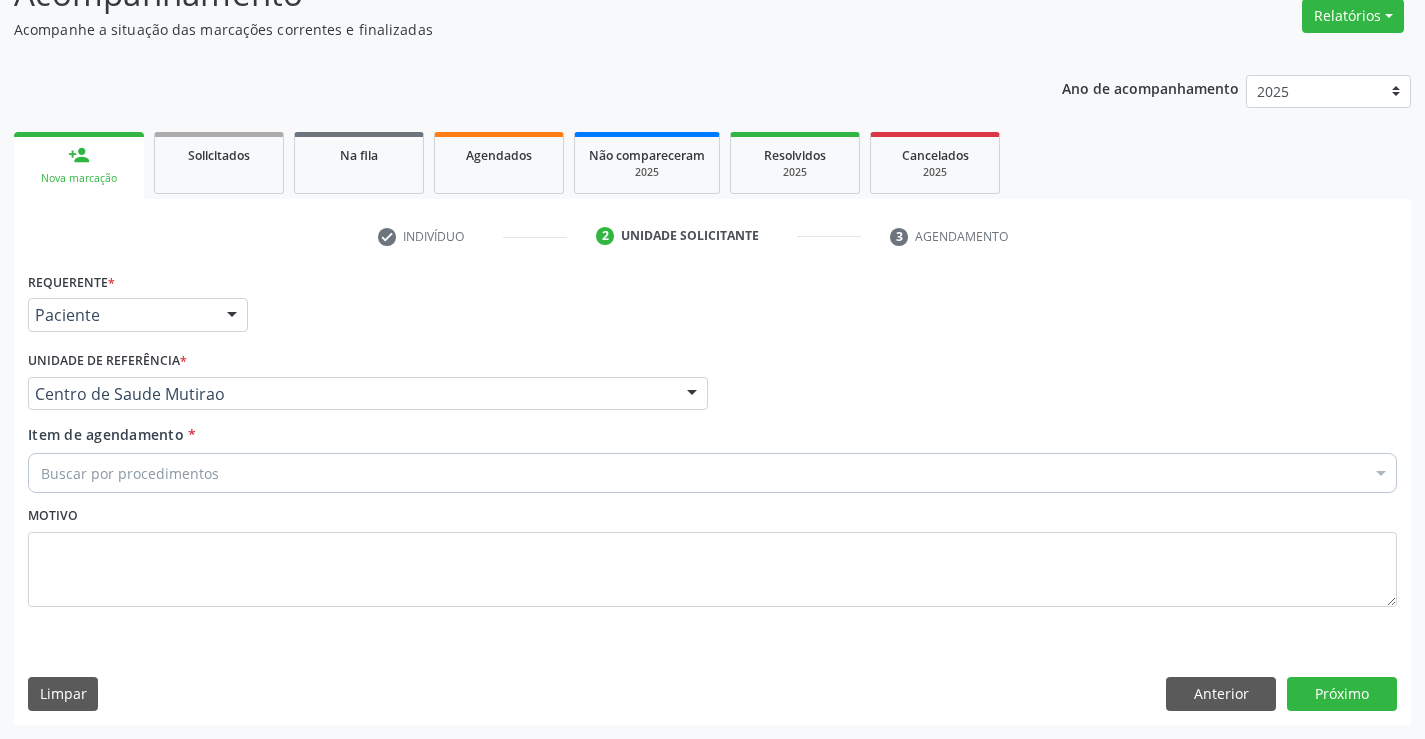 click on "Buscar por procedimentos
Selecionar todos
0202040089 - 3X Pesquisa de Larvas Nas Fezes
0604320140 - Abatacepte 125 Mg Injetável (Por Seringa Preenchida)
0604320124 - Abatacepte 250 Mg Injetável (Por Frasco Ampola).
0603050018 - Abciximabe
0406010013 - Abertura de Comunicacao Inter-Atrial
0406010021 - Abertura de Estenose Aortica Valvar
0406011265 - Abertura de Estenose Aortica Valvar (Criança e Adolescente)
0406010030 - Abertura de Estenose Pulmonar Valvar
0406011273 - Abertura de Estenose Pulmonar Valvar (Criança e Adolescente)
0301080011 - Abordagem Cognitiva Comportamental do Fumante (Por Atendimento / Paciente)
0307020010 - Acesso A Polpa Dentaria e Medicacao (Por Dente)
0604660030 - Acetazolamida 250 Mg (Por Comprimido)
0202010783 - Acidez Titulável no Leite Humano (Dornic)" at bounding box center [712, 470] 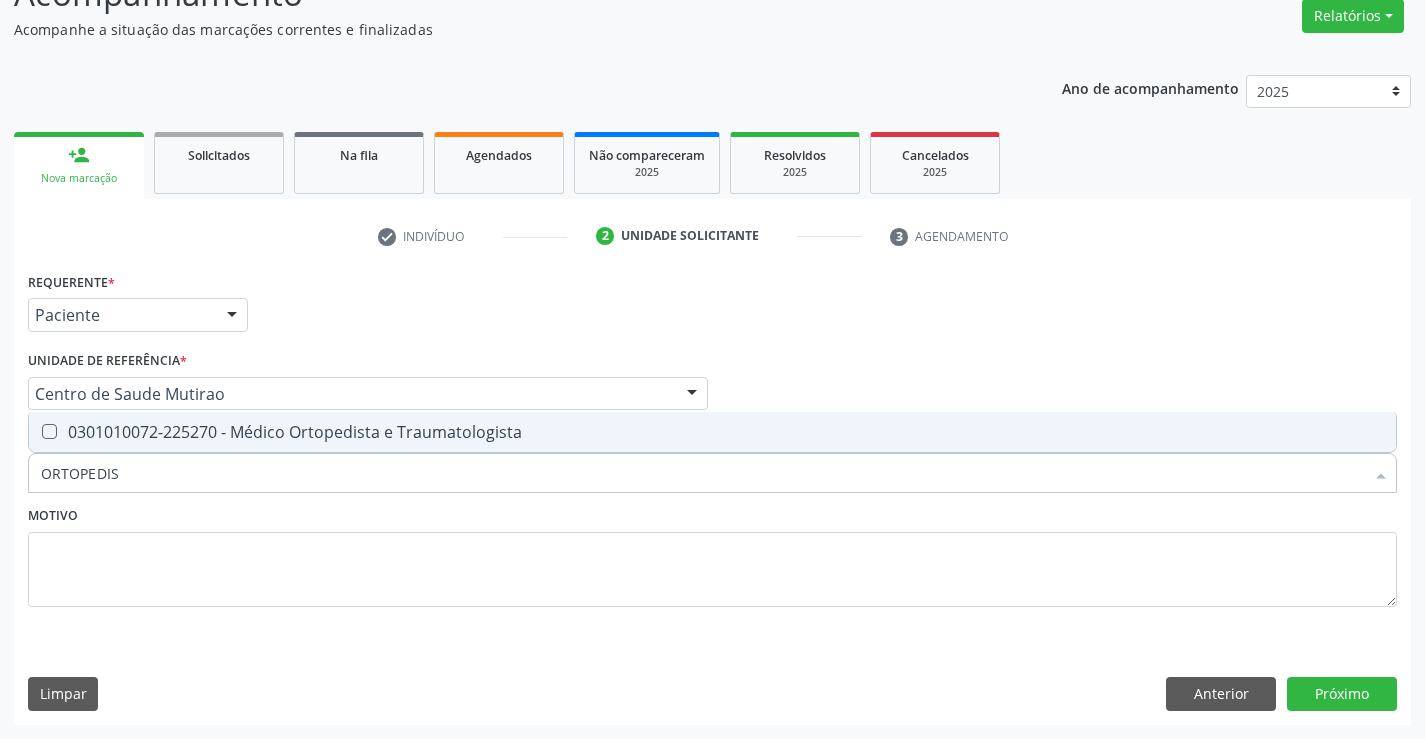 type on "ORTOPEDIST" 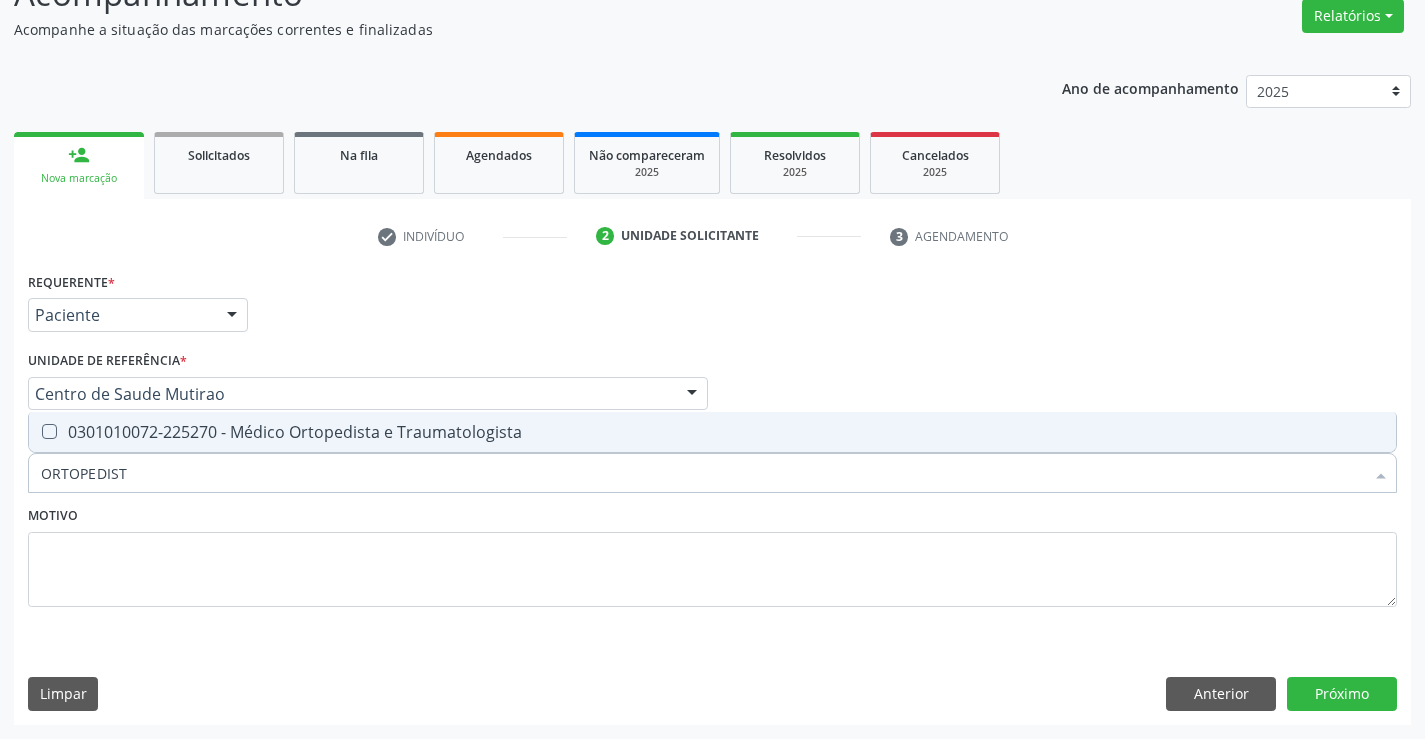click on "0301010072-225270 - Médico Ortopedista e Traumatologista" at bounding box center (712, 432) 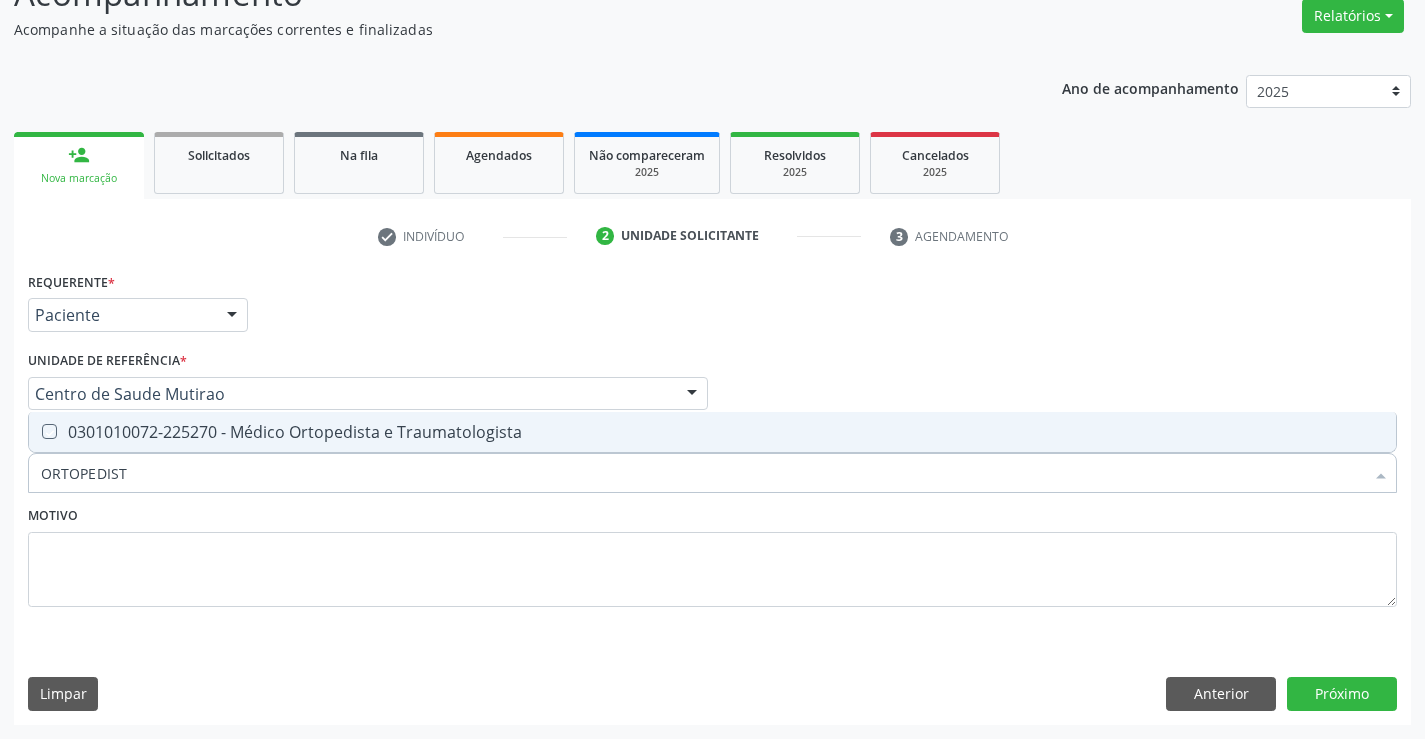 checkbox on "true" 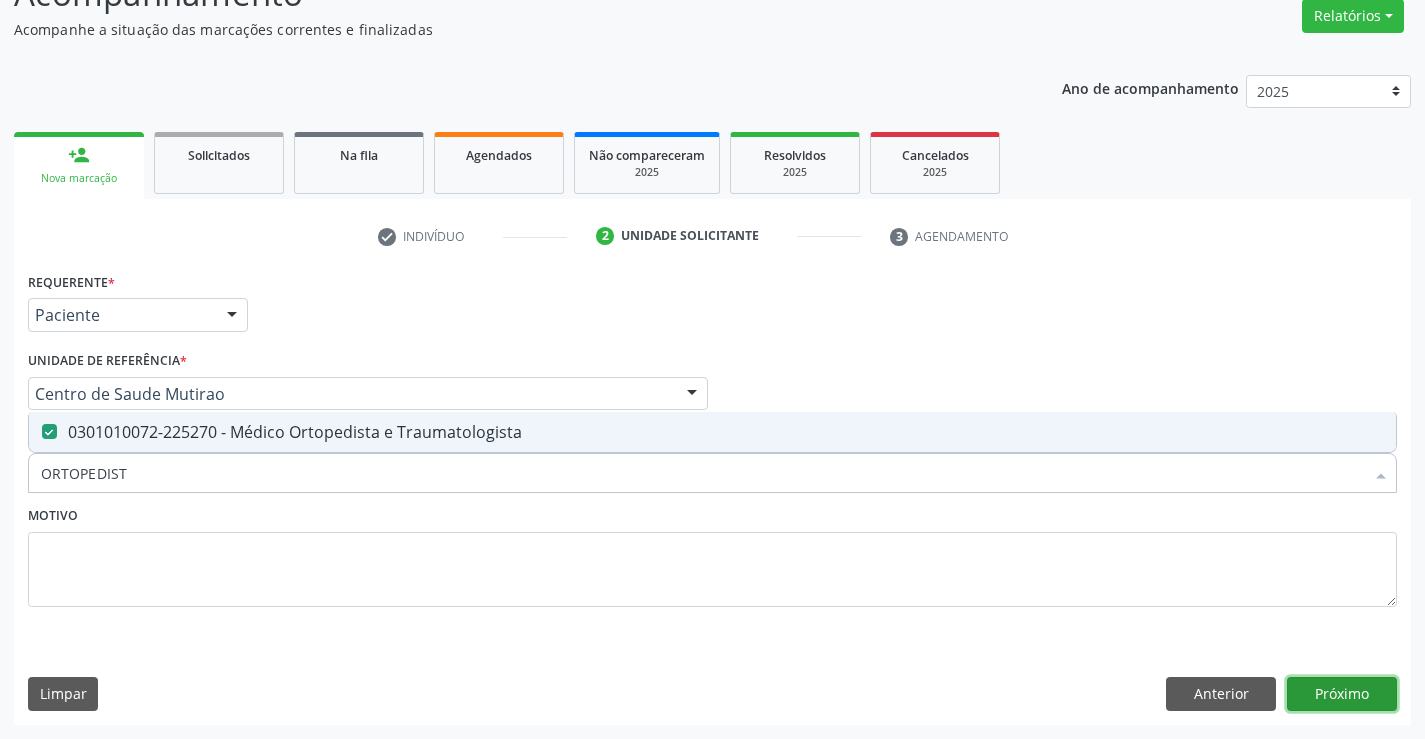 click on "Próximo" at bounding box center [1342, 694] 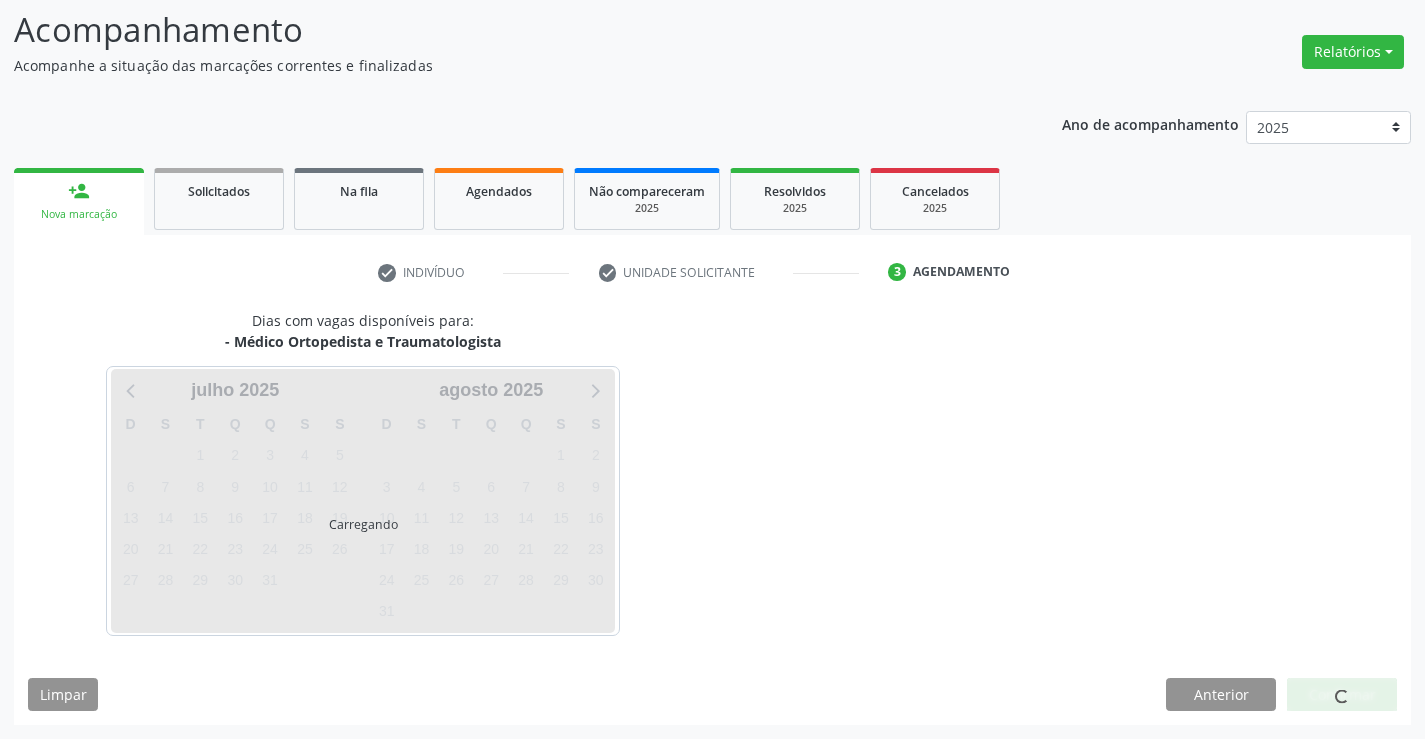 scroll, scrollTop: 131, scrollLeft: 0, axis: vertical 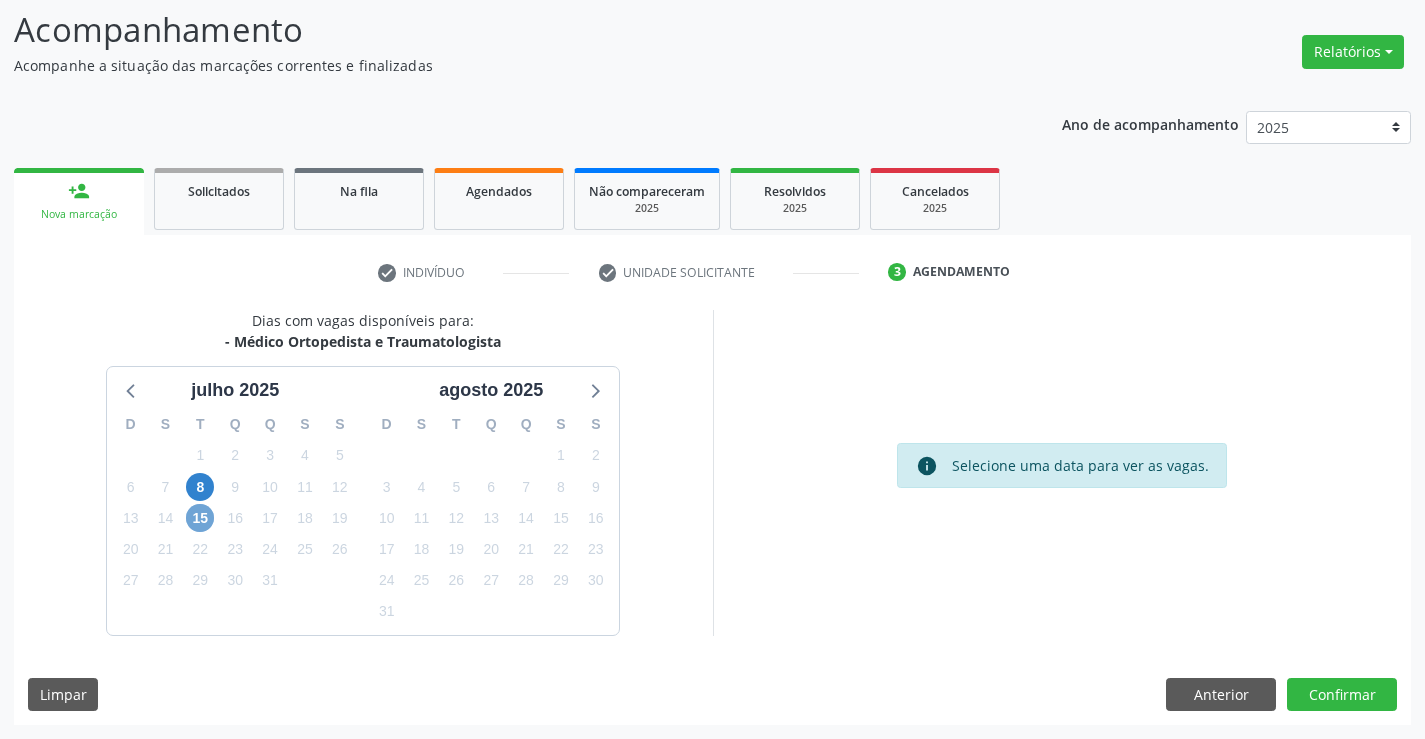 click on "15" at bounding box center [200, 518] 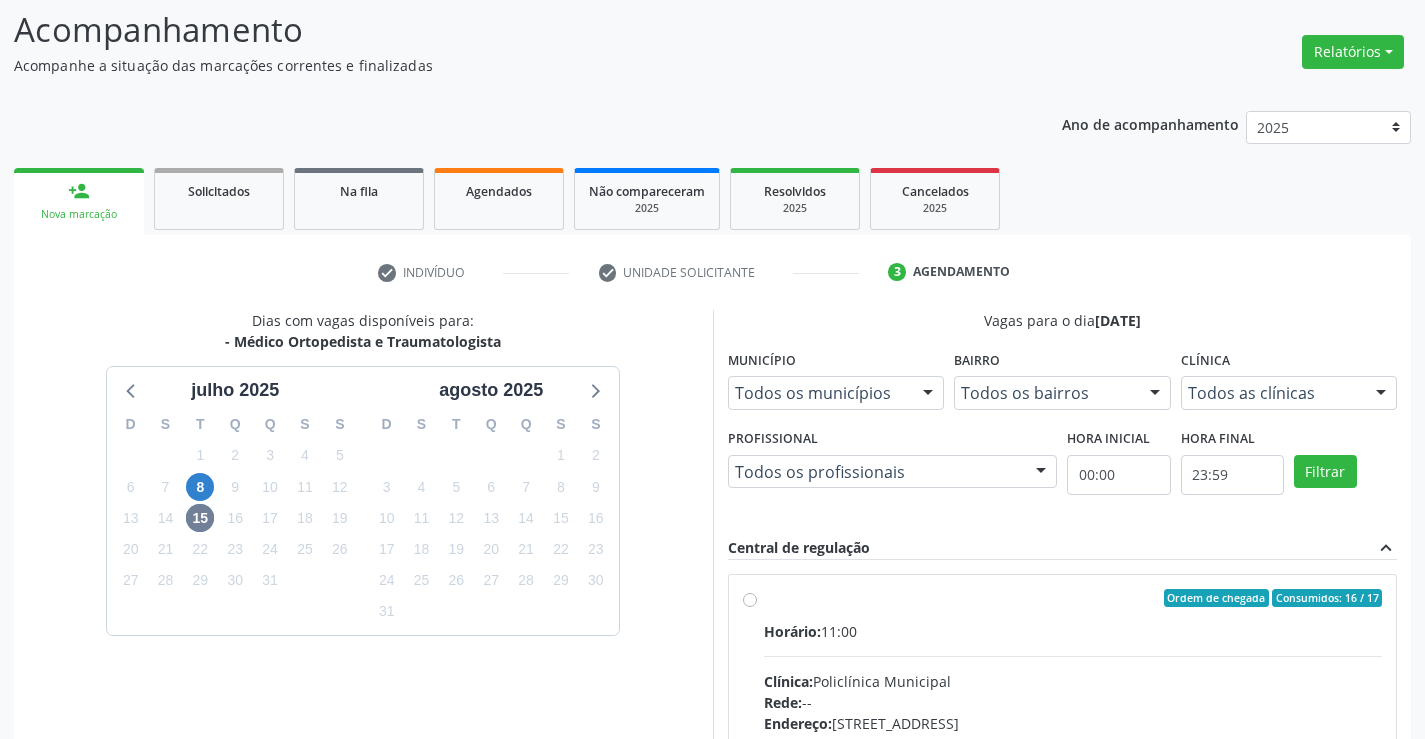 click on "Ordem de chegada
Consumidos: 16 / 17
Horário:   11:00
Clínica:  Policlínica Municipal
Rede:
--
[GEOGRAPHIC_DATA]:   [STREET_ADDRESS]
Telefone:   [PHONE_NUMBER]
Profissional:
[PERSON_NAME]
Informações adicionais sobre o atendimento
Idade de atendimento:
de 0 a 120 anos
Gênero(s) atendido(s):
Masculino e Feminino
Informações adicionais:
--" at bounding box center [1063, 742] 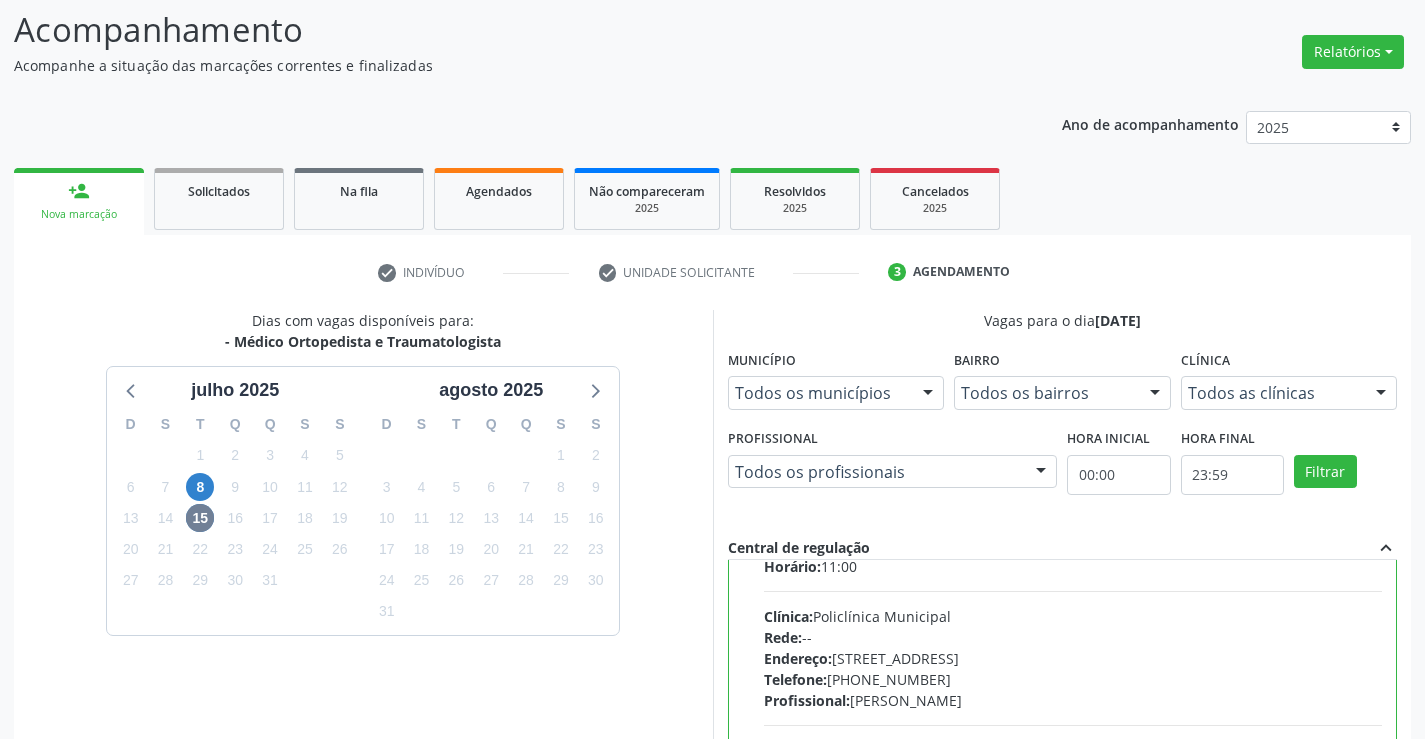 scroll, scrollTop: 99, scrollLeft: 0, axis: vertical 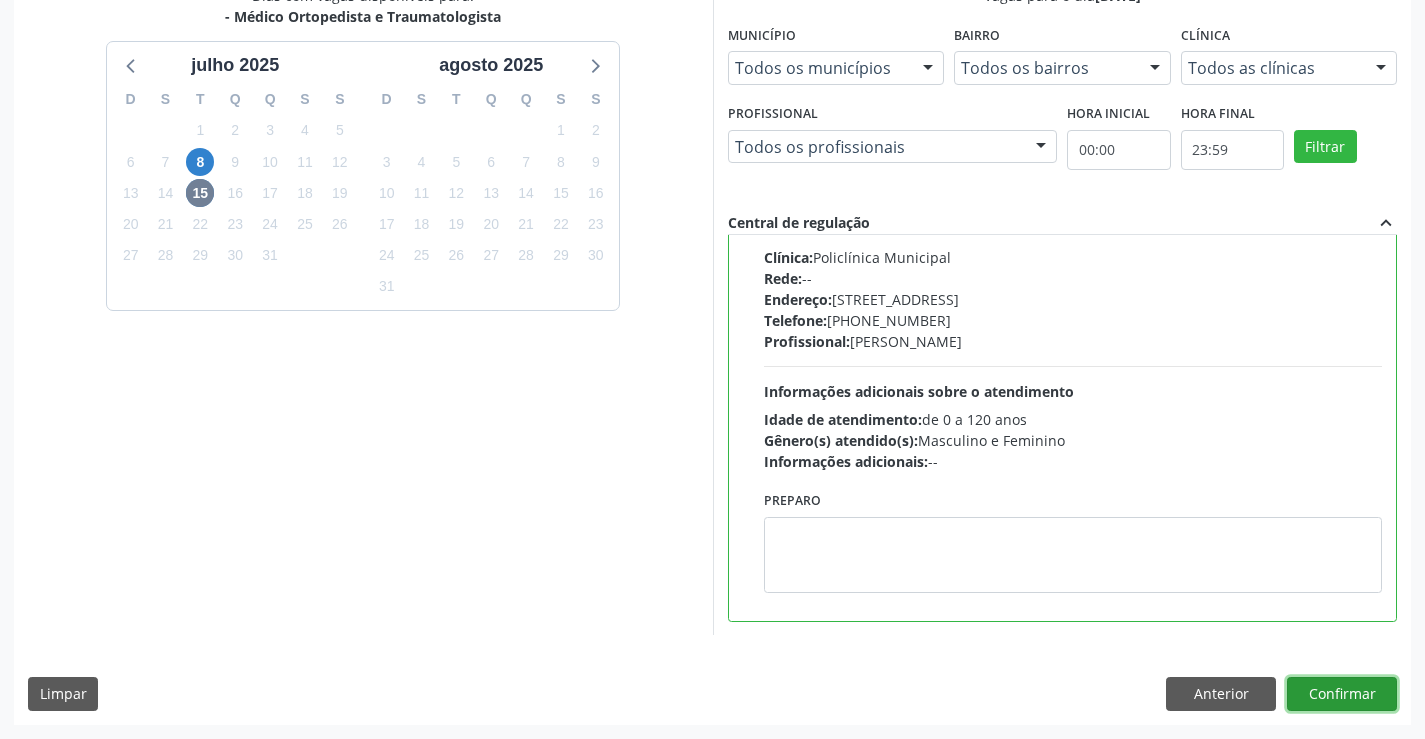 click on "Confirmar" at bounding box center (1342, 694) 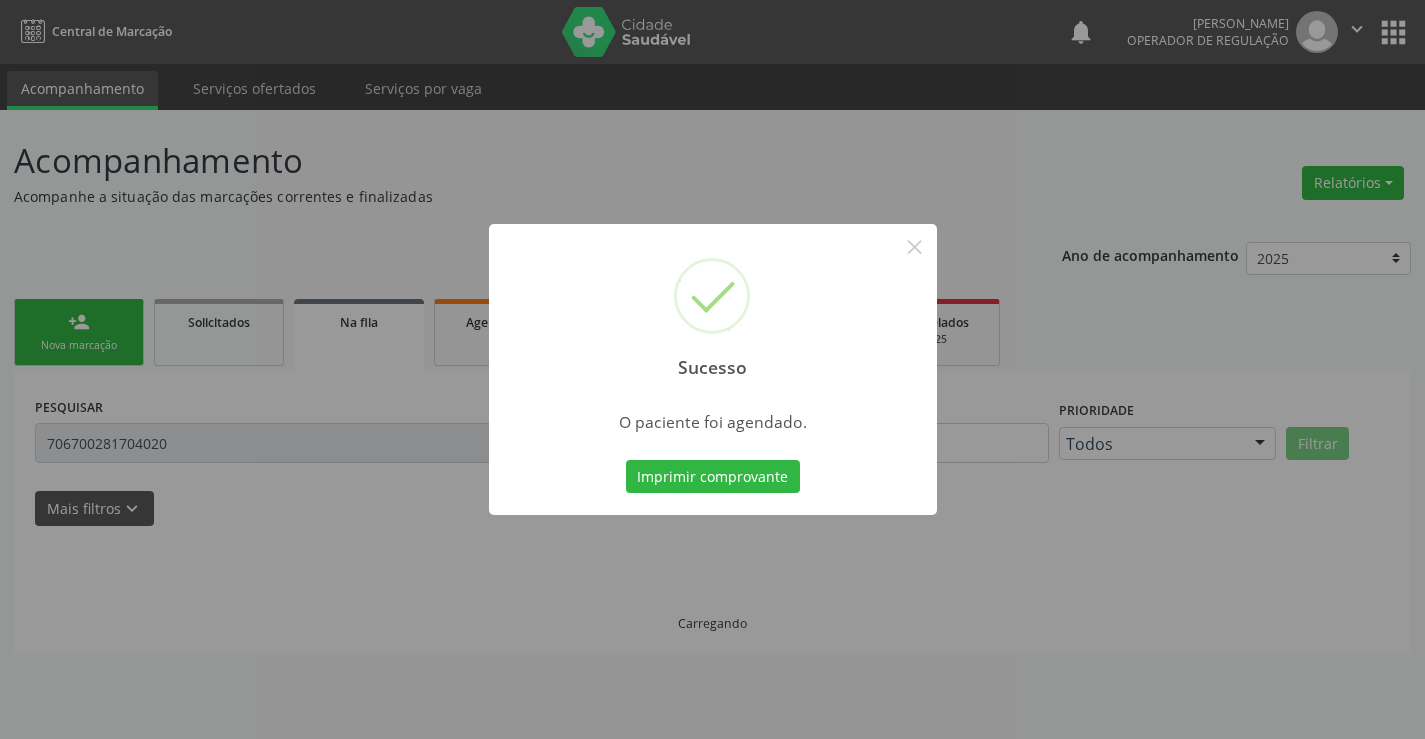 scroll, scrollTop: 0, scrollLeft: 0, axis: both 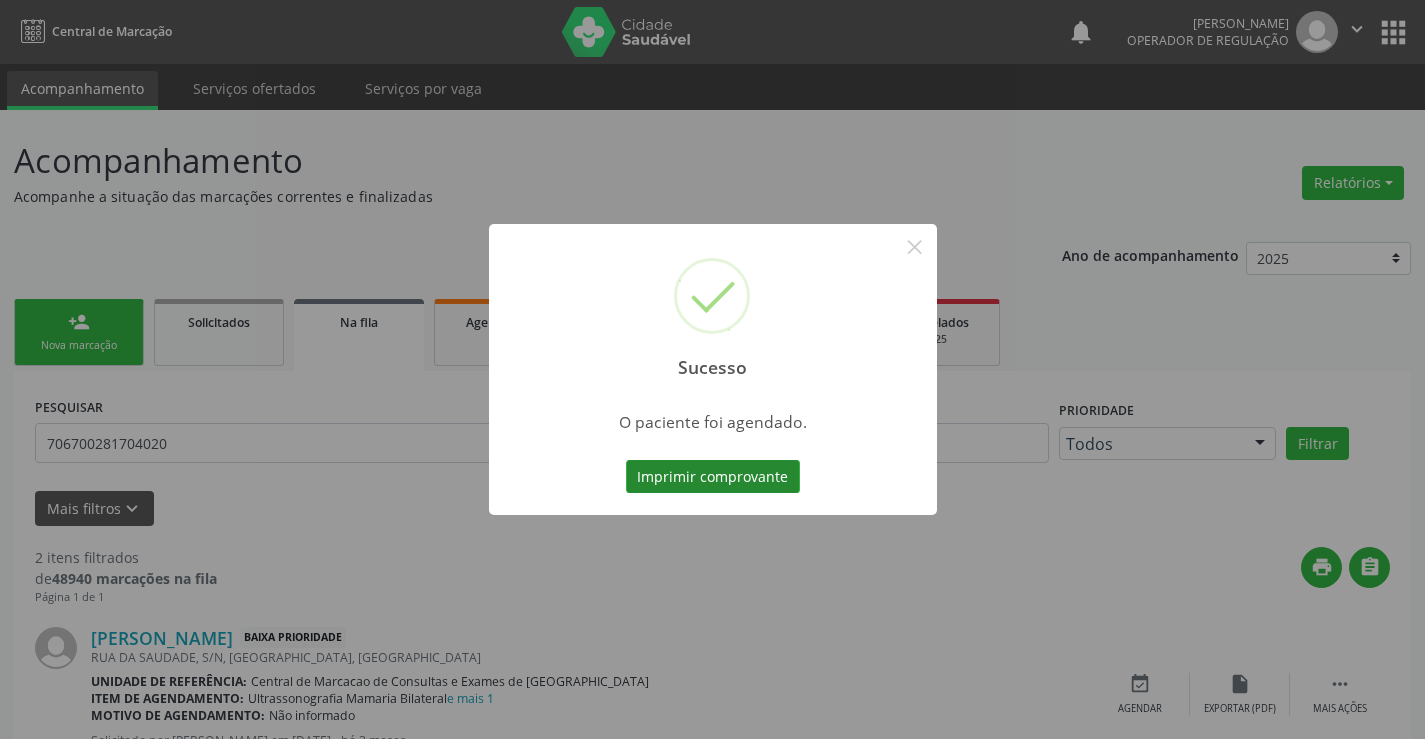 click on "Imprimir comprovante" at bounding box center (713, 477) 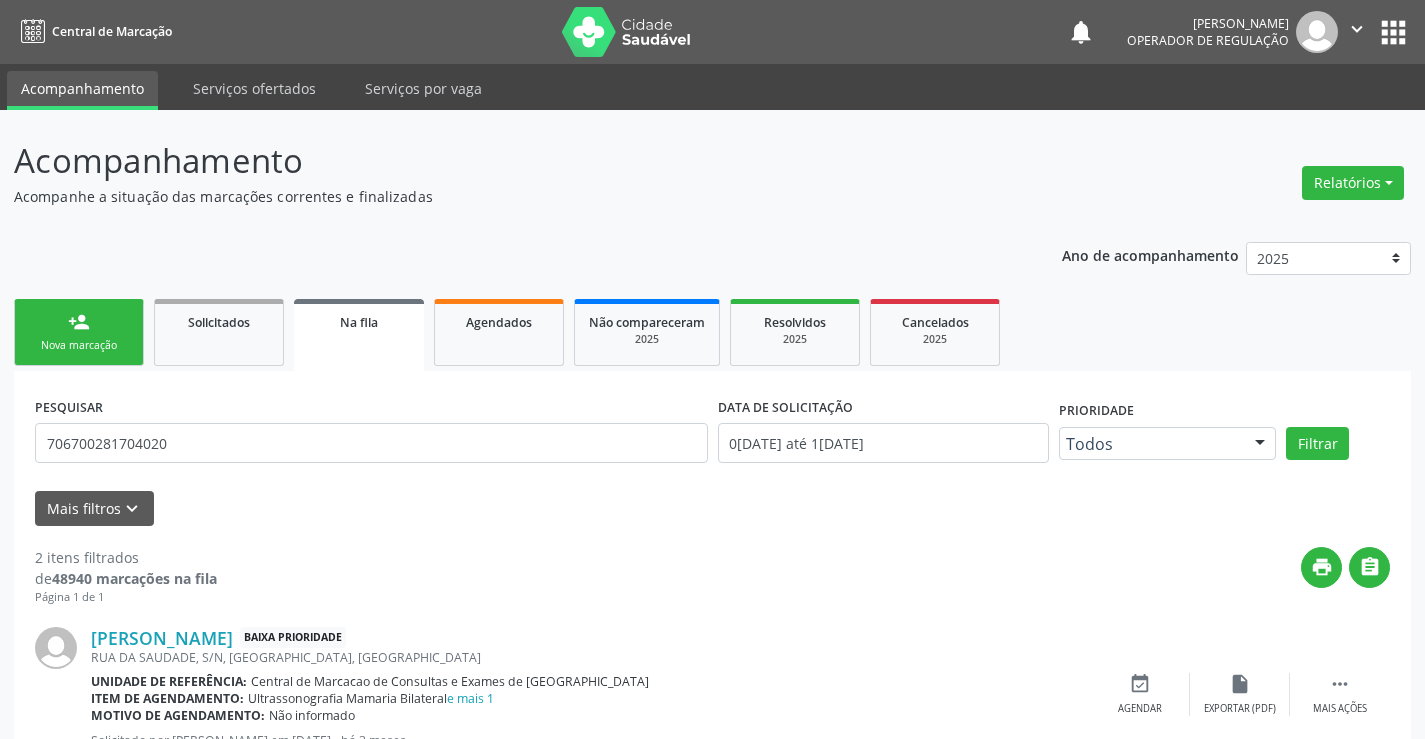 click on "person_add
Nova marcação" at bounding box center (79, 332) 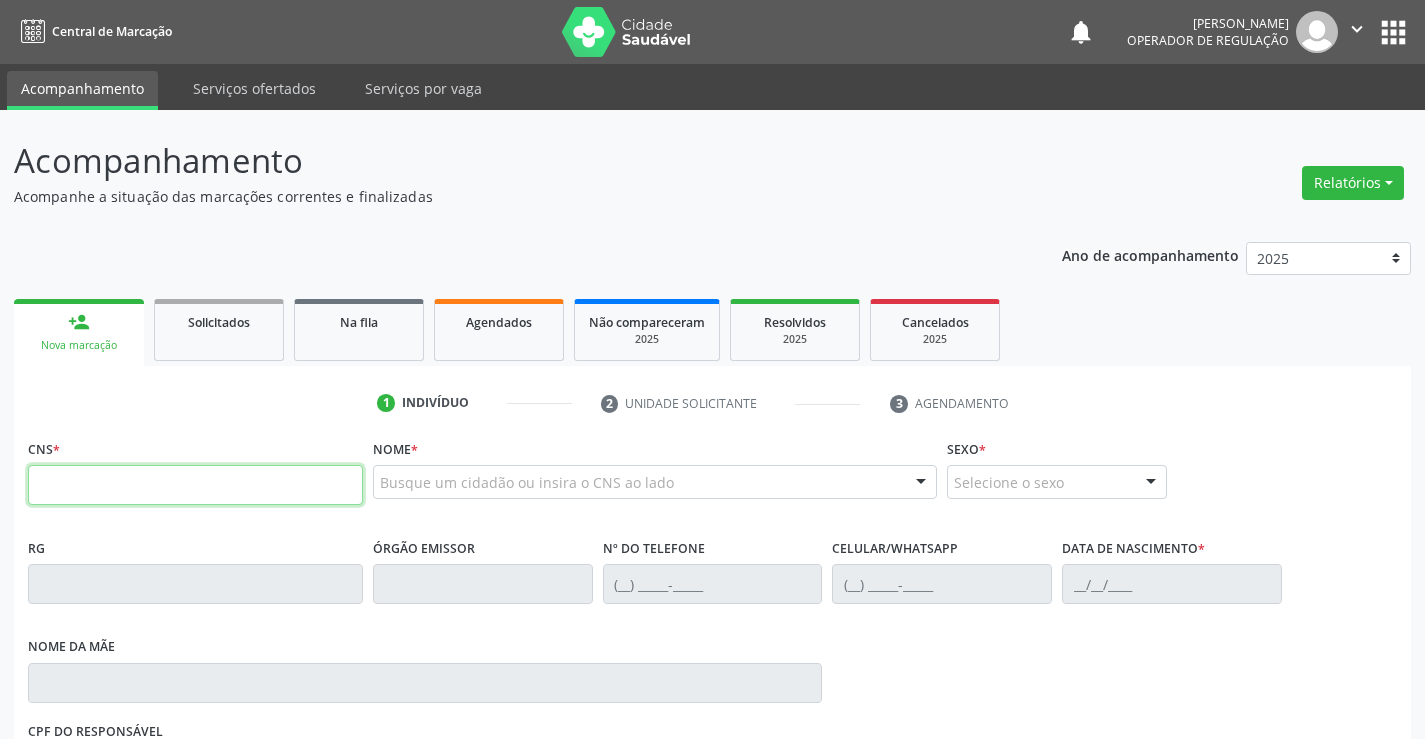 click at bounding box center [195, 485] 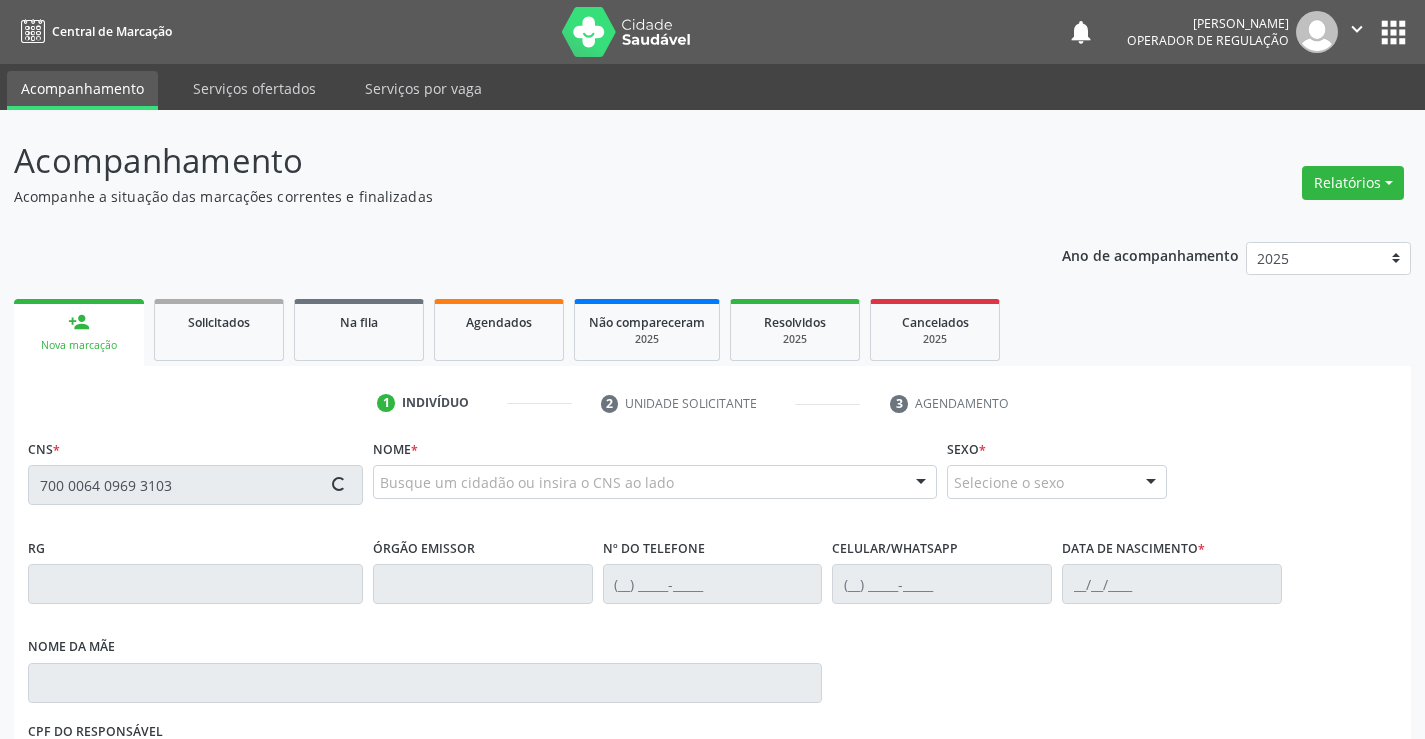 type on "700 0064 0969 3103" 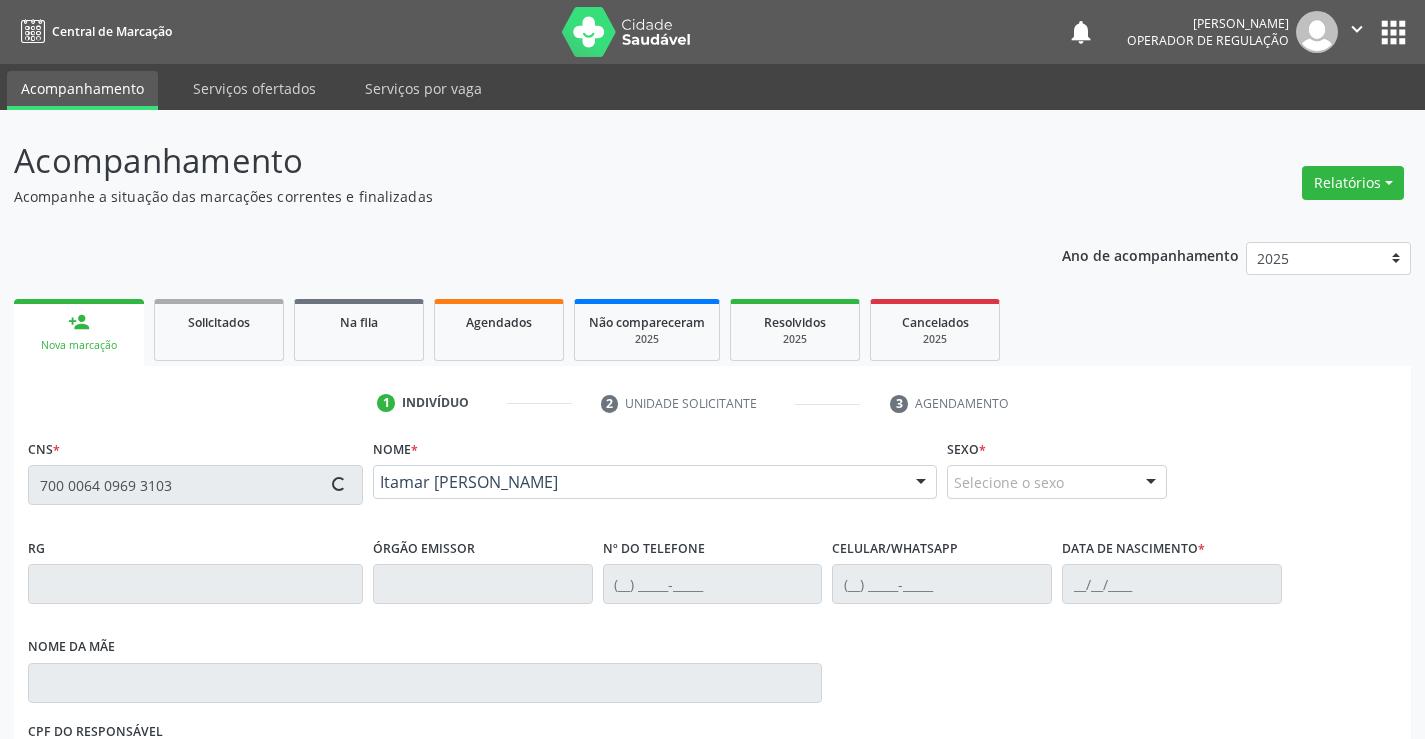 type on "0427440750" 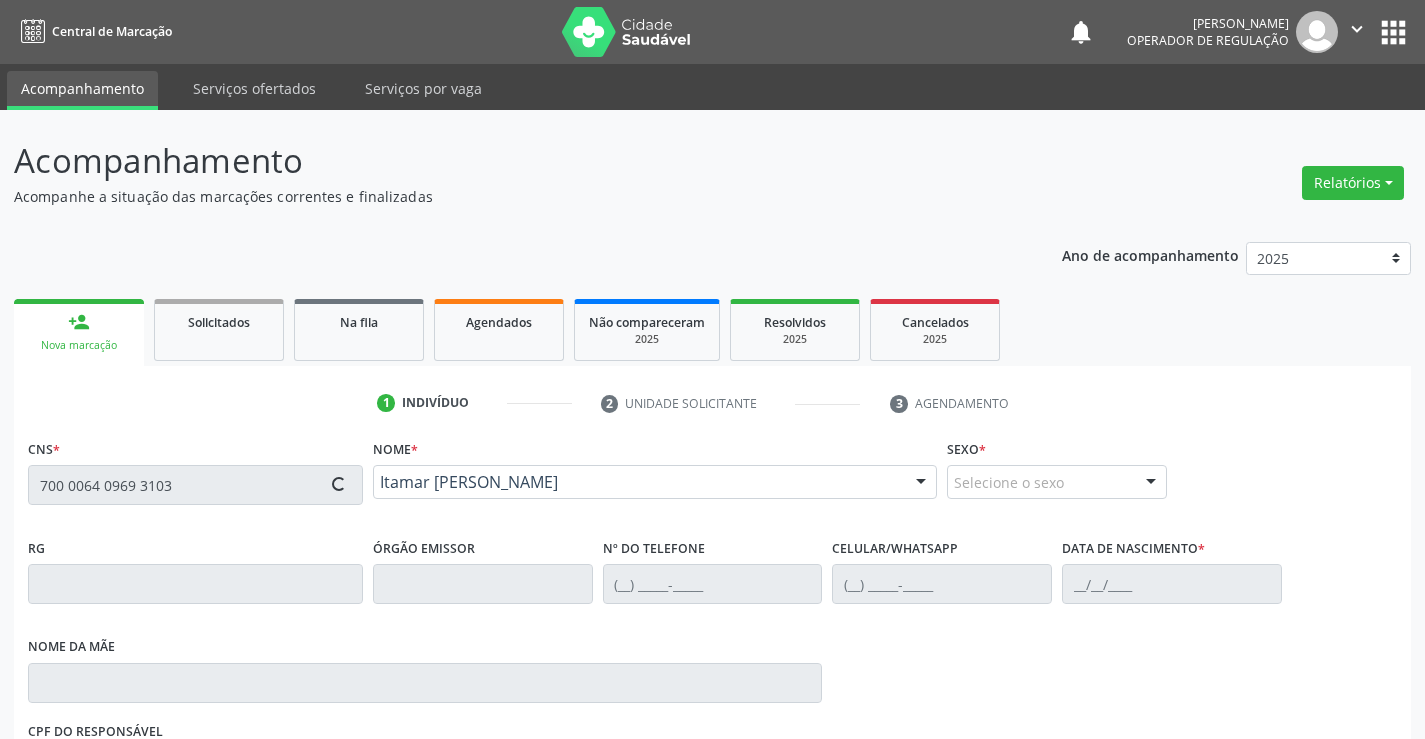 type on "[PHONE_NUMBER]" 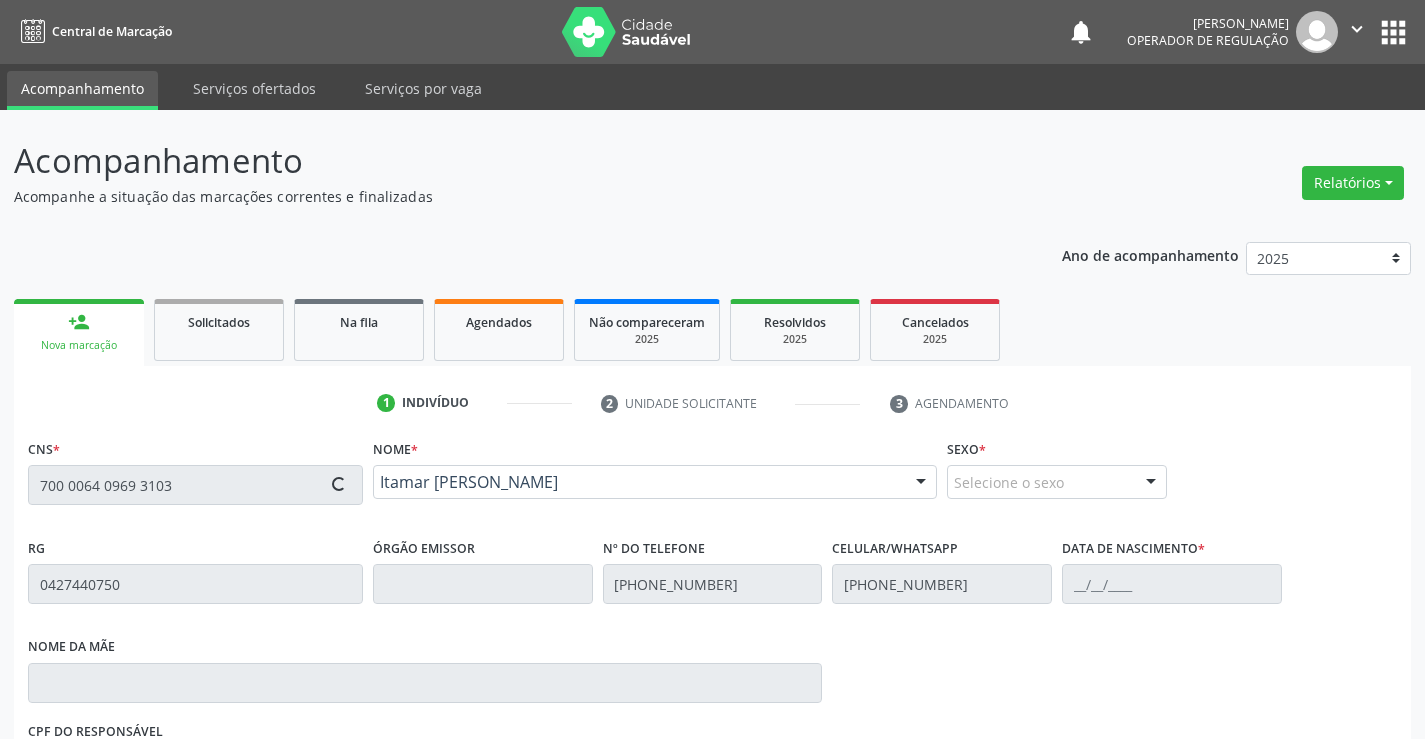type on "1[DATE]" 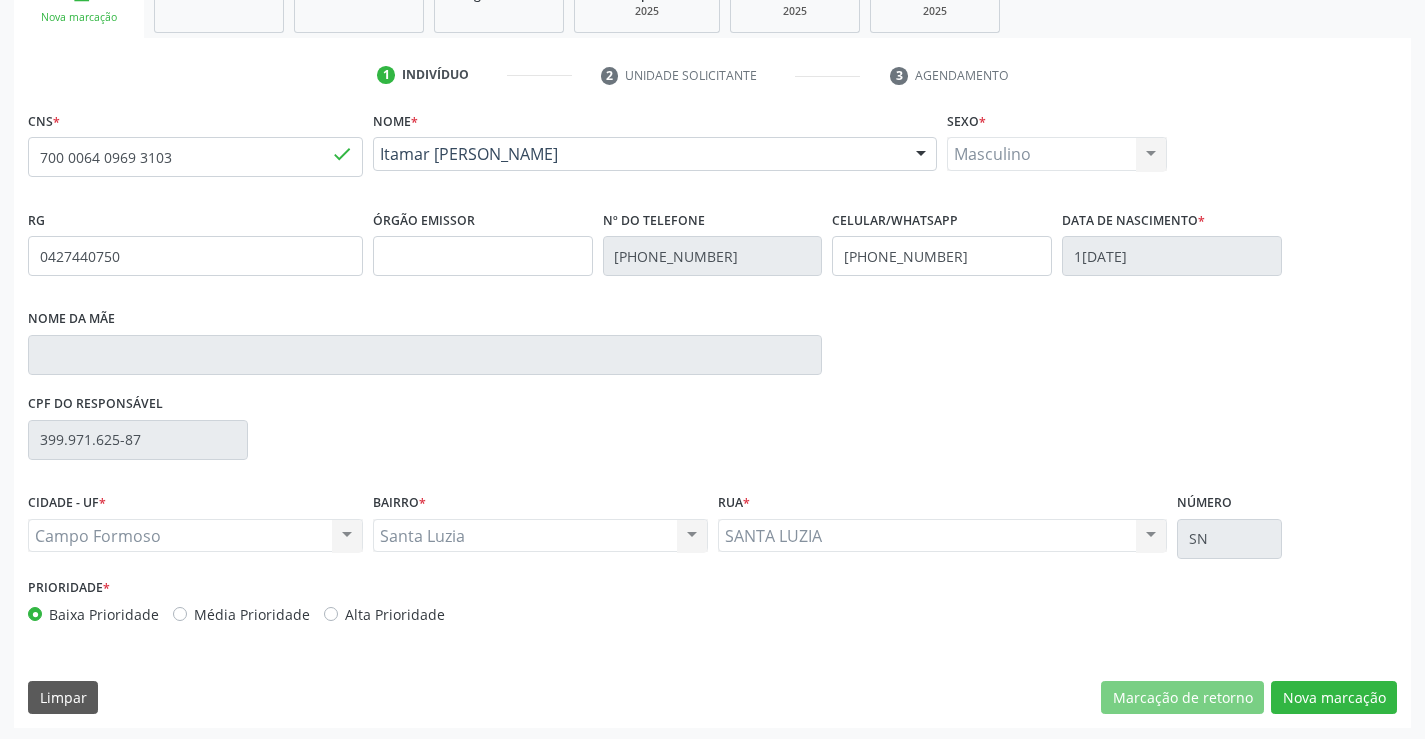scroll, scrollTop: 331, scrollLeft: 0, axis: vertical 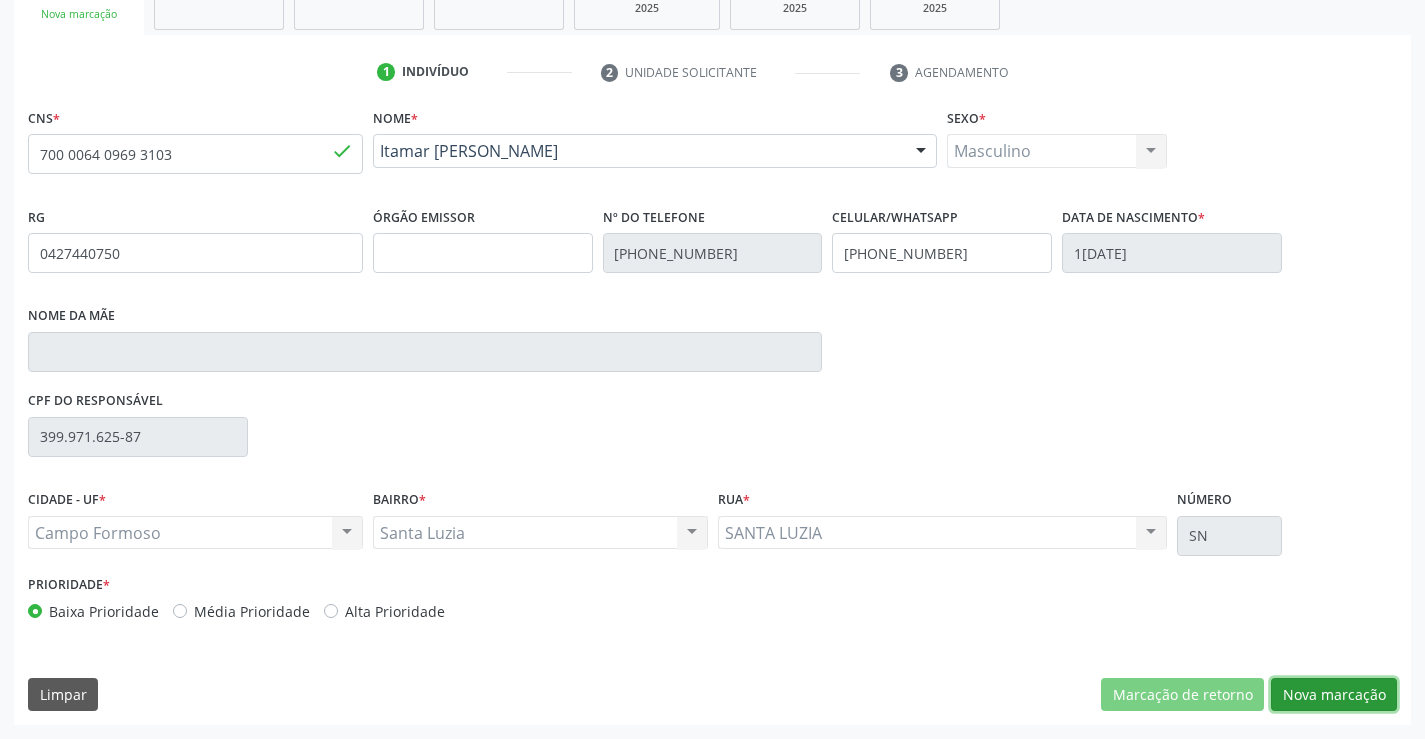 click on "Nova marcação" at bounding box center [1334, 695] 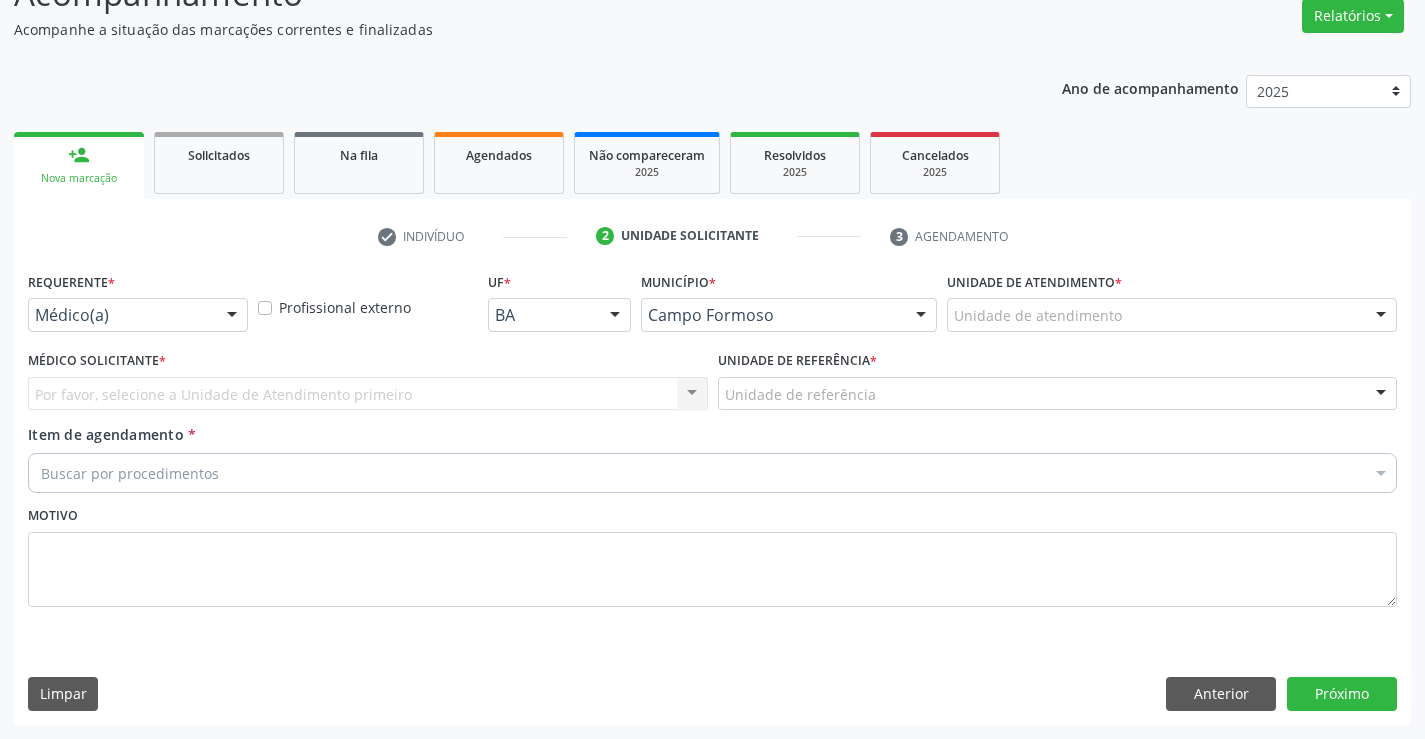 scroll, scrollTop: 167, scrollLeft: 0, axis: vertical 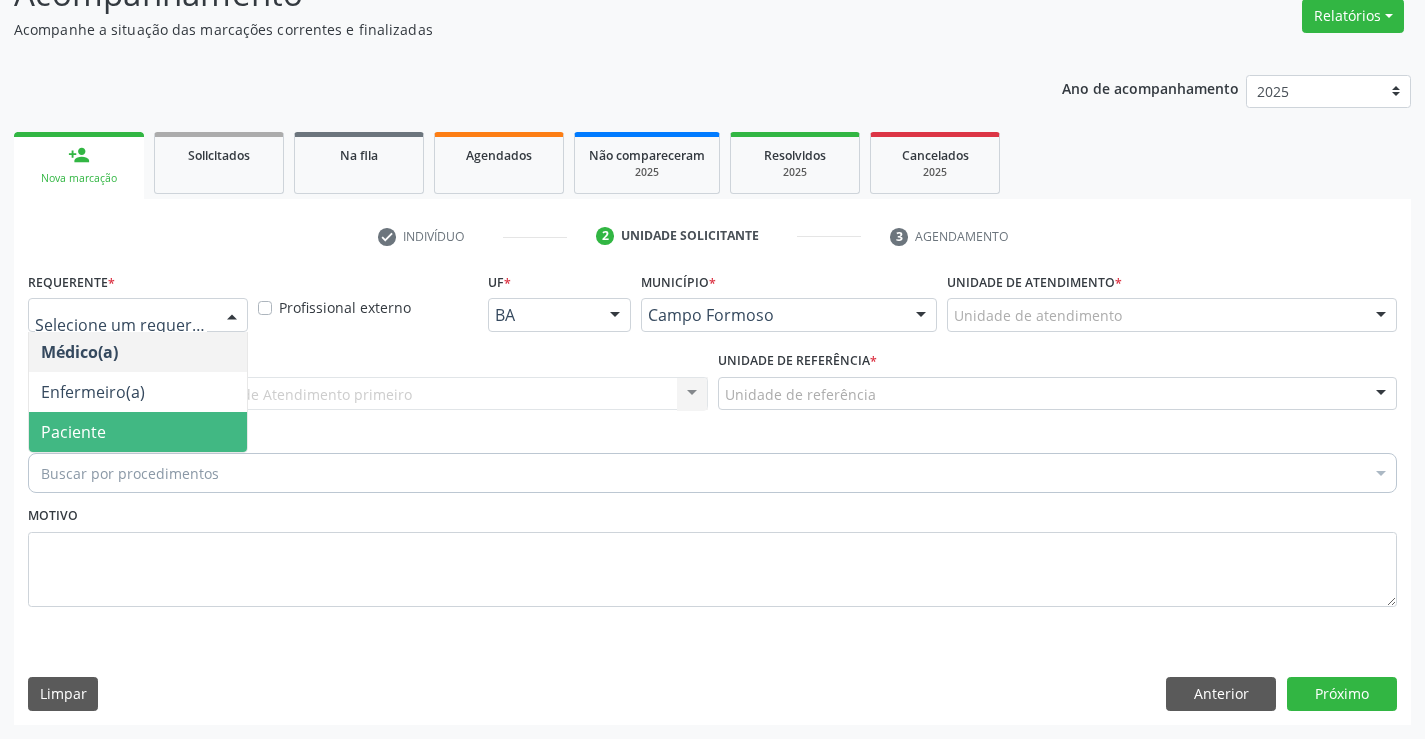 click on "Paciente" at bounding box center [73, 432] 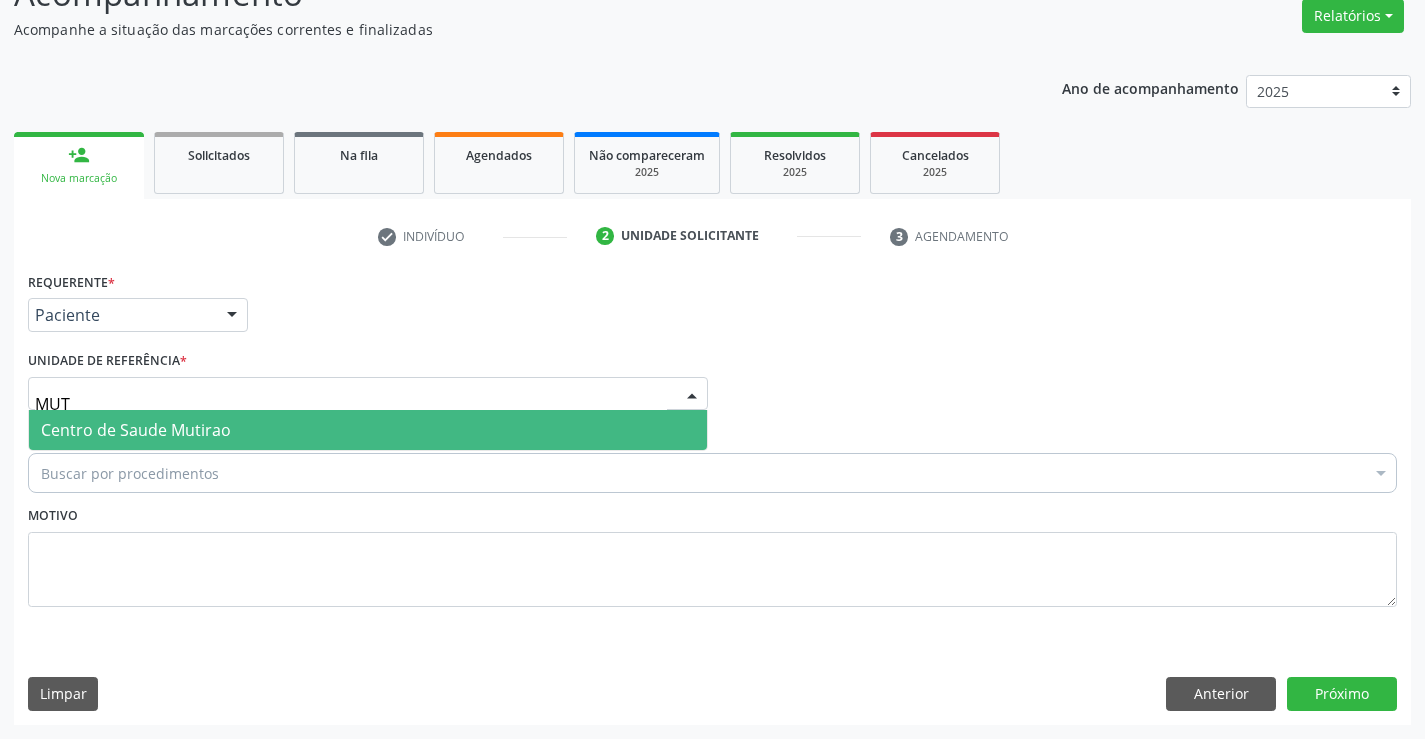 type on "MUTI" 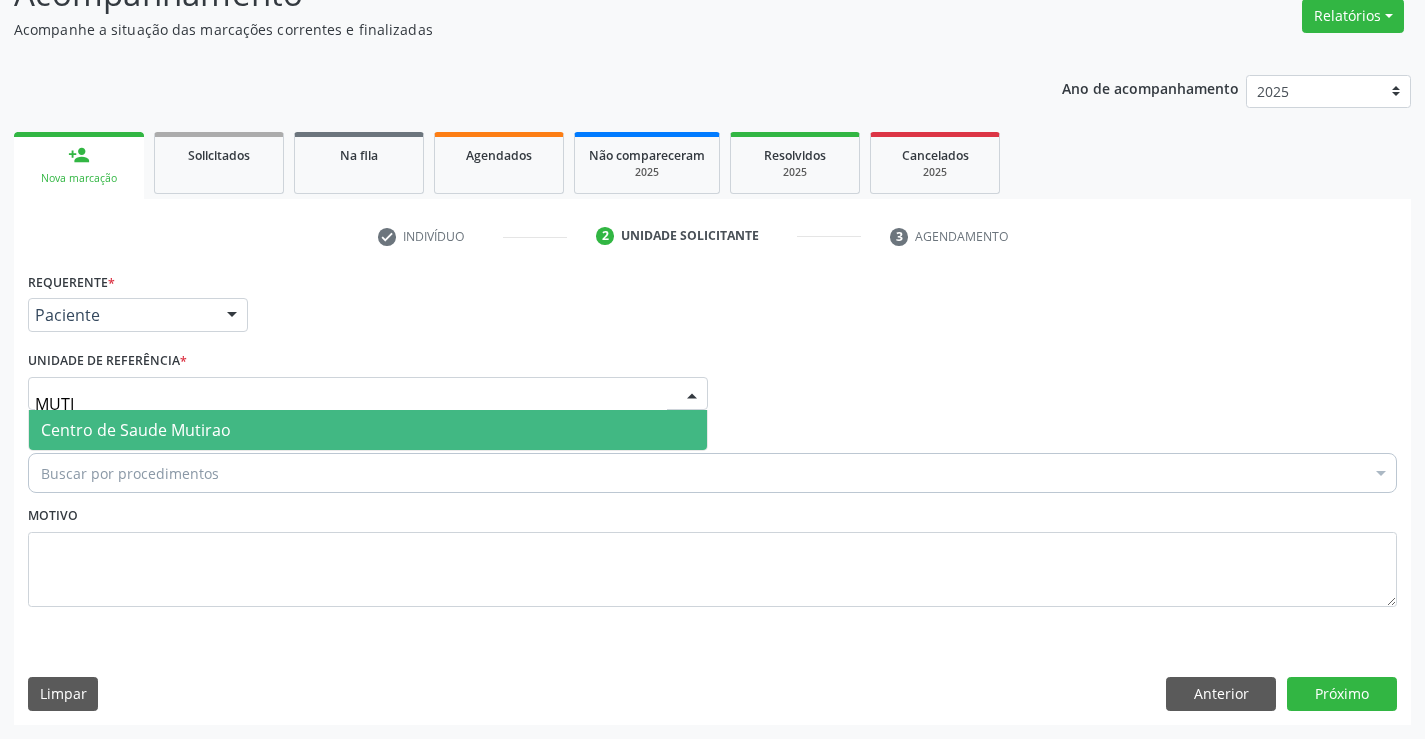 click on "Centro de Saude Mutirao" at bounding box center (136, 430) 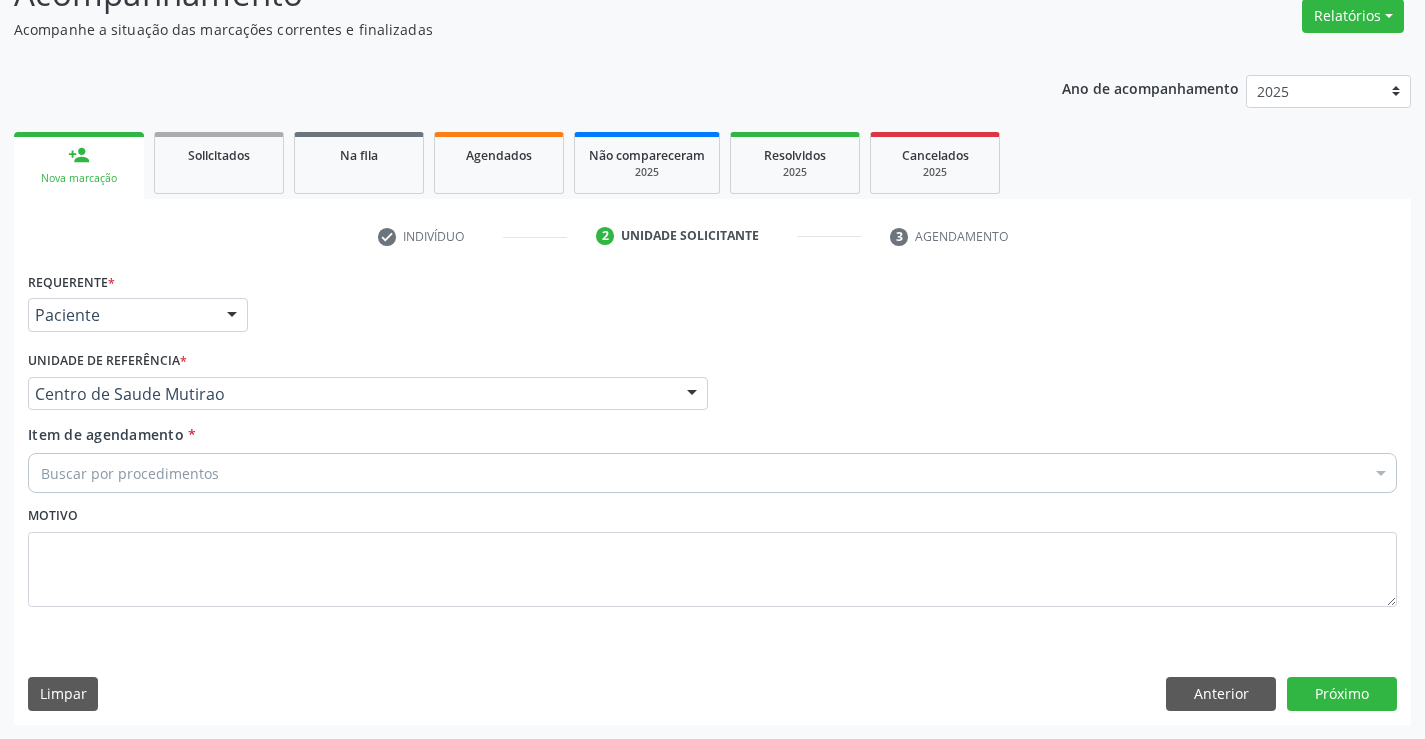 click on "Buscar por procedimentos" at bounding box center [712, 473] 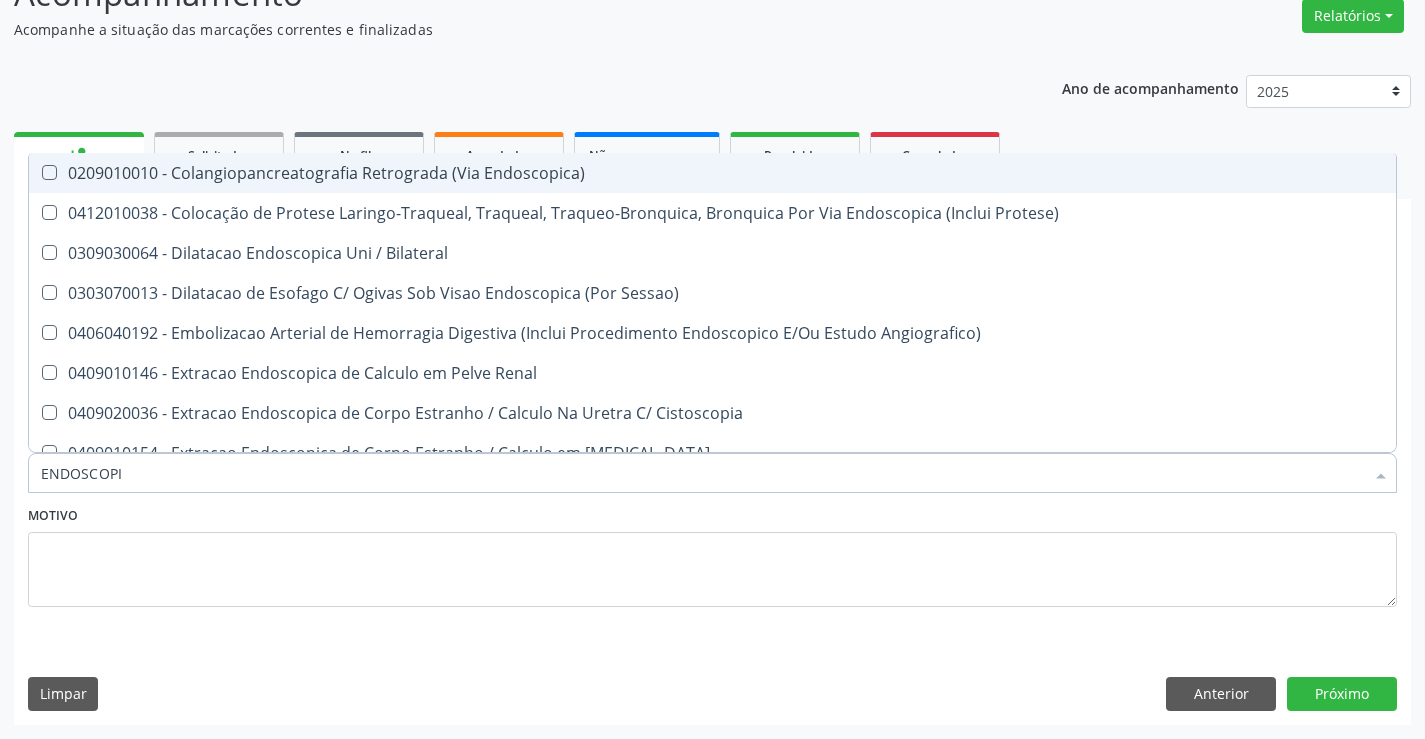 type on "ENDOSCOPIA" 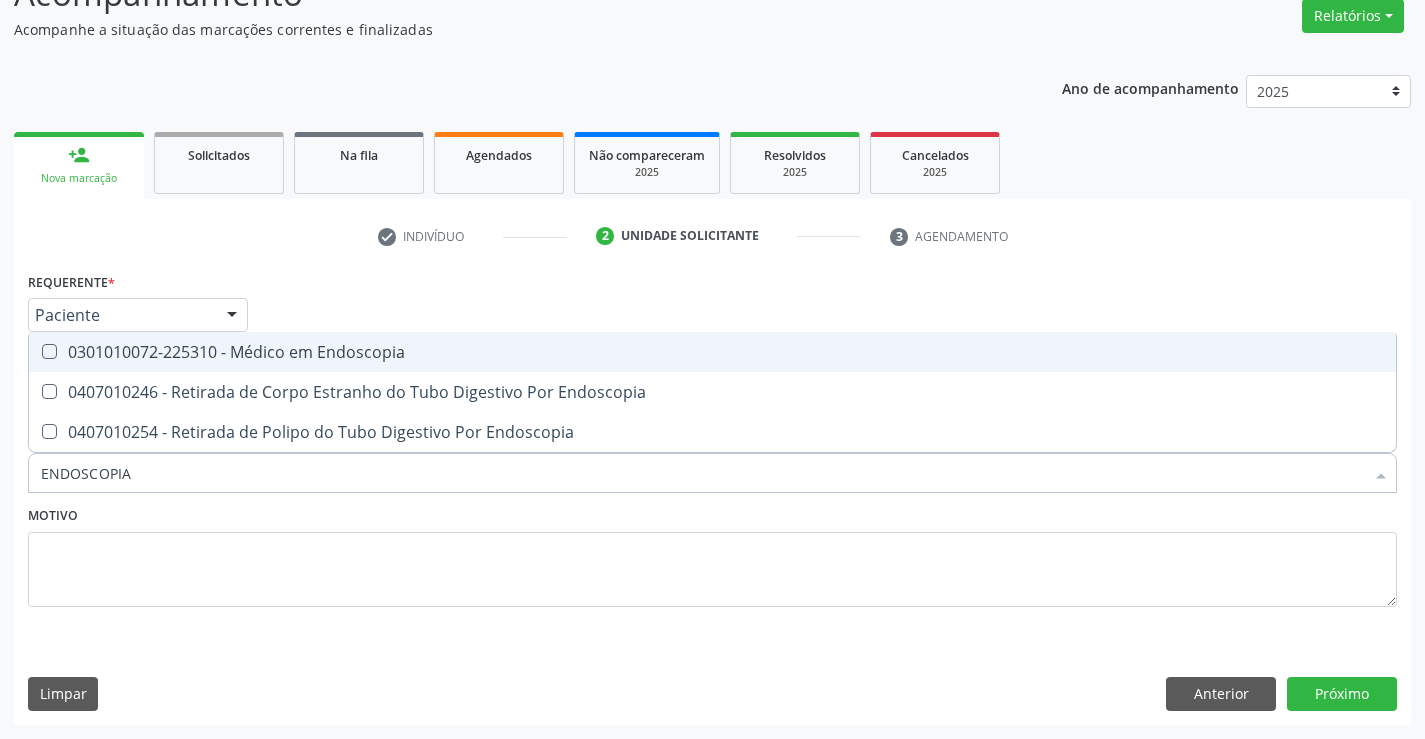 click on "0301010072-225310 - Médico em Endoscopia" at bounding box center [712, 352] 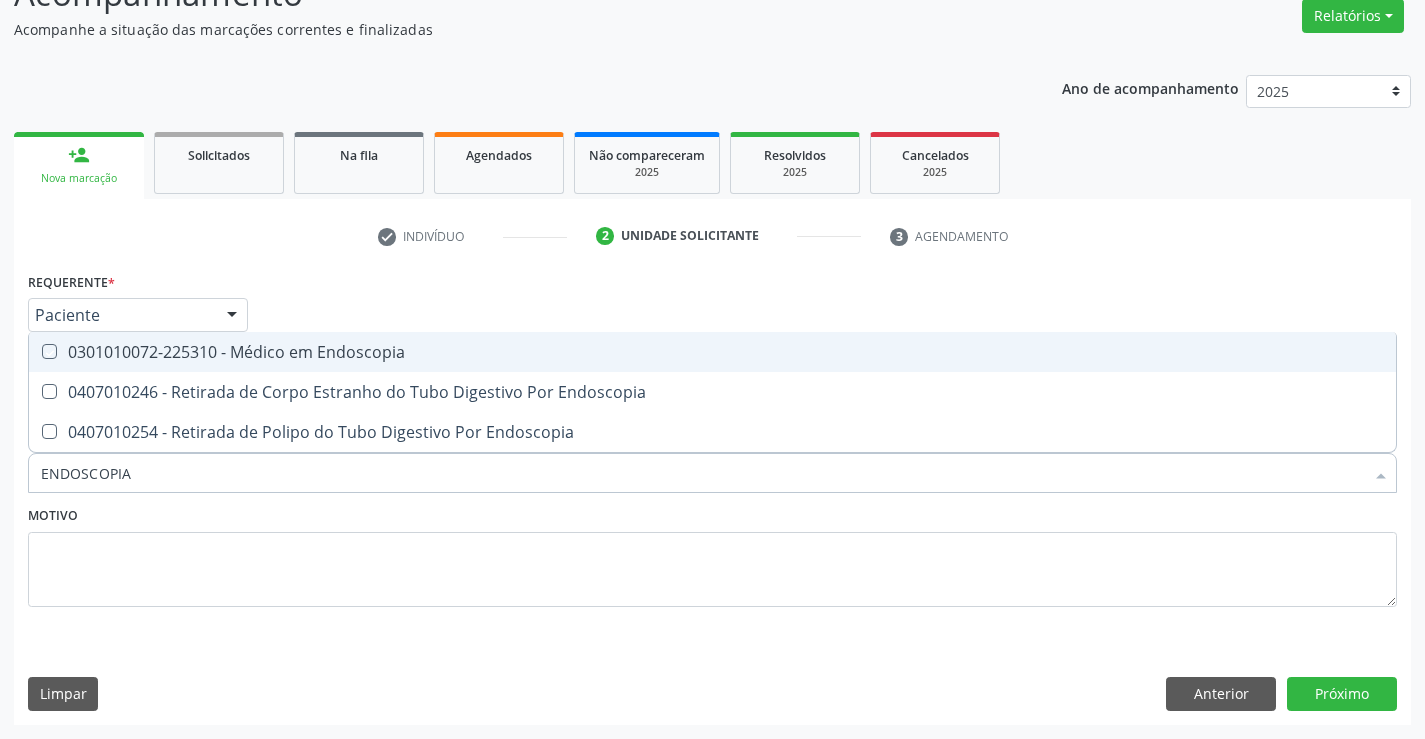 checkbox on "true" 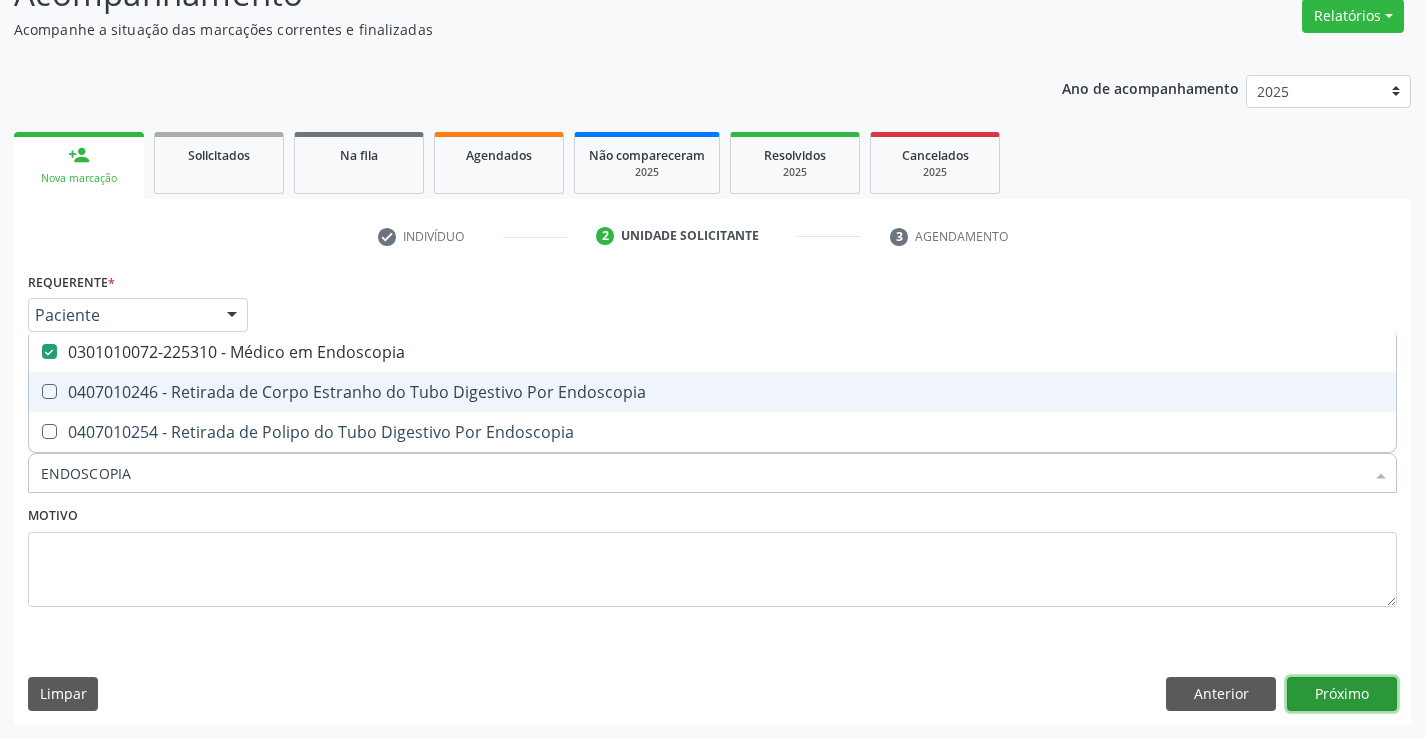 click on "Próximo" at bounding box center (1342, 694) 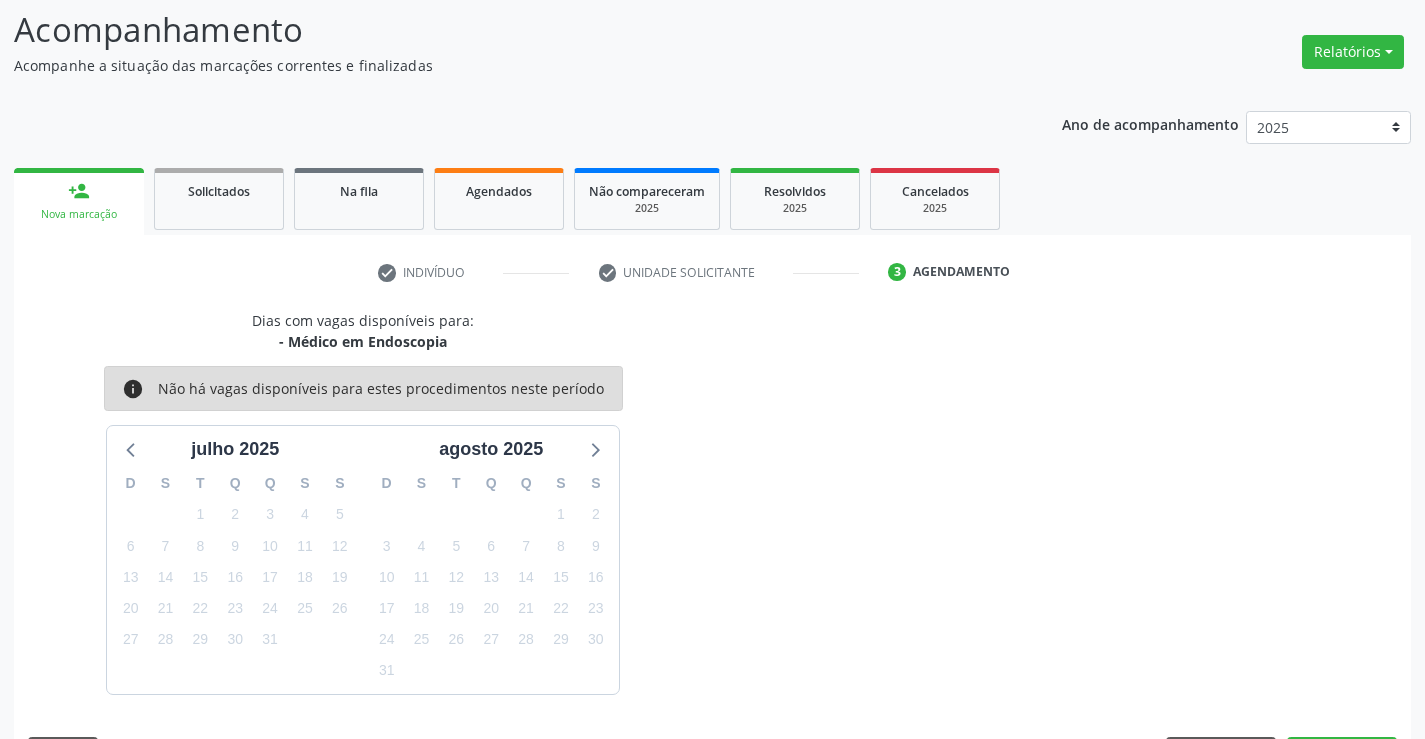 scroll, scrollTop: 167, scrollLeft: 0, axis: vertical 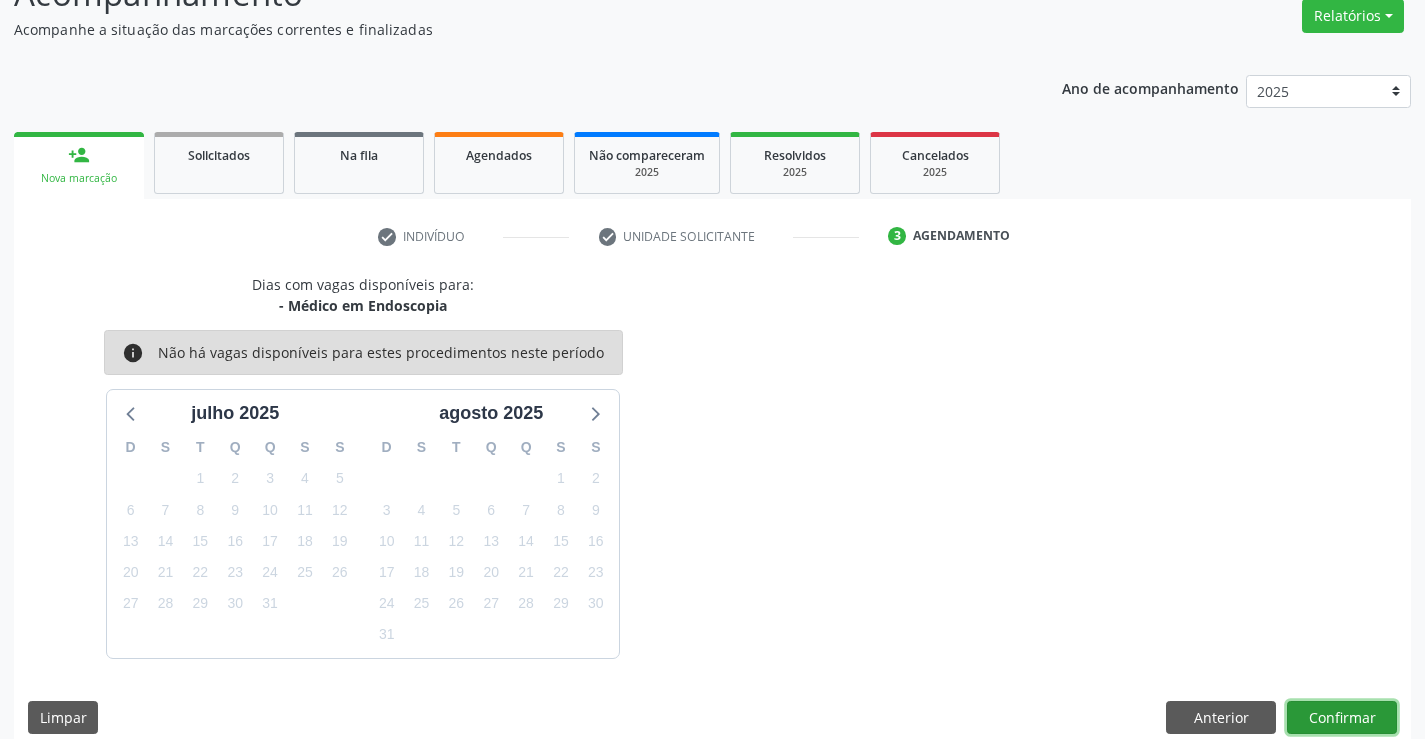 click on "Confirmar" at bounding box center [1342, 718] 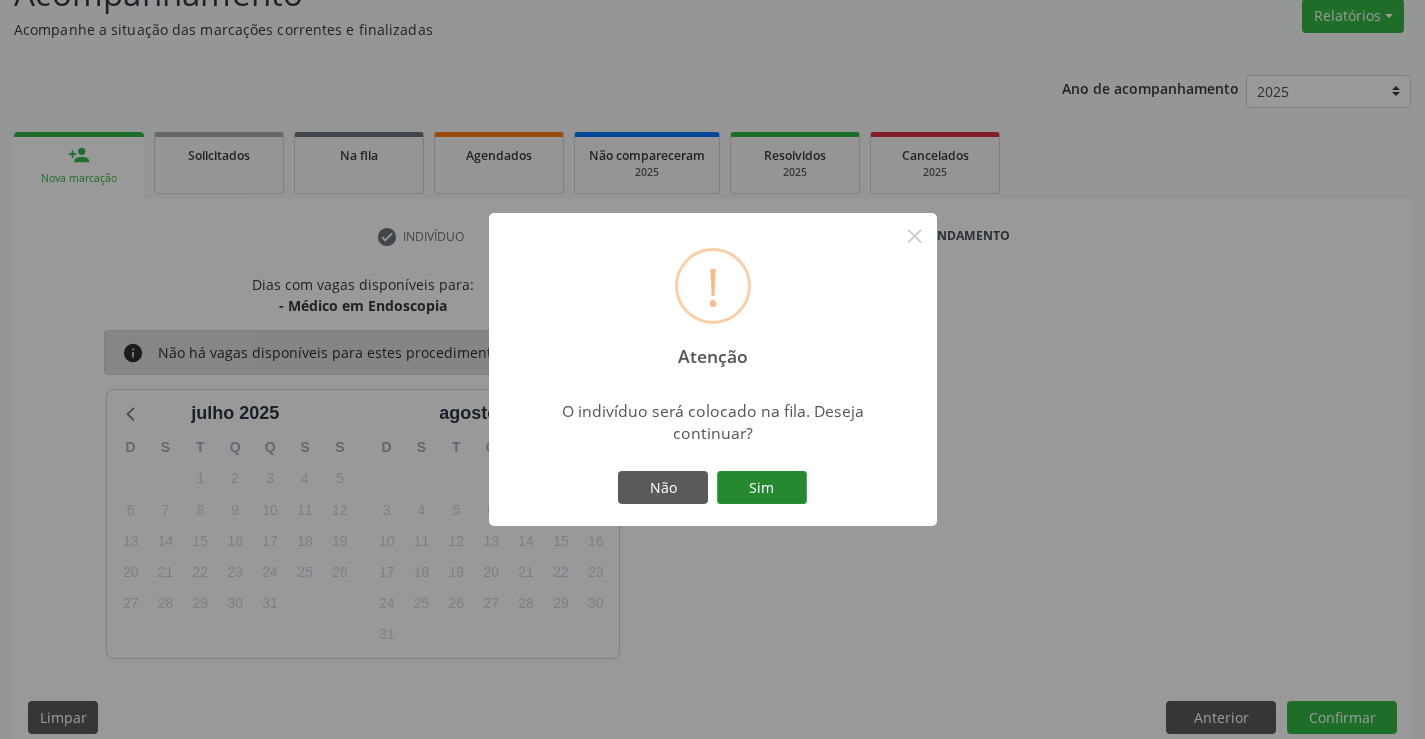 click on "Sim" at bounding box center (762, 488) 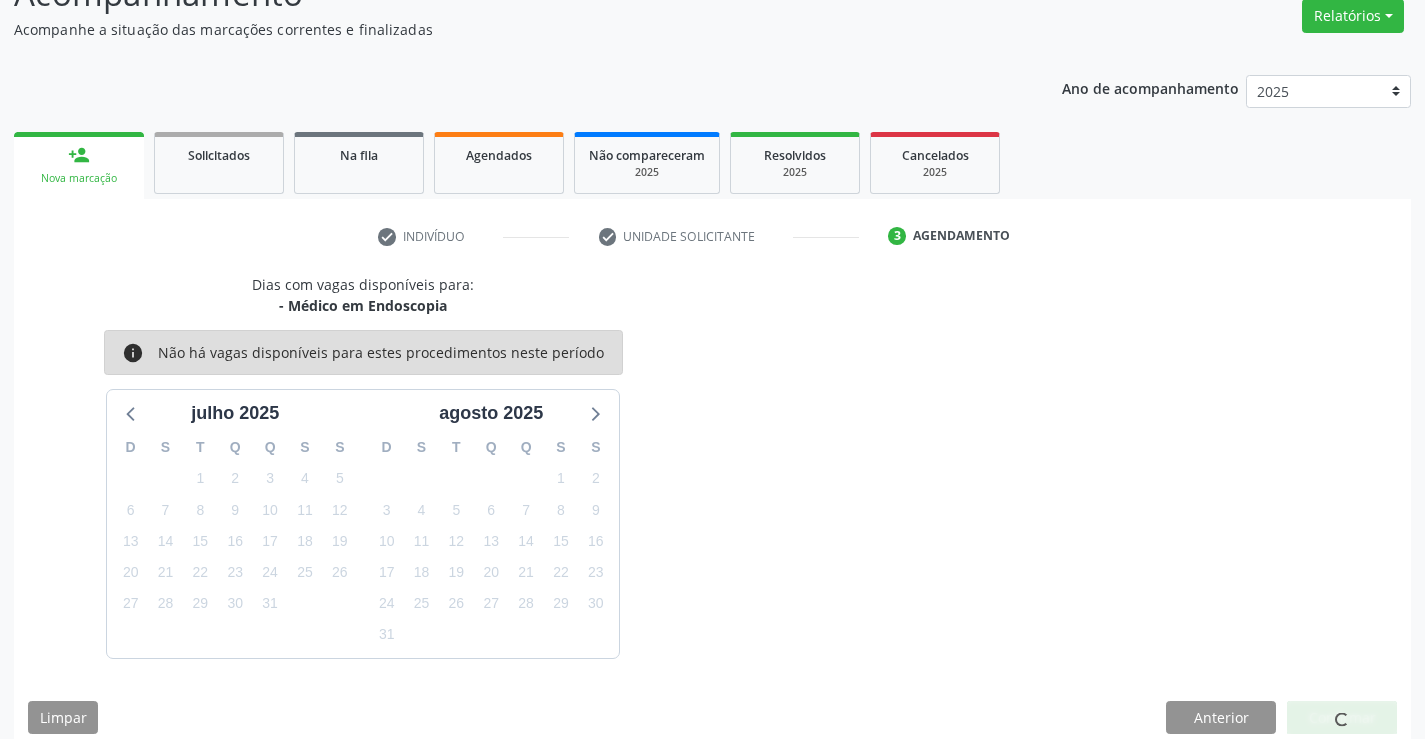 scroll, scrollTop: 0, scrollLeft: 0, axis: both 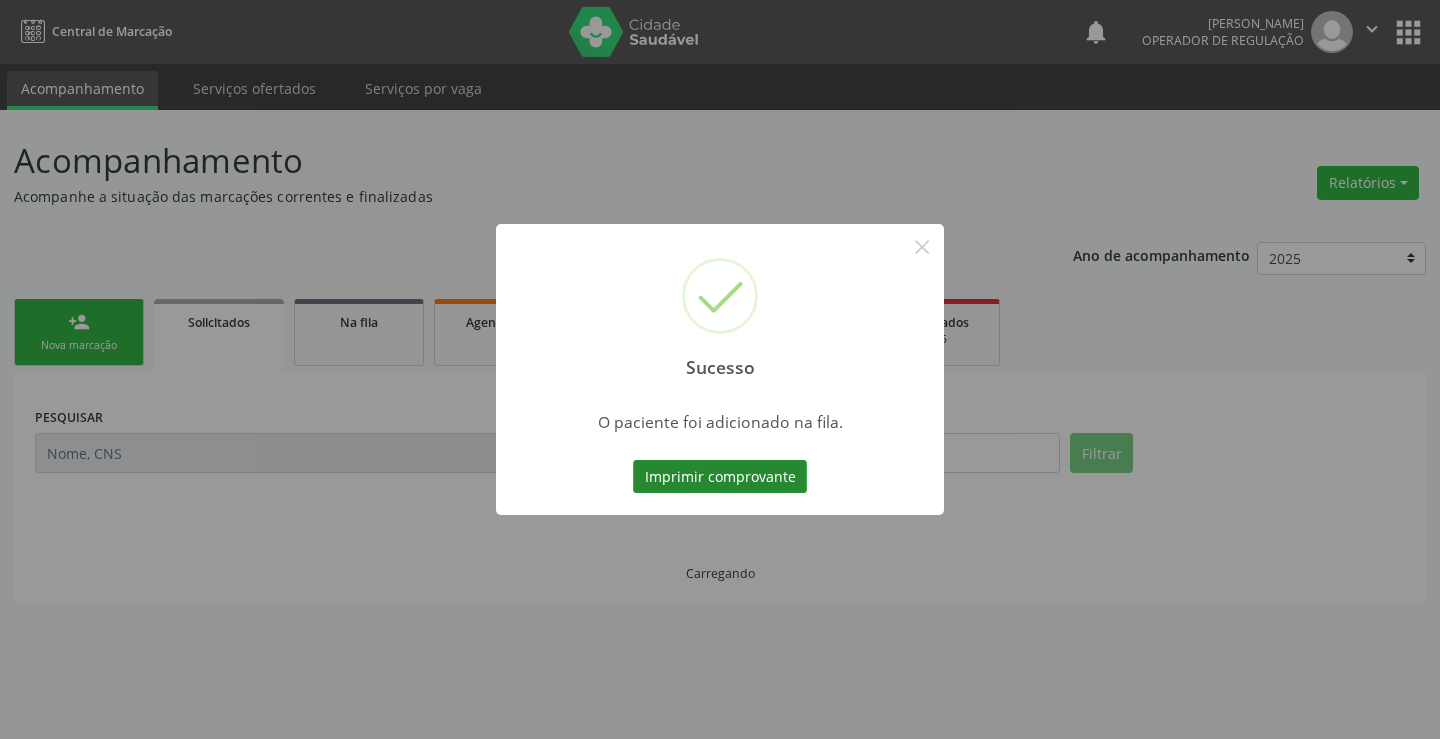 click on "Imprimir comprovante" at bounding box center [720, 477] 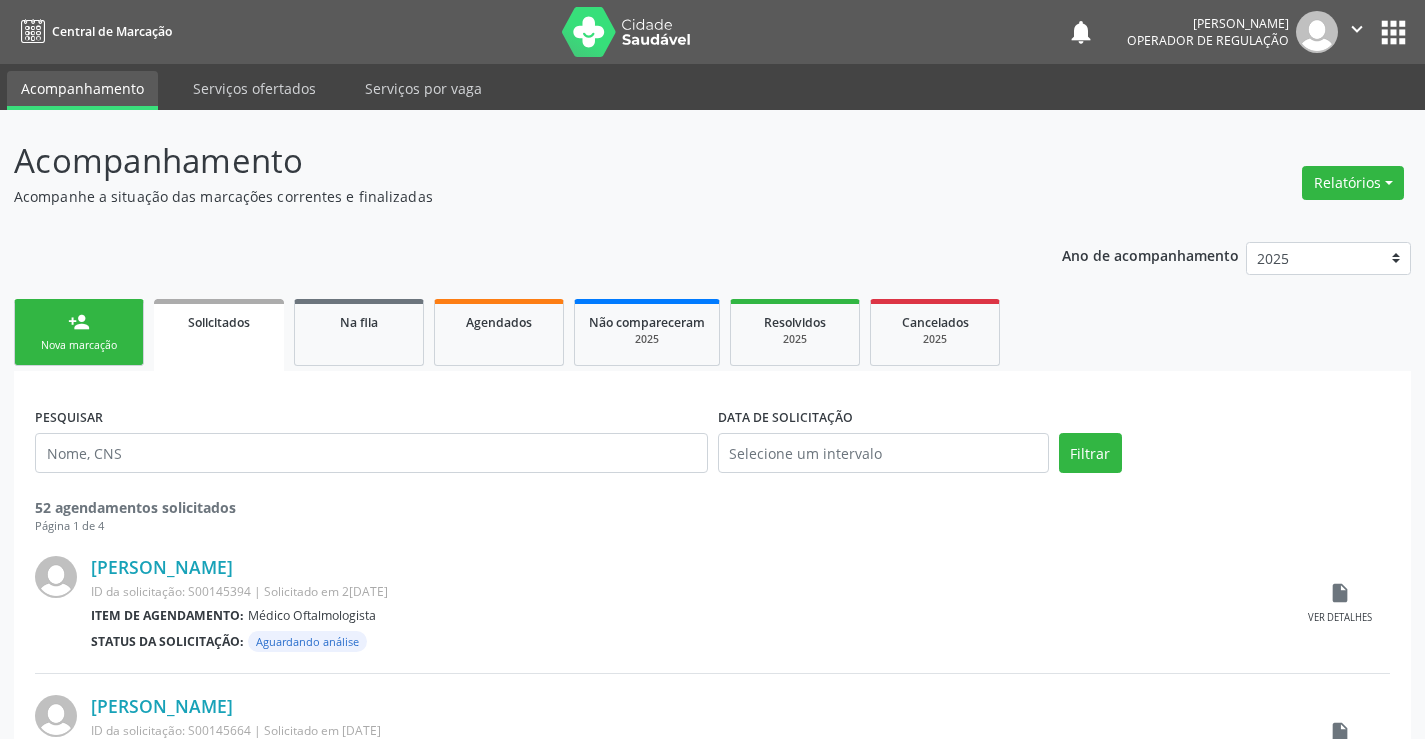 click on "Nova marcação" at bounding box center [79, 345] 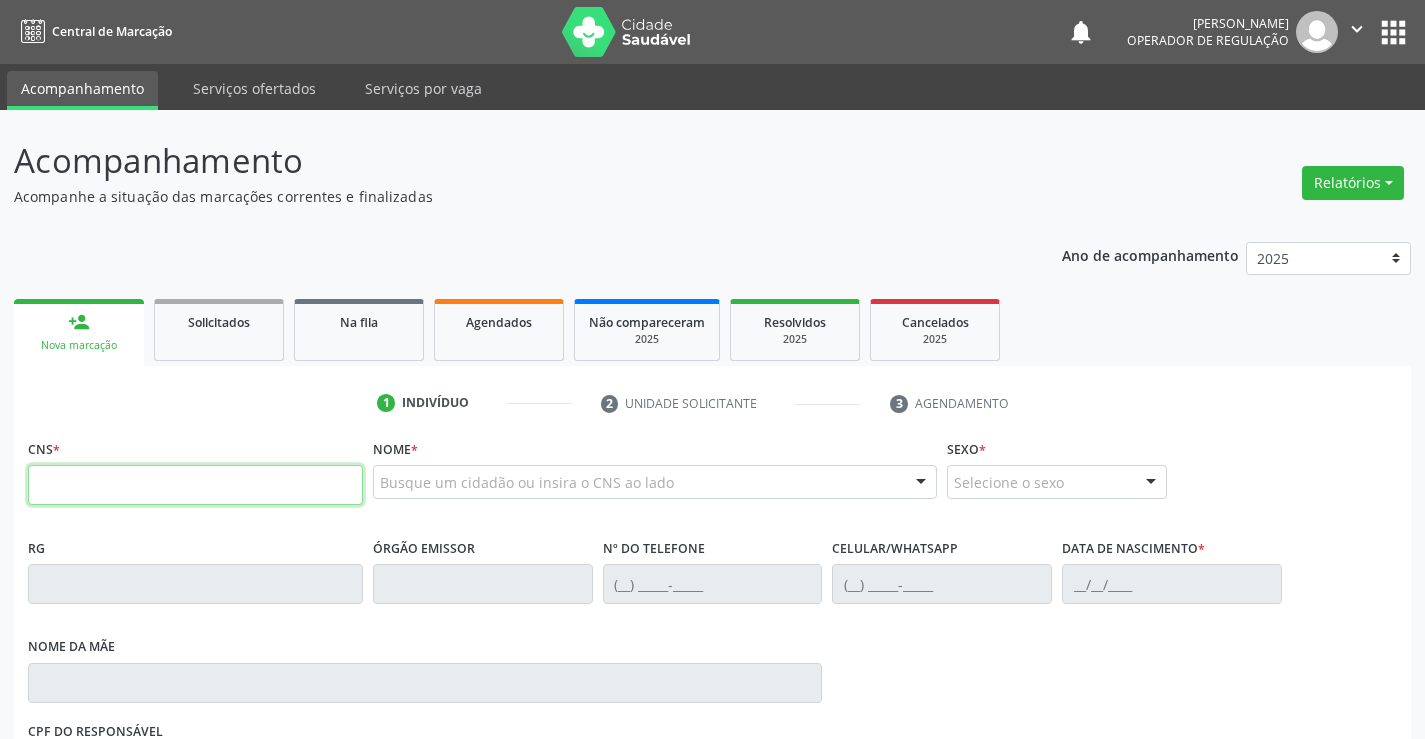 click at bounding box center [195, 485] 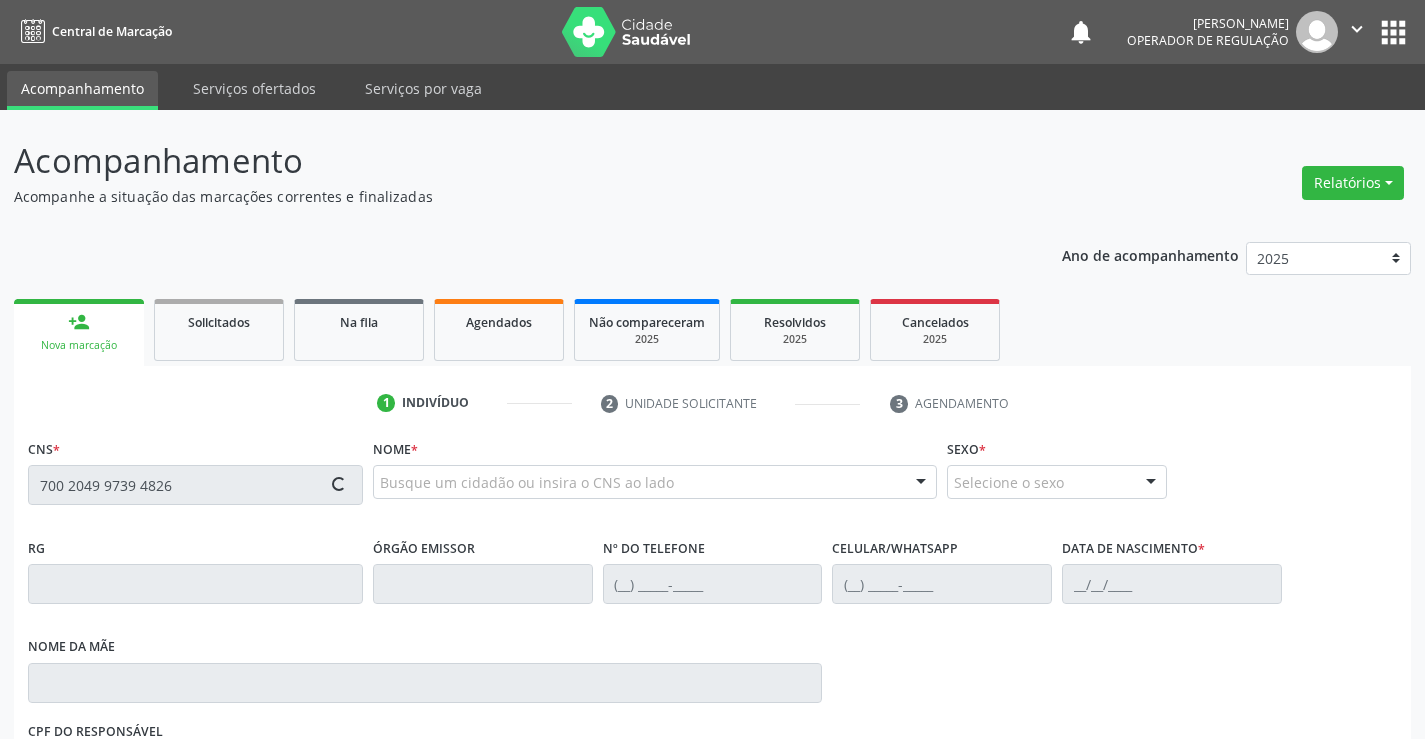 type on "700 2049 9739 4826" 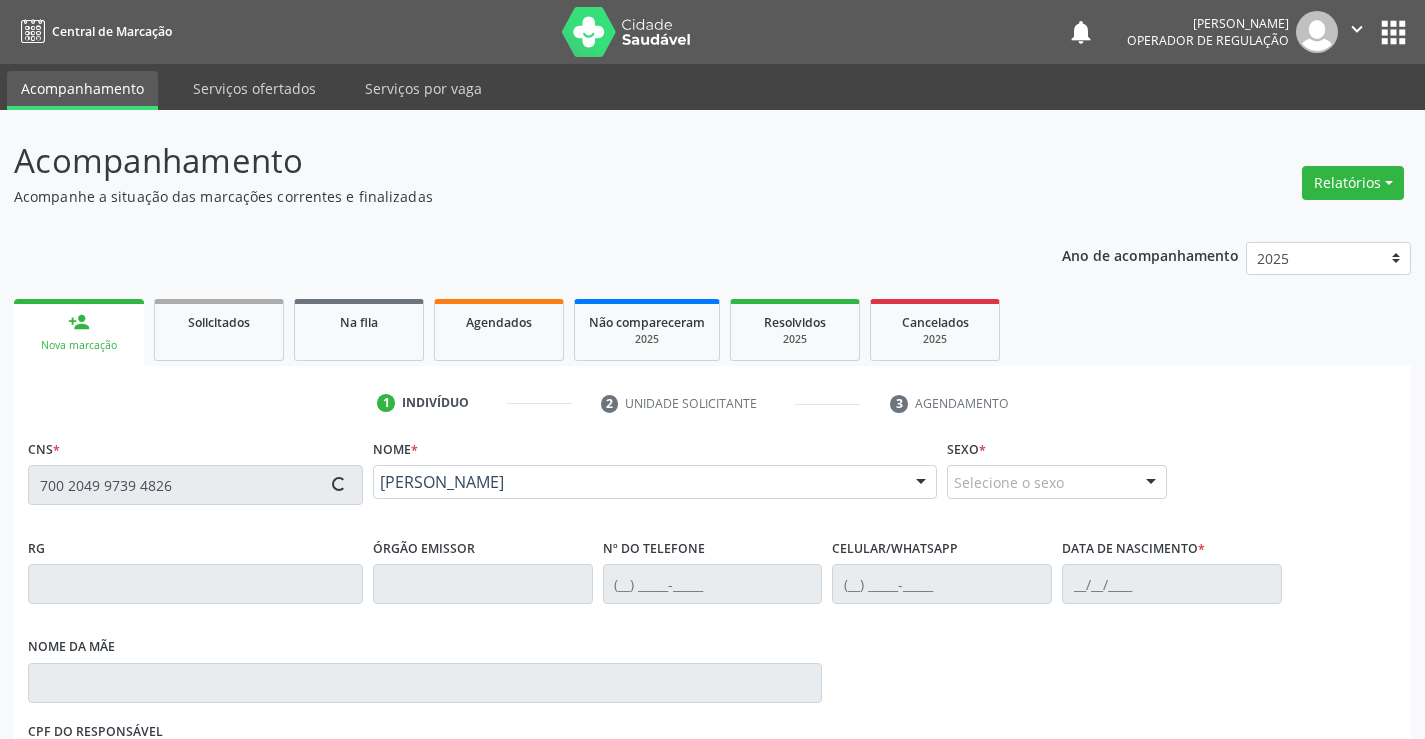 type on "1494463300" 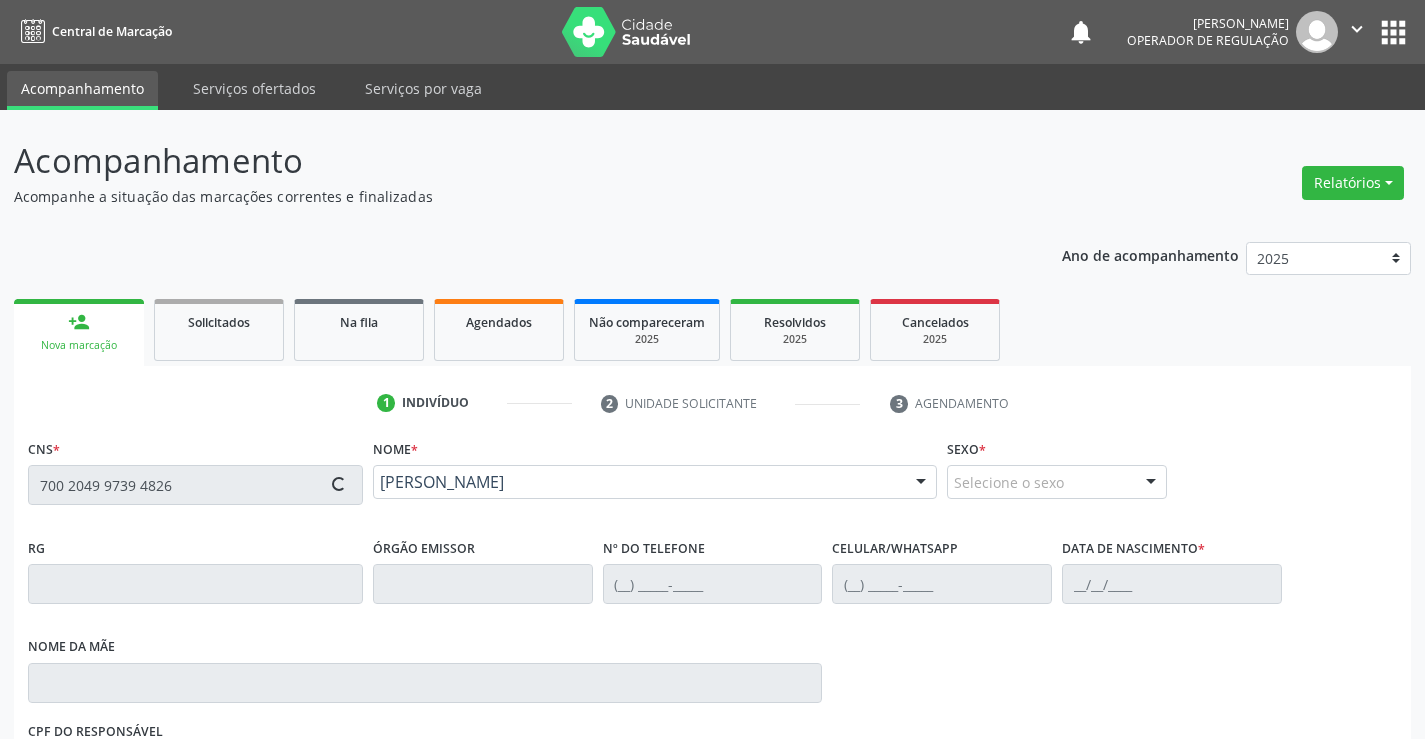 type on "[PHONE_NUMBER]" 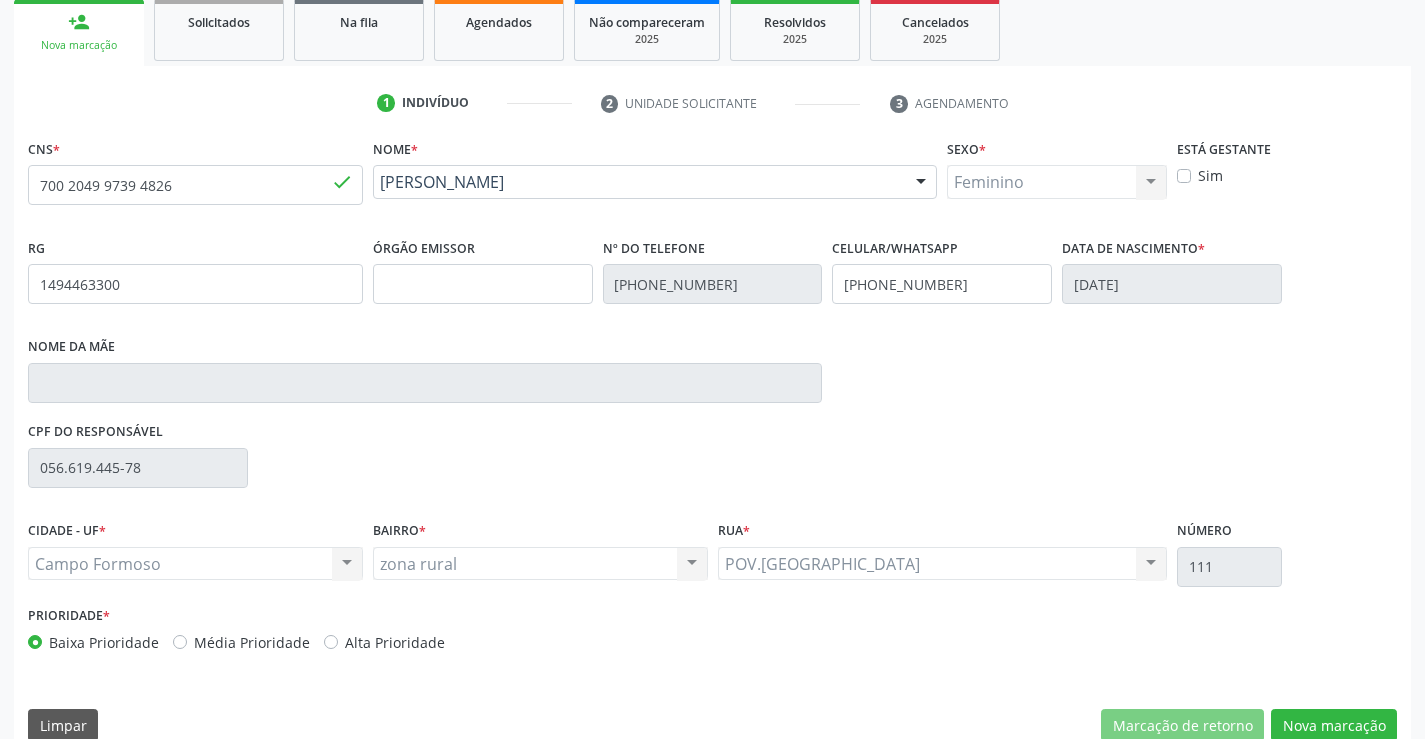 scroll, scrollTop: 331, scrollLeft: 0, axis: vertical 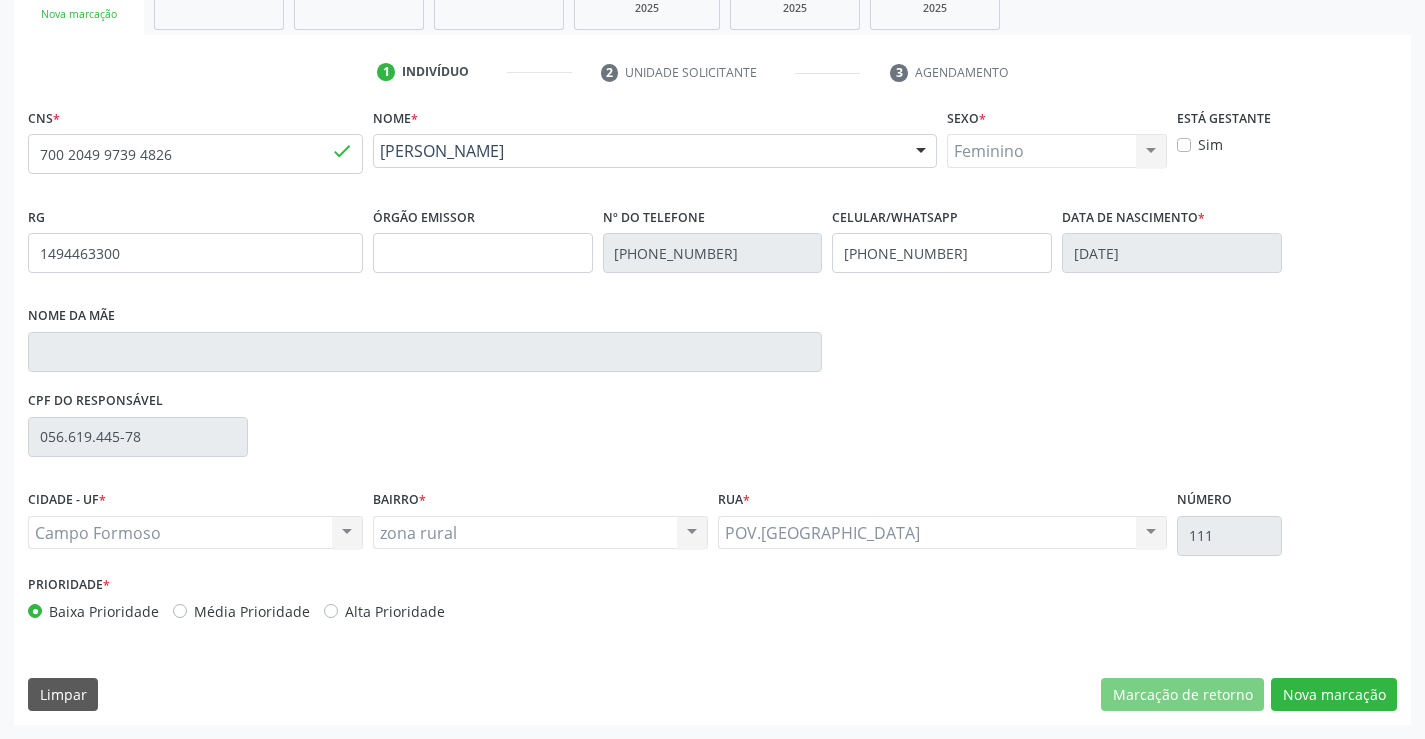 click on "CNS
*
700 2049 9739 4826       done
Nome
*
[PERSON_NAME]
[PERSON_NAME]
CNS:
700 2049 9739 4826
CPF:    --   Nascimento:
[DATE]
Nenhum resultado encontrado para: "   "
Digite o nome ou CNS para buscar um indivíduo
Sexo
*
Feminino         Masculino   Feminino
Nenhum resultado encontrado para: "   "
Não há nenhuma opção para ser exibida.
Está gestante
Sim
RG
1494463300
Órgão emissor
Nº do Telefone
[PHONE_NUMBER]
Celular/WhatsApp
[PHONE_NUMBER]
Data de nascimento
*
[DATE]
Nome da mãe
CPF do responsável
056.619.445-78
CIDADE - UF
*
[GEOGRAPHIC_DATA]         [GEOGRAPHIC_DATA]" at bounding box center [712, 414] 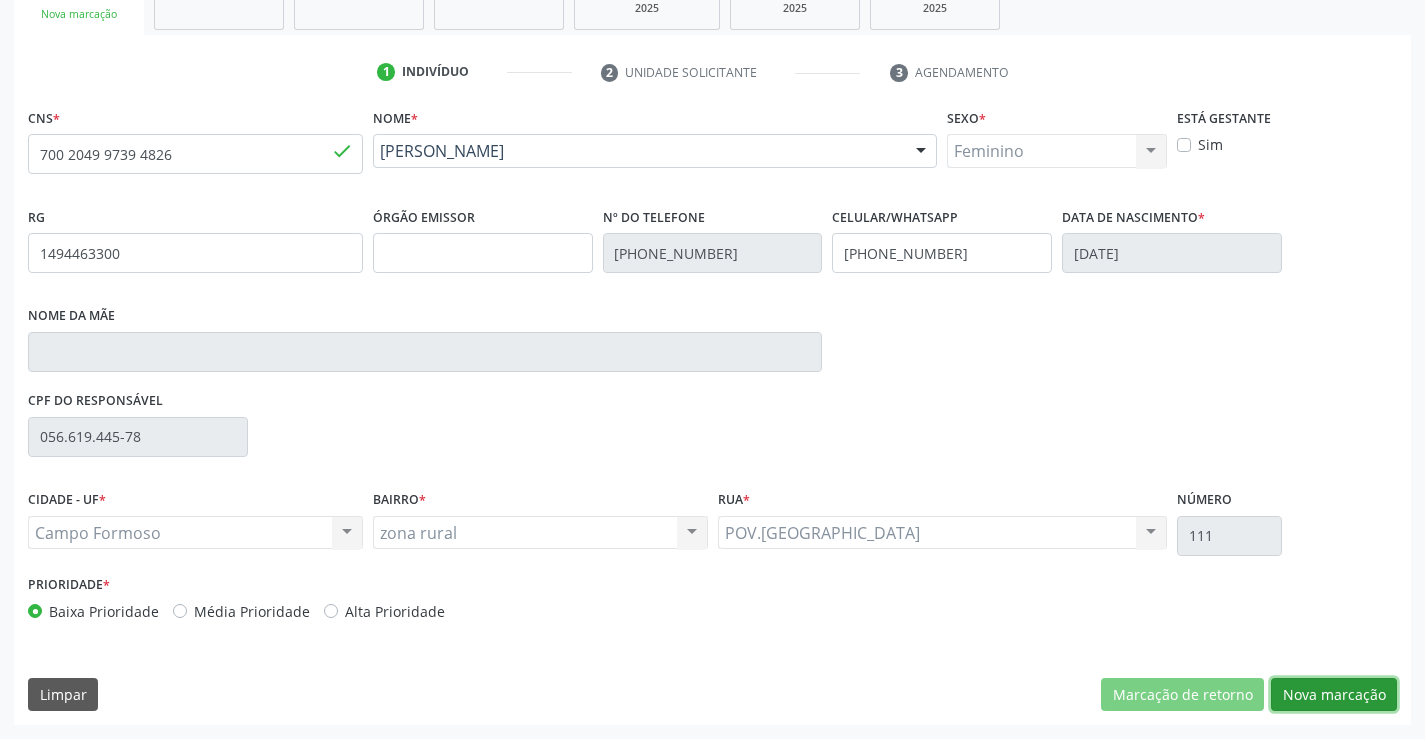 click on "Nova marcação" at bounding box center (1334, 695) 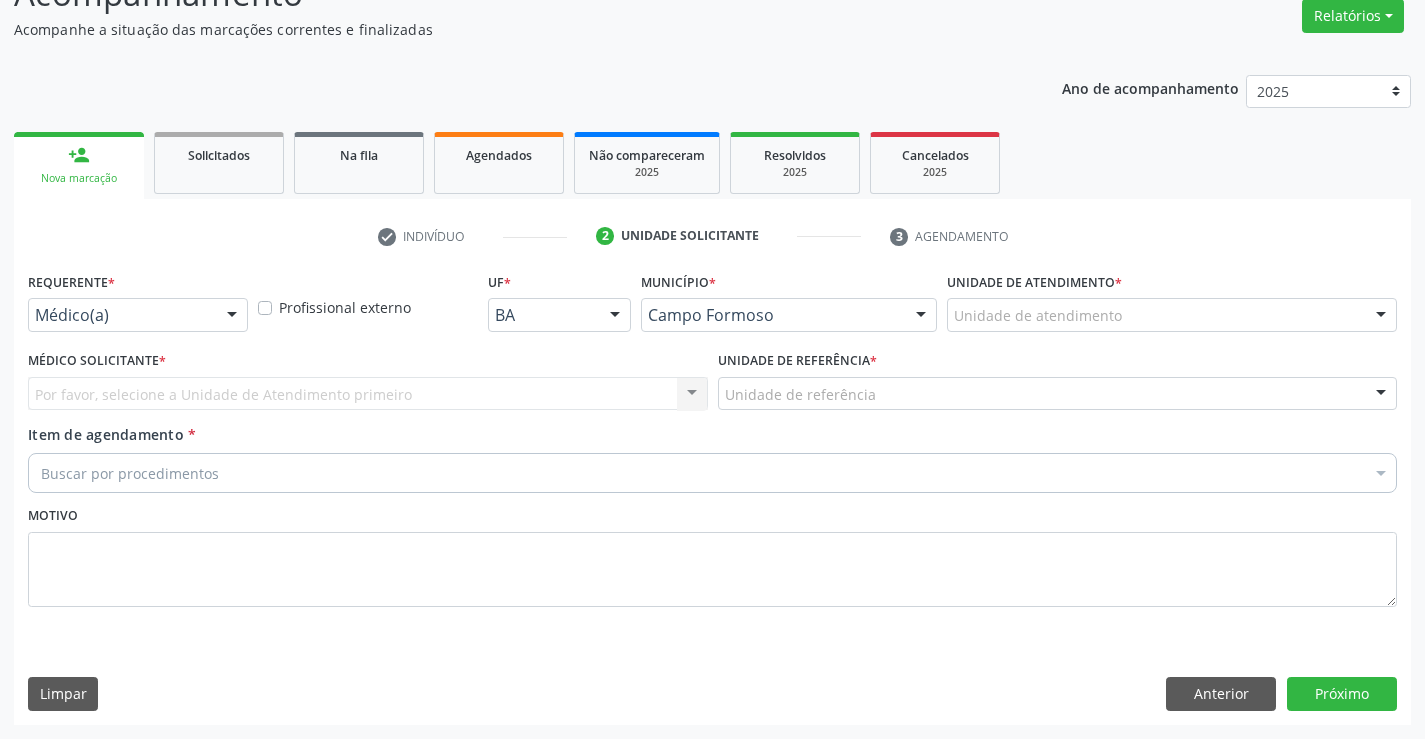 scroll, scrollTop: 167, scrollLeft: 0, axis: vertical 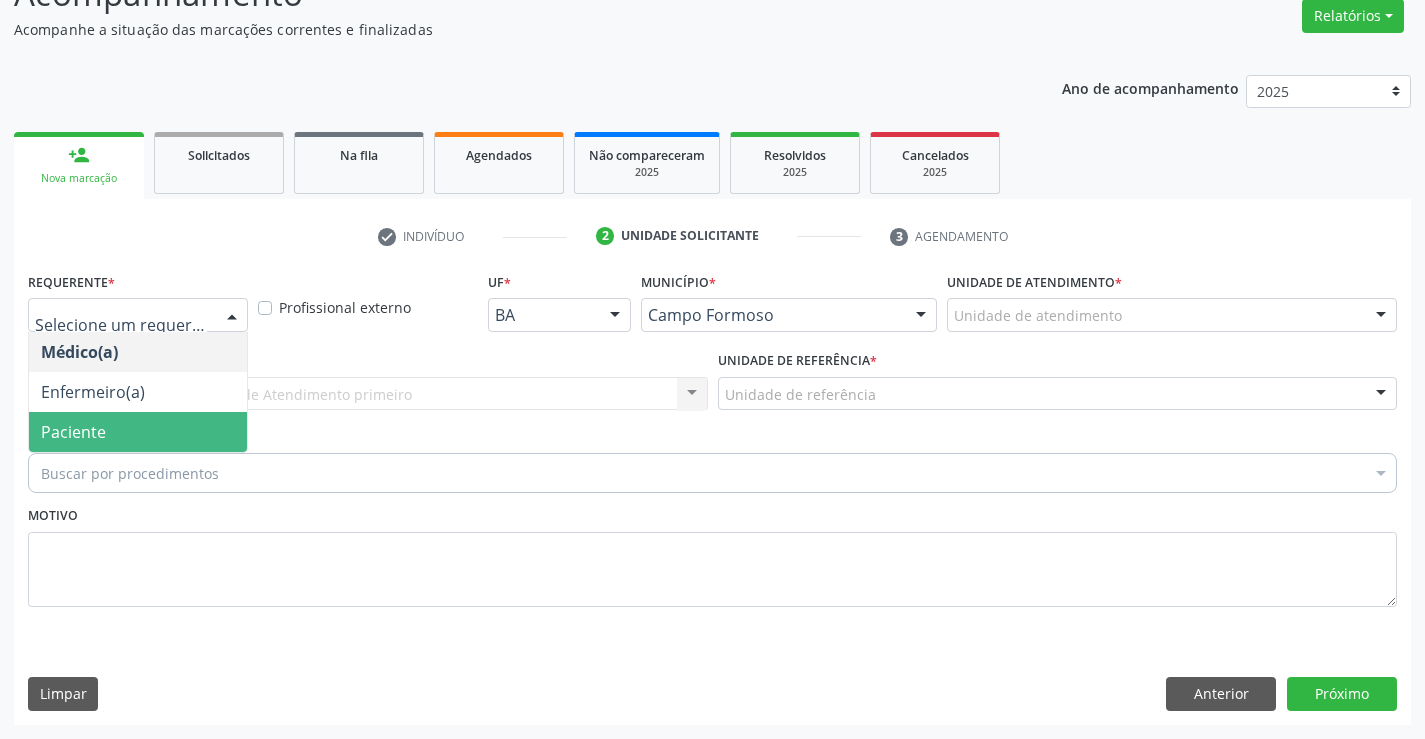click on "Paciente" at bounding box center [73, 432] 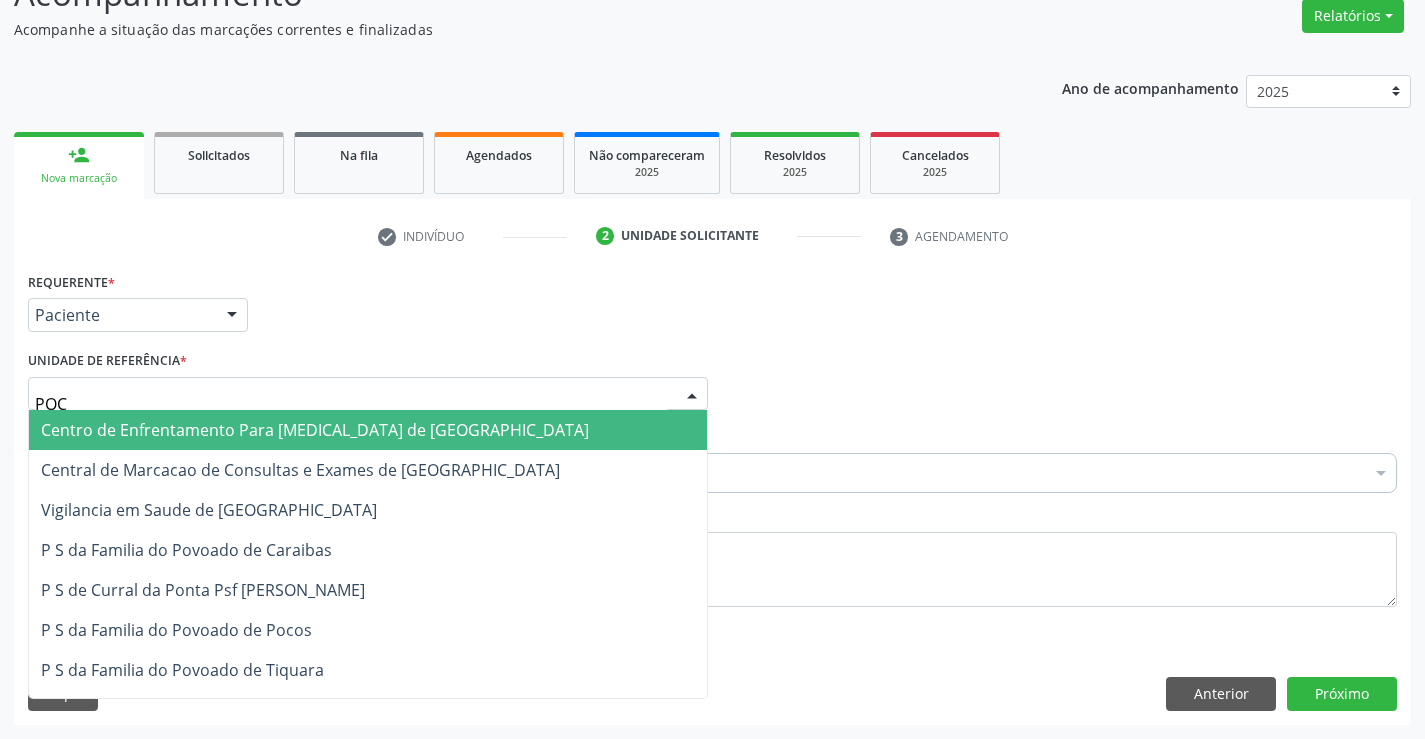 type on "POCO" 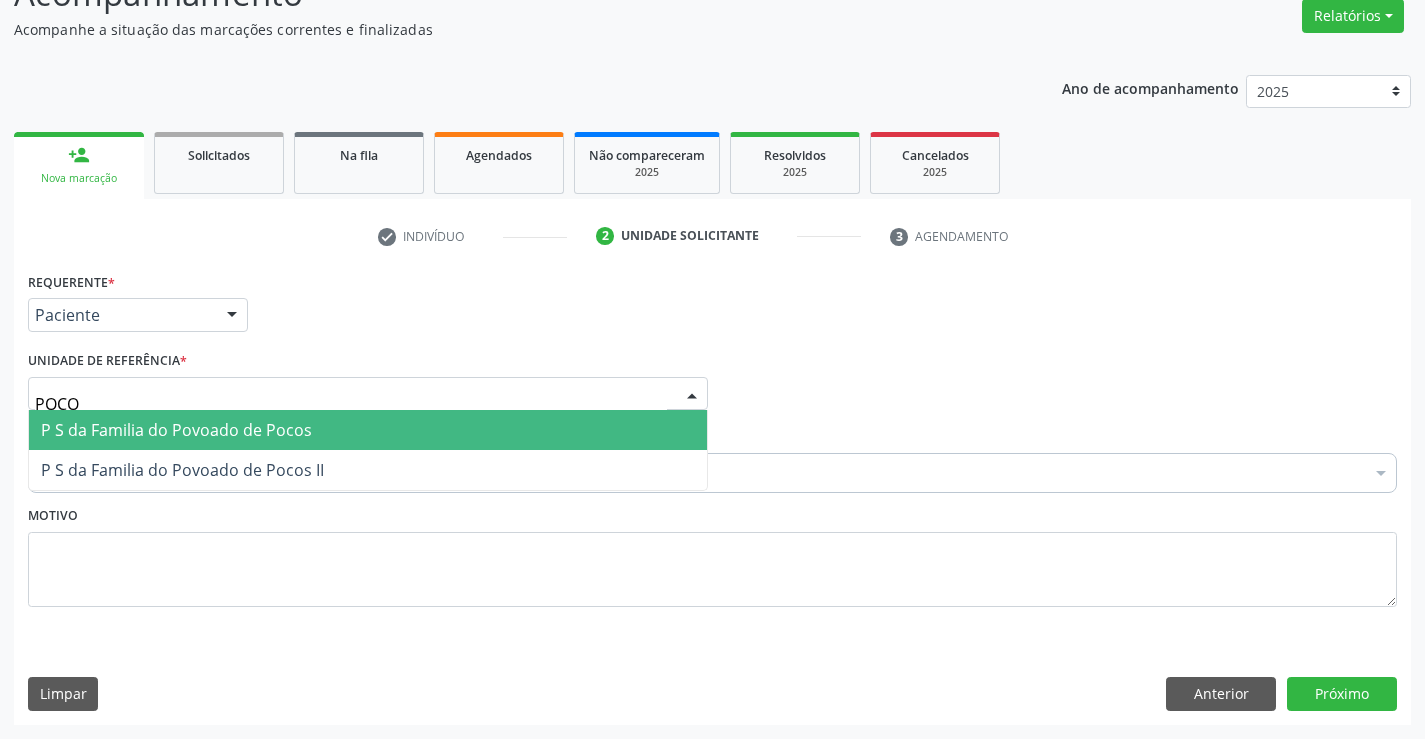 click on "P S da Familia do Povoado de Pocos" at bounding box center (176, 430) 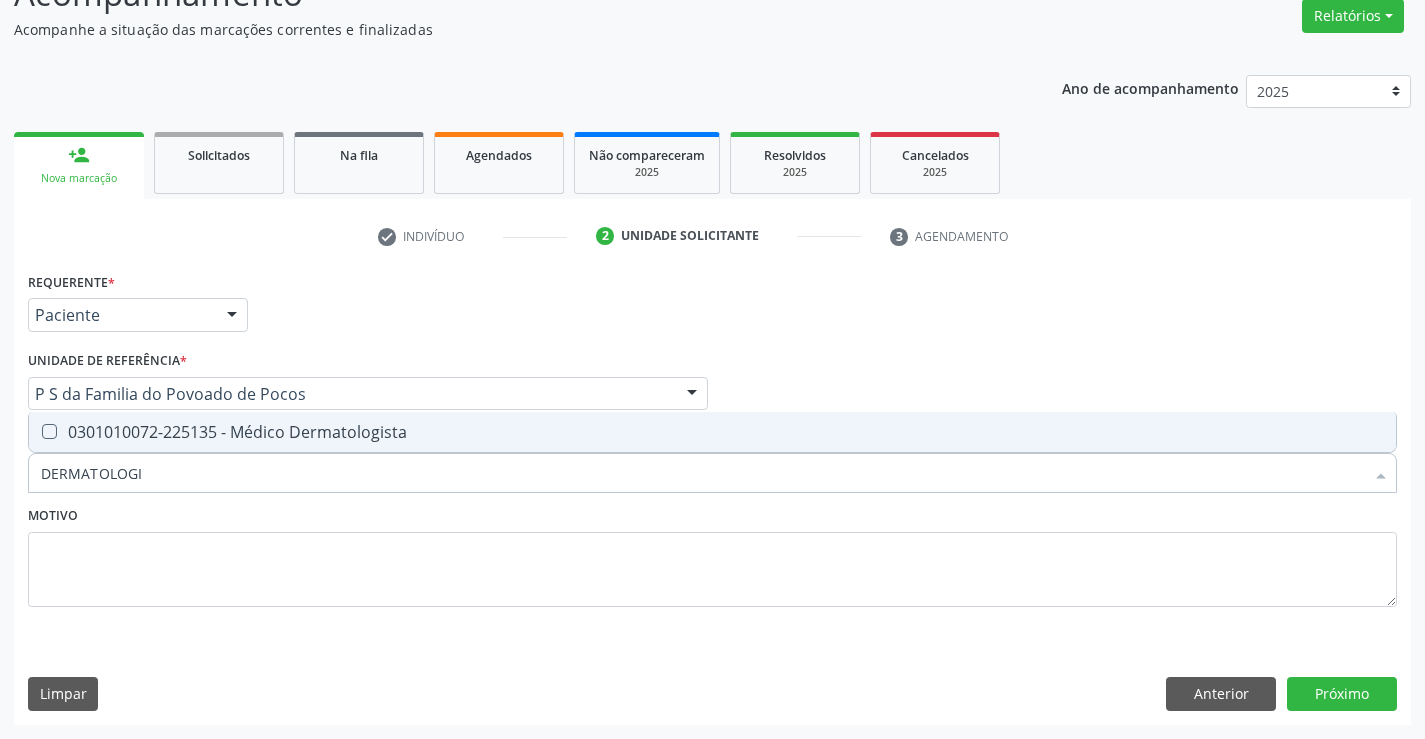 type on "DERMATOLOGIS" 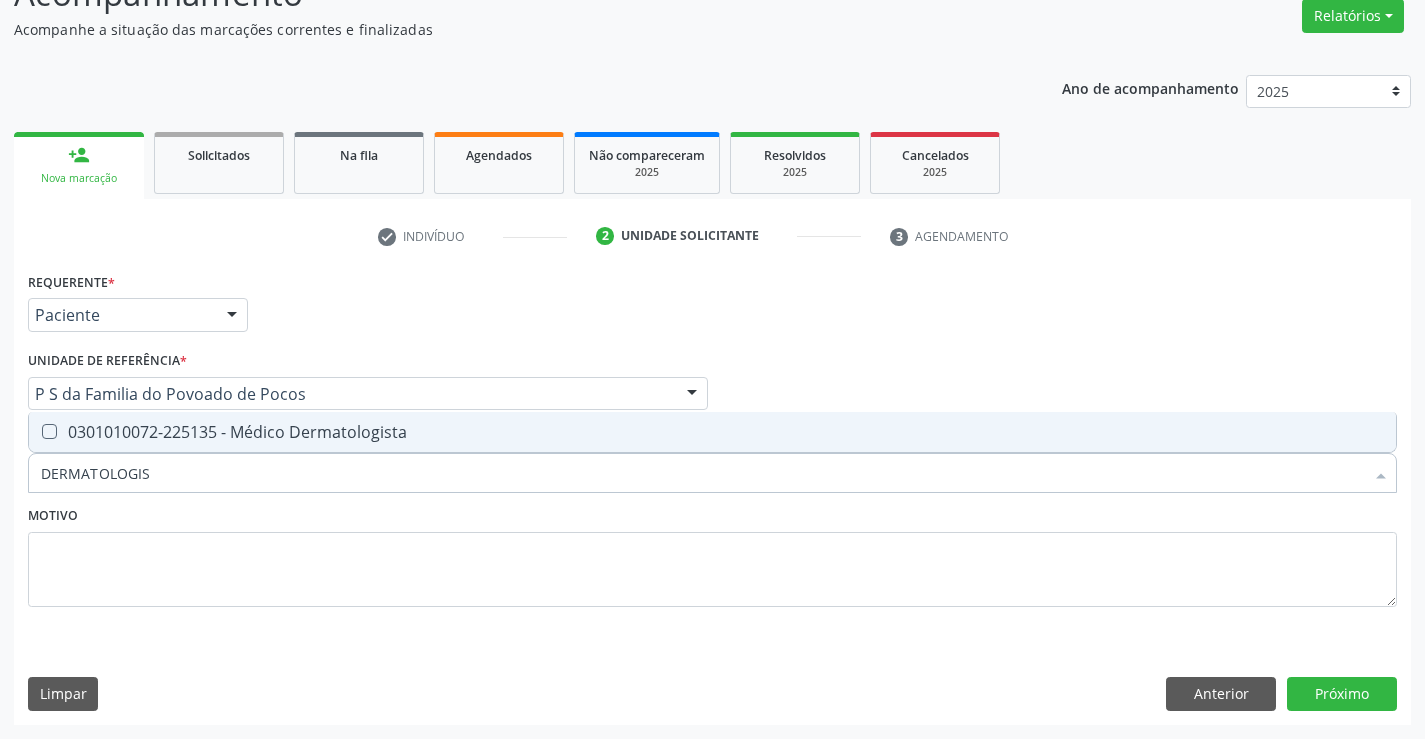 click on "0301010072-225135 - Médico Dermatologista" at bounding box center (712, 432) 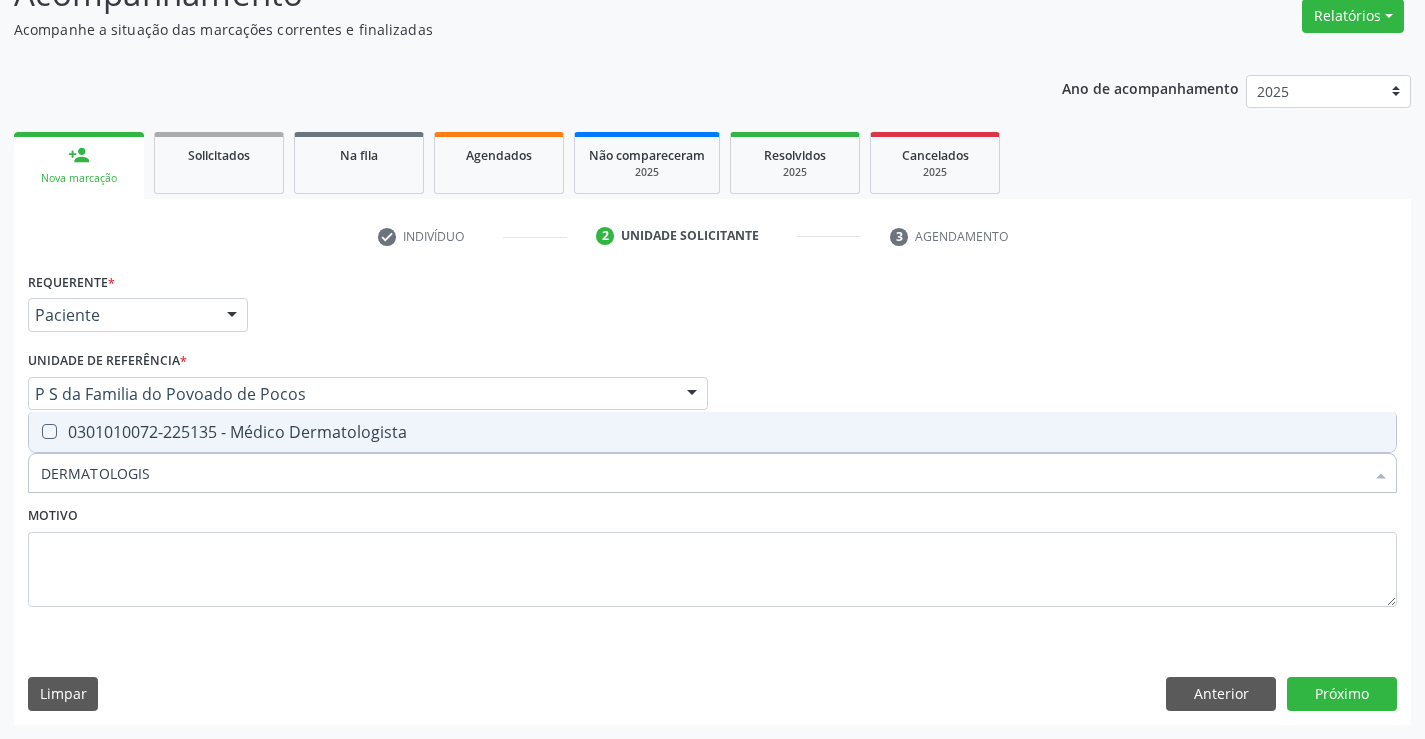 checkbox on "true" 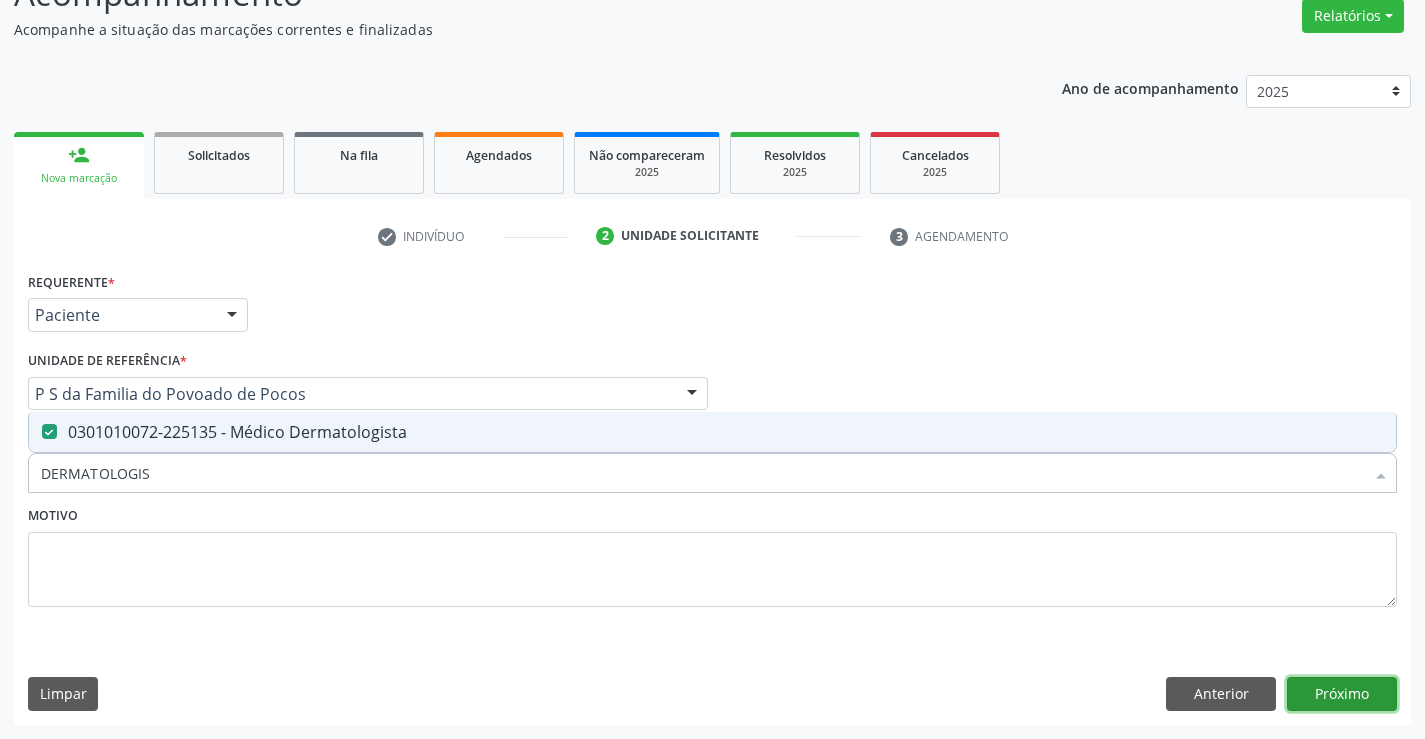 click on "Próximo" at bounding box center [1342, 694] 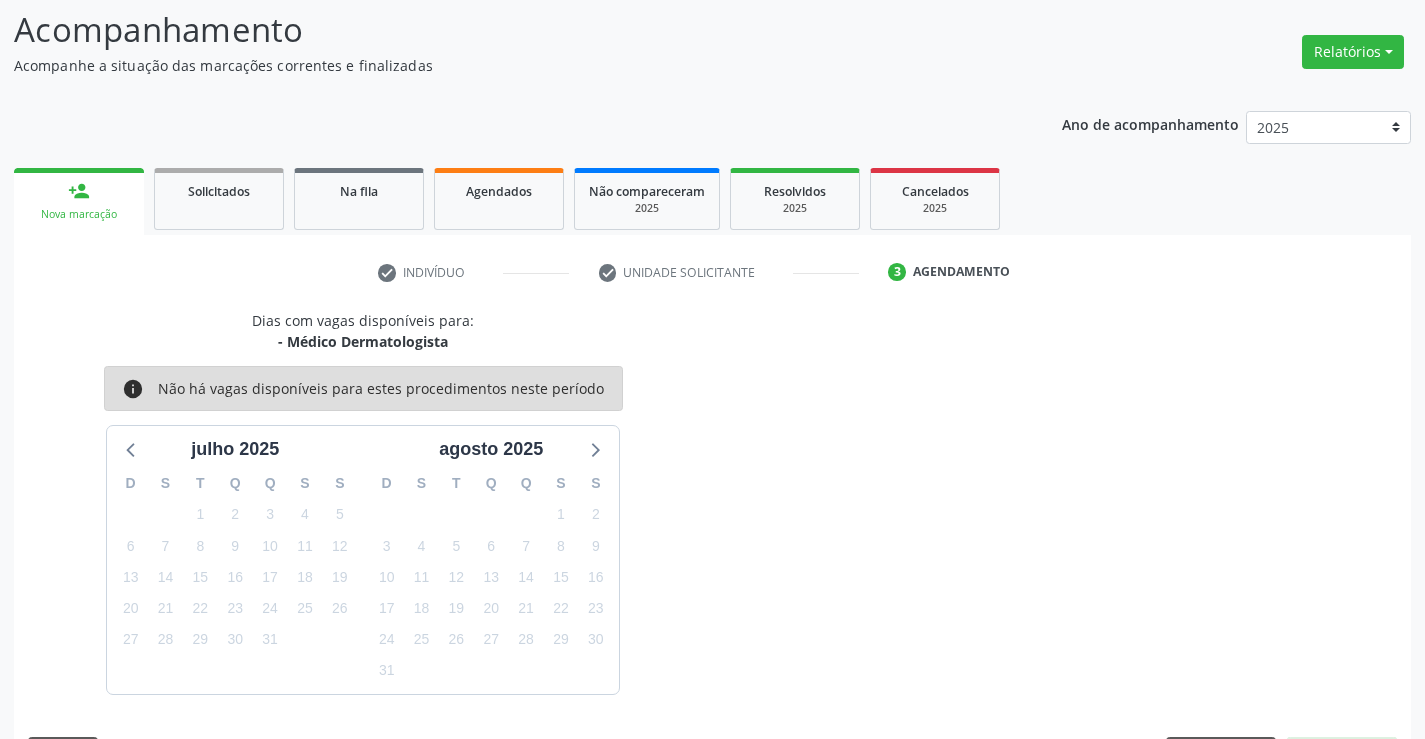 scroll, scrollTop: 167, scrollLeft: 0, axis: vertical 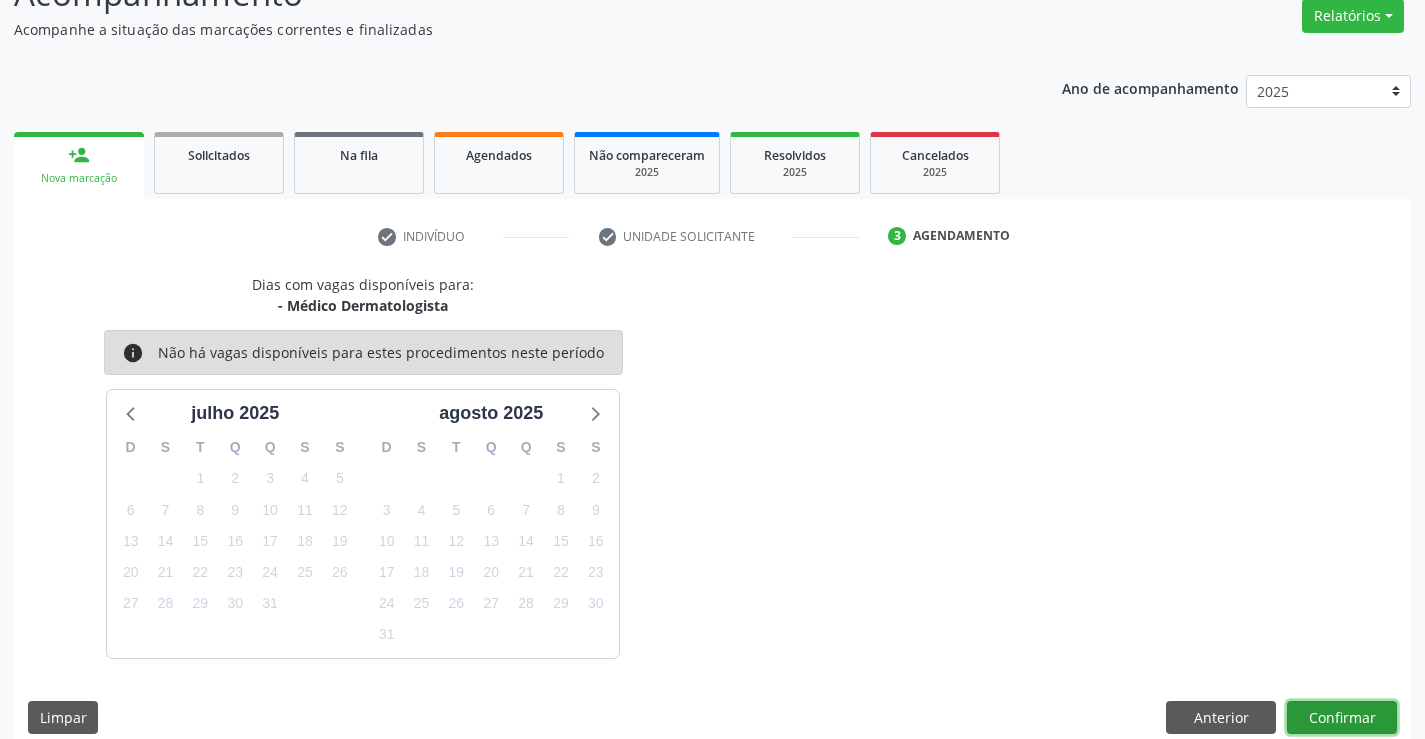 click on "Confirmar" at bounding box center [1342, 718] 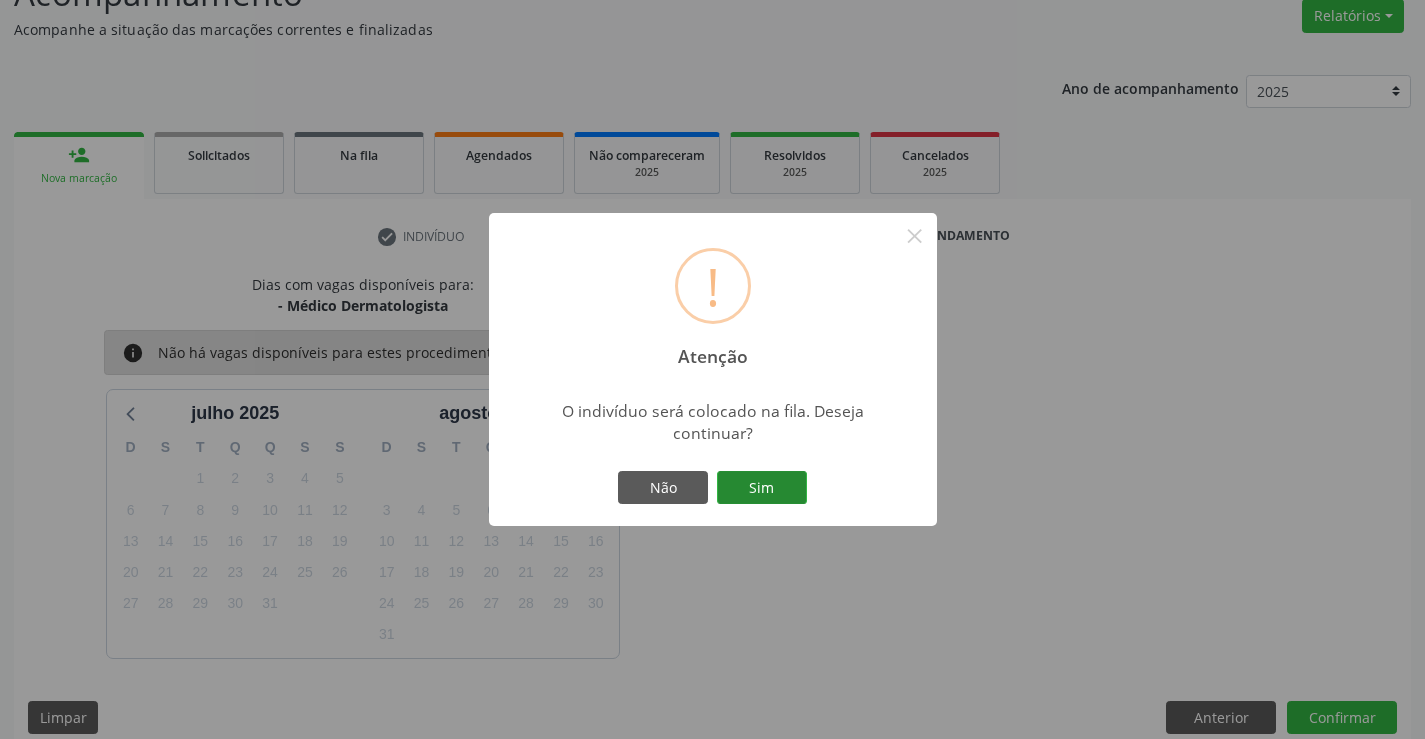 click on "Sim" at bounding box center (762, 488) 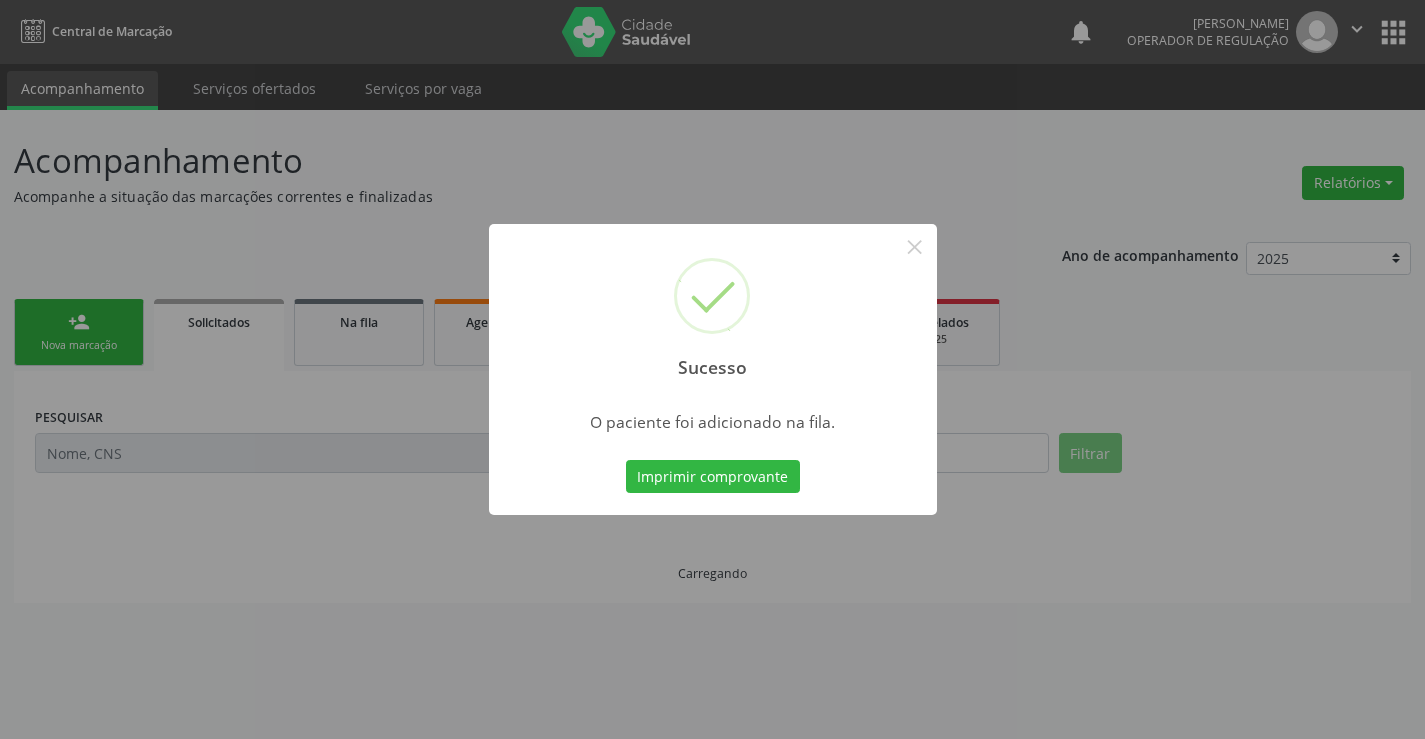 scroll, scrollTop: 0, scrollLeft: 0, axis: both 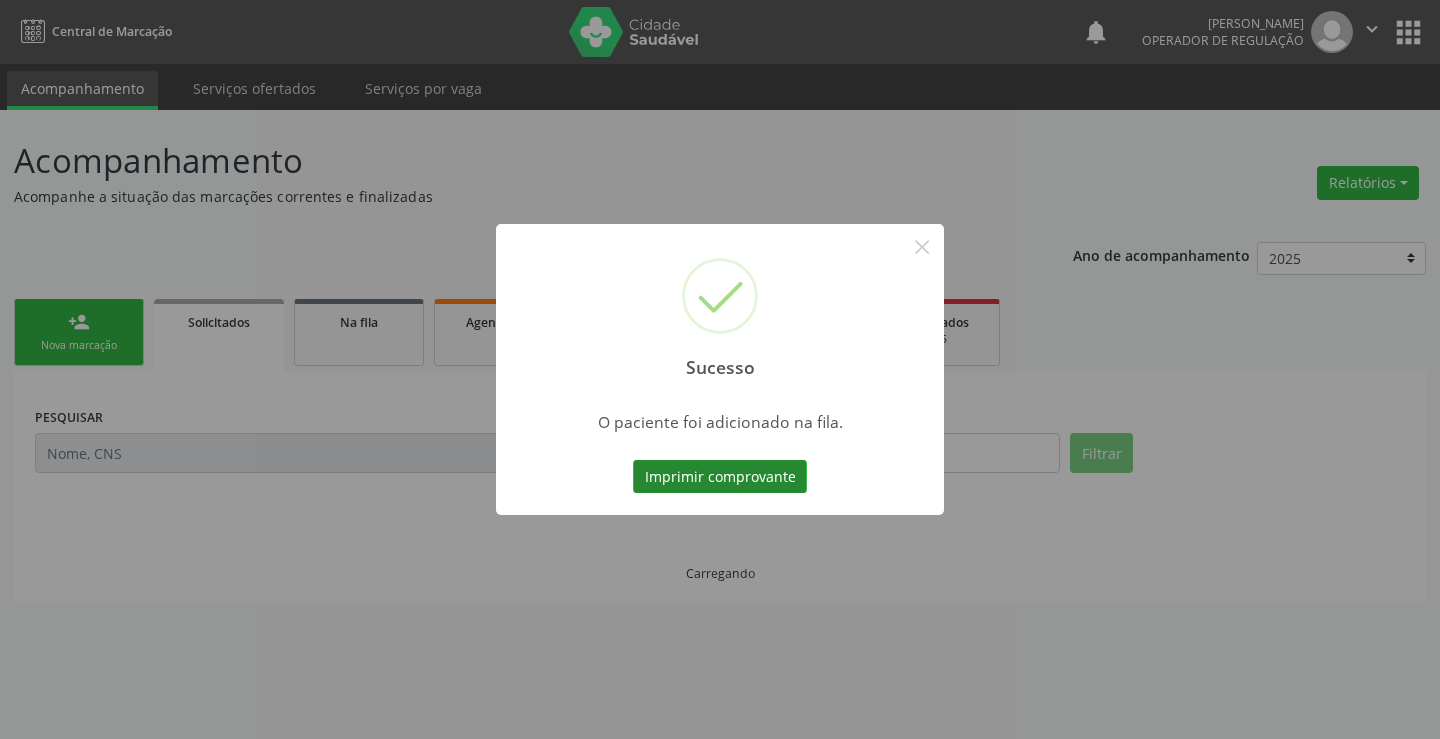 click on "Imprimir comprovante" at bounding box center (720, 477) 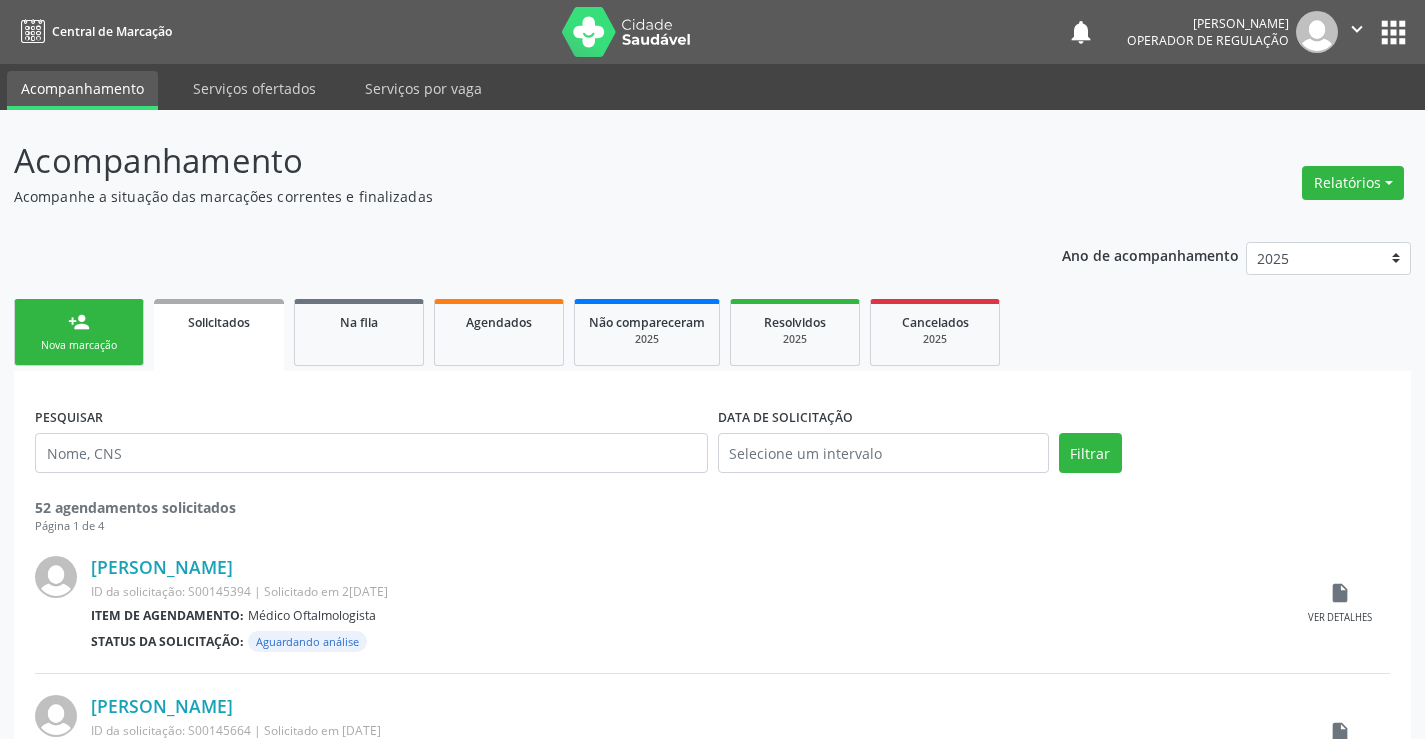 click on "person_add
Nova marcação" at bounding box center [79, 332] 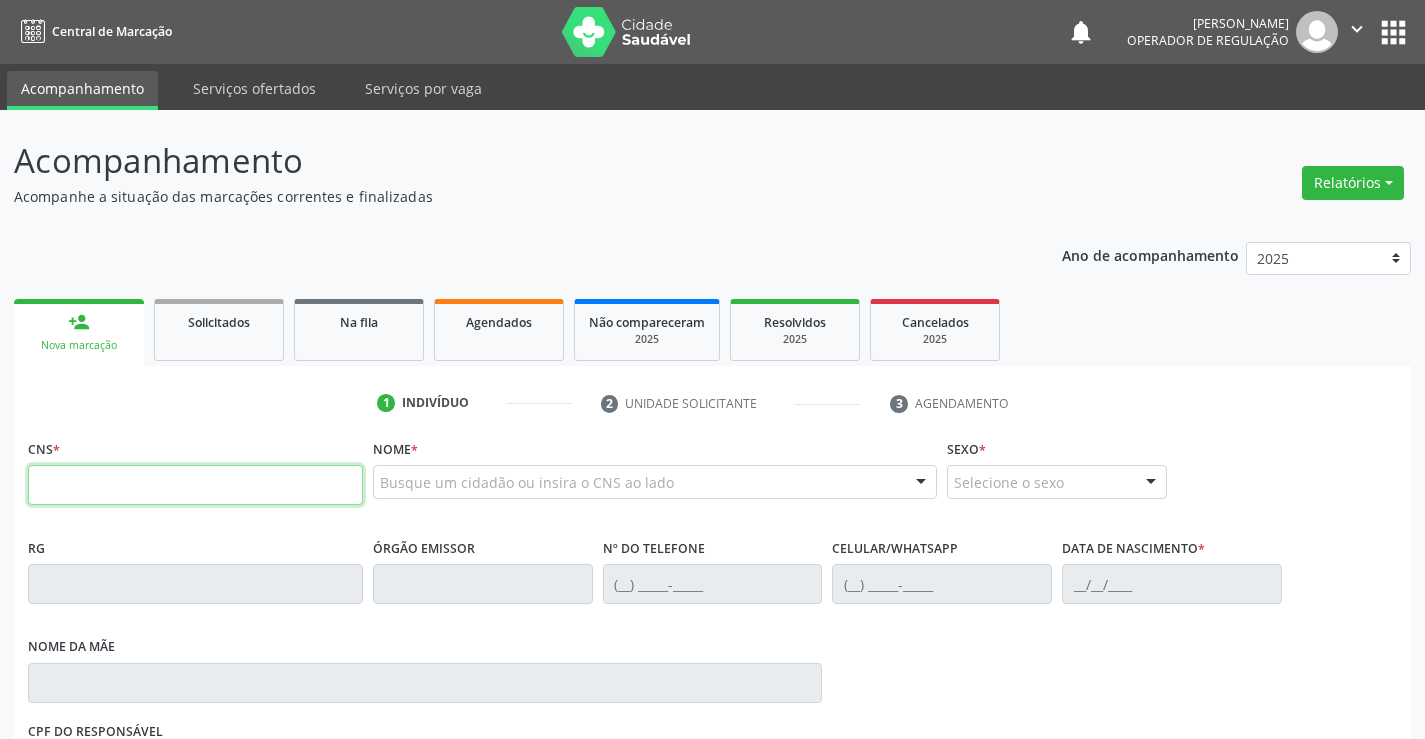 click at bounding box center [195, 485] 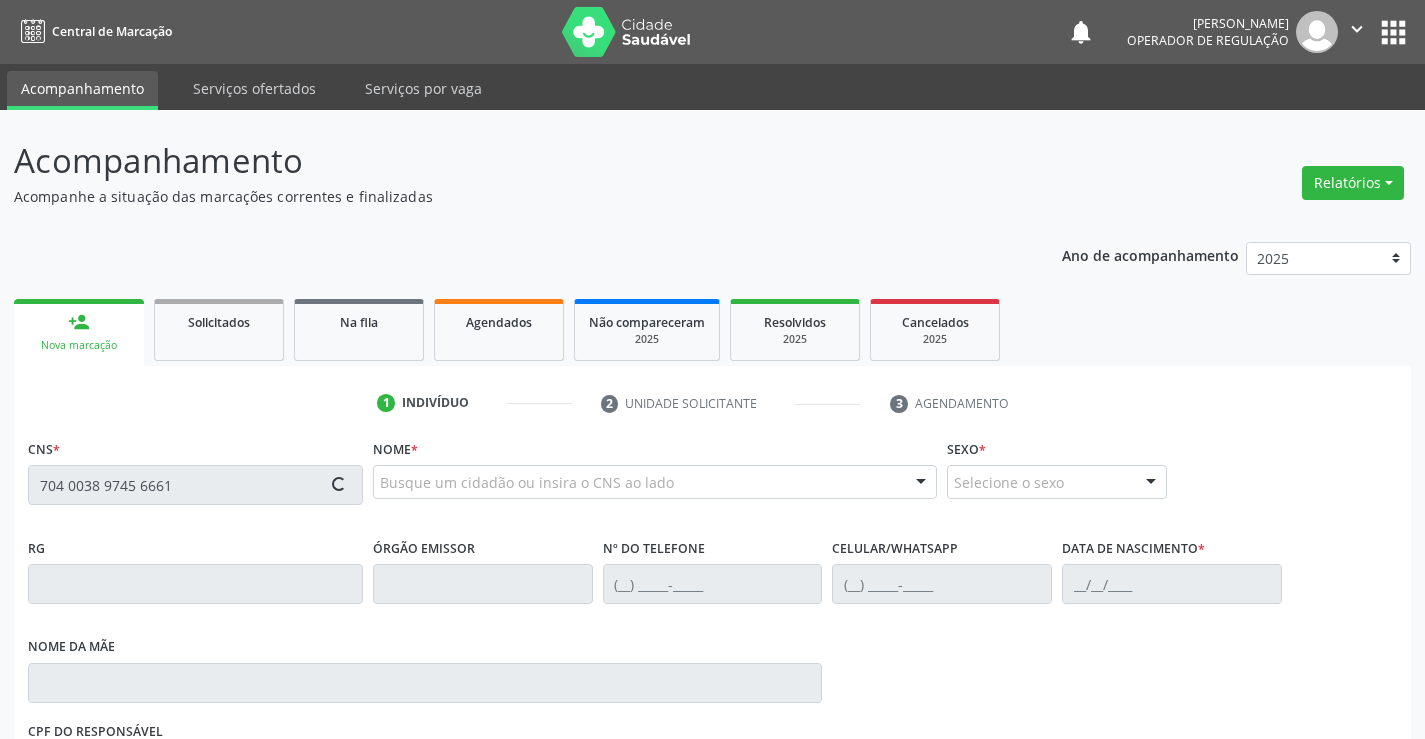 type on "704 0038 9745 6661" 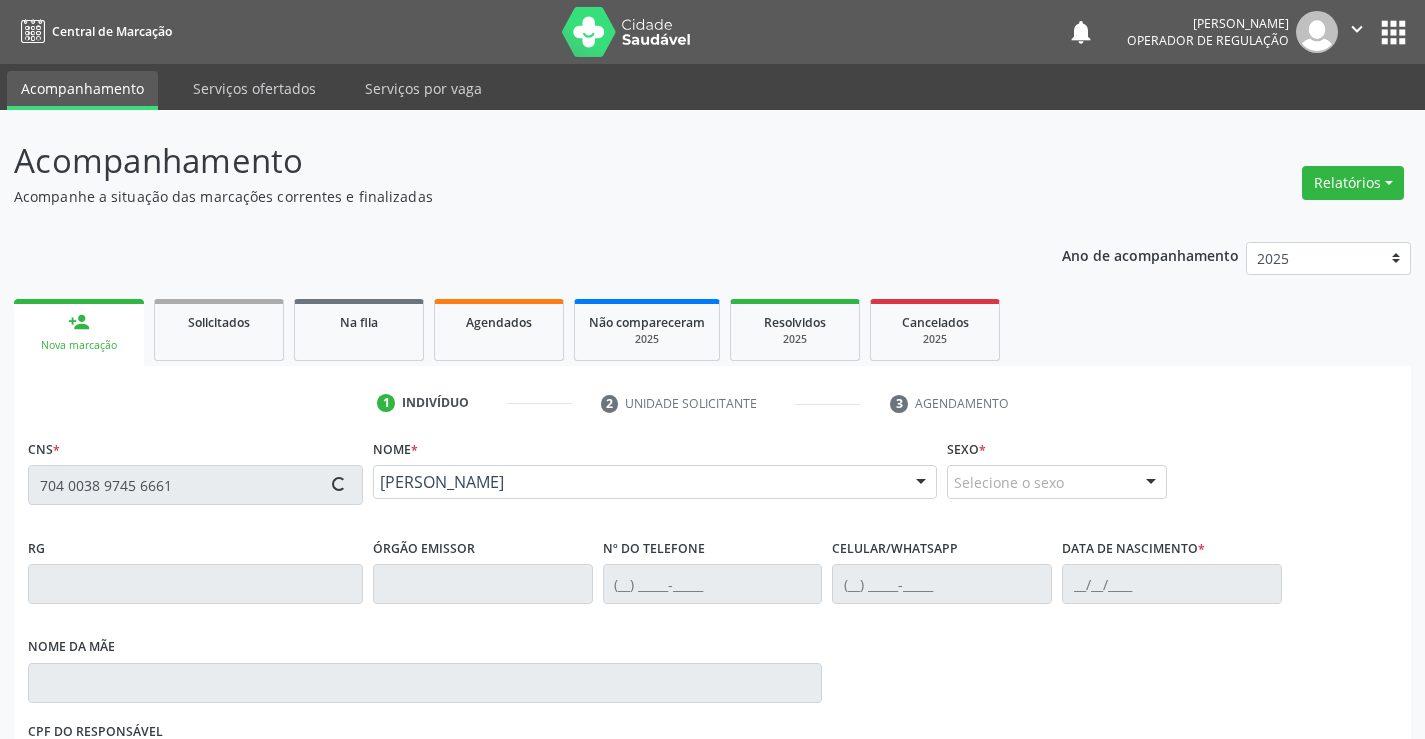 type on "0466583940" 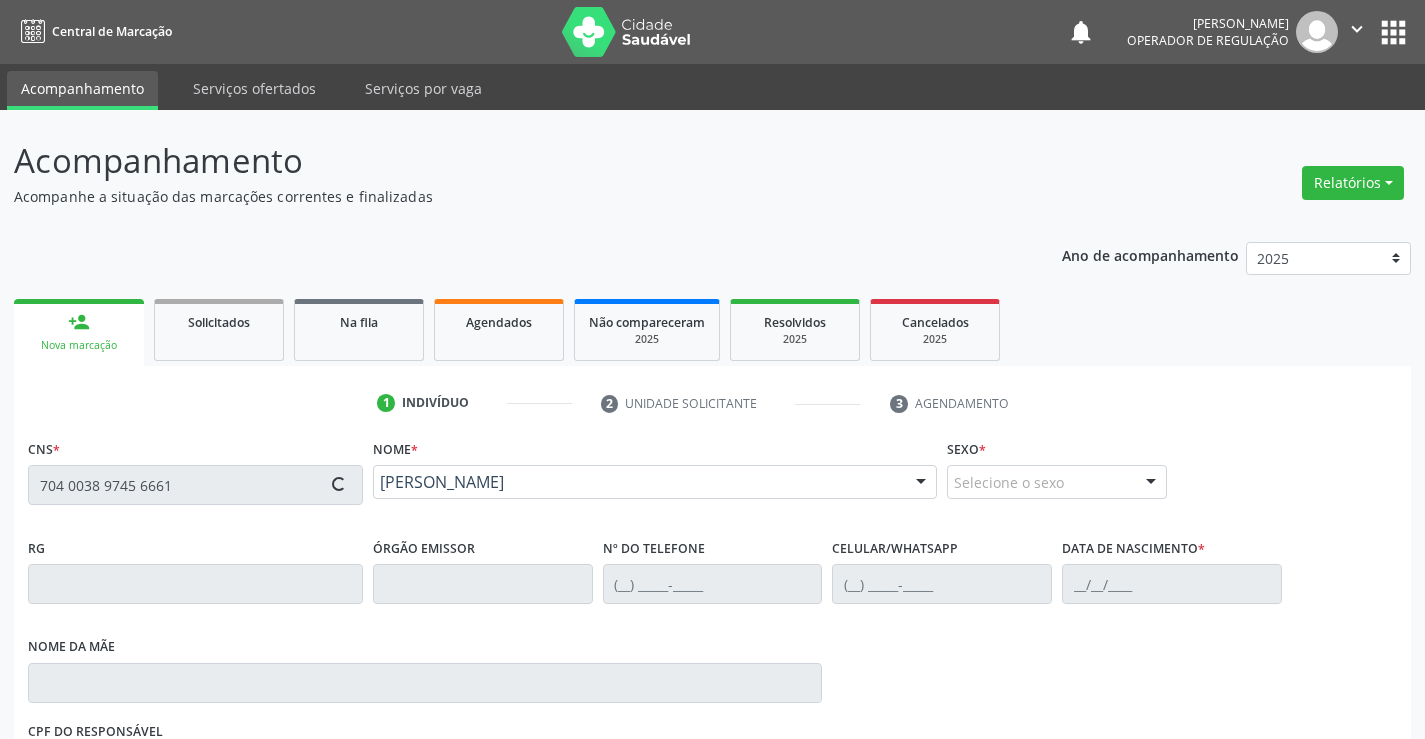 type on "[PHONE_NUMBER]" 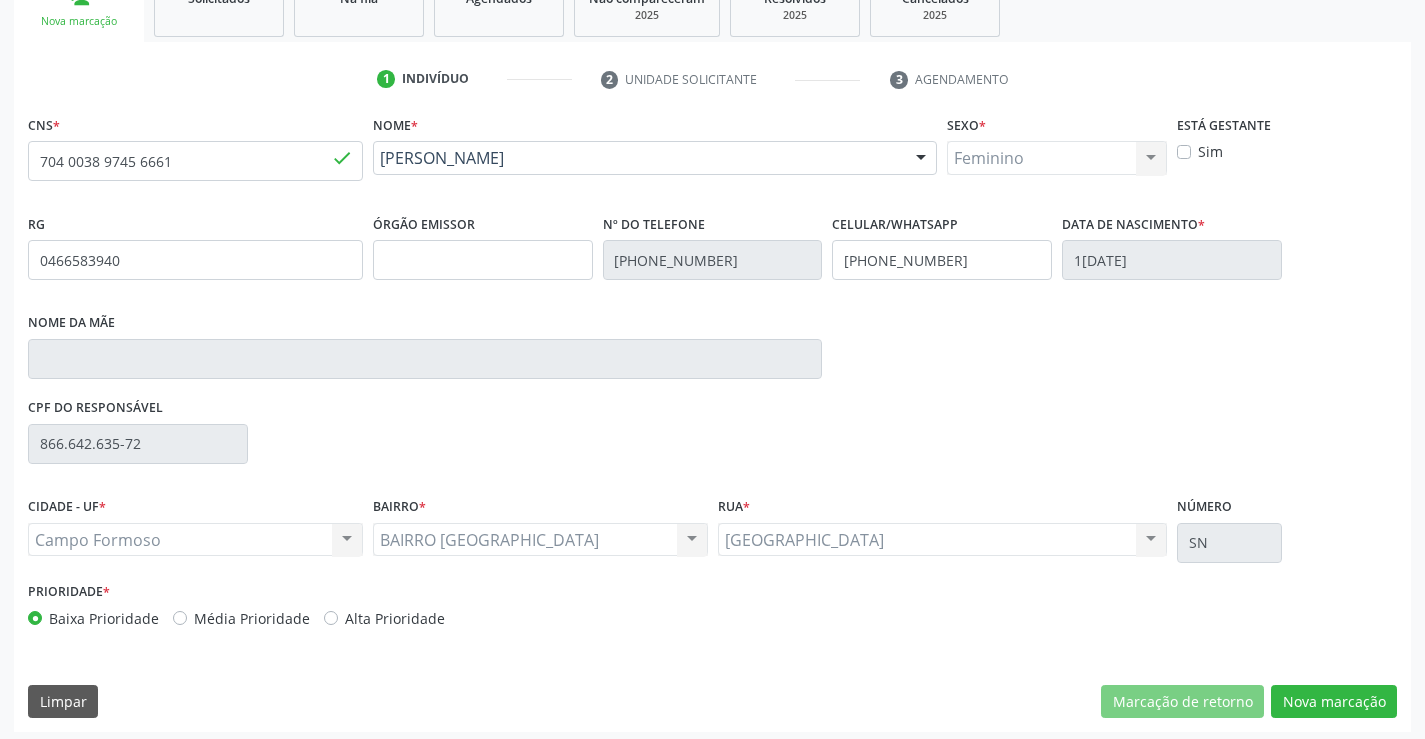 scroll, scrollTop: 331, scrollLeft: 0, axis: vertical 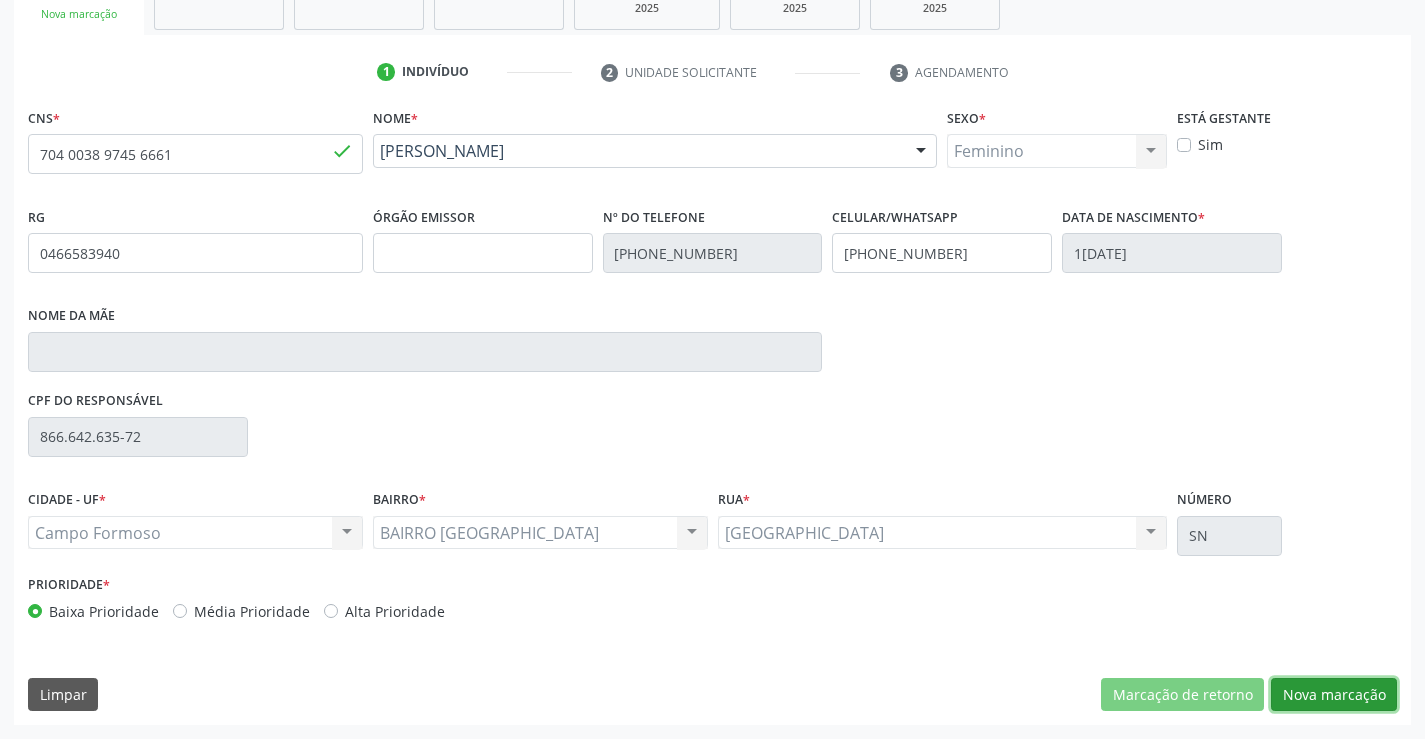 click on "Nova marcação" at bounding box center (1334, 695) 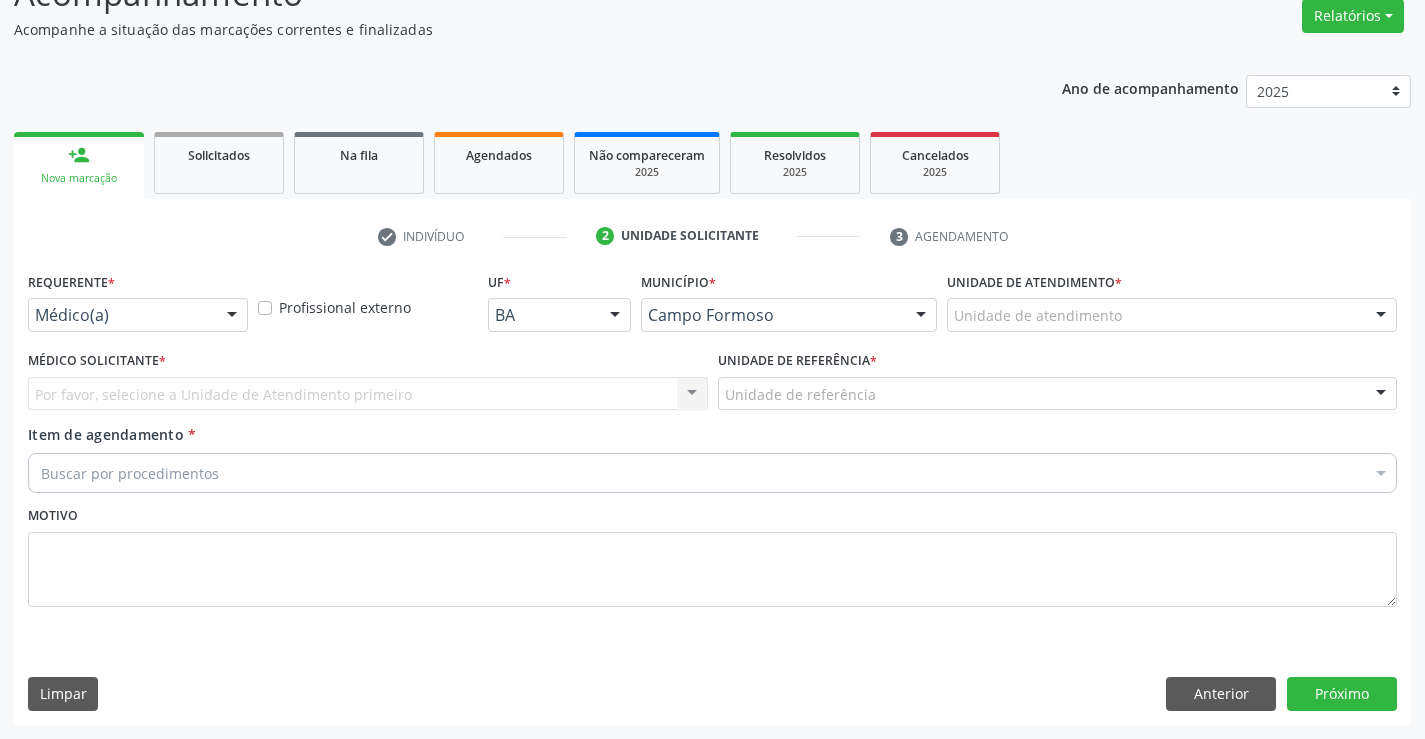 scroll, scrollTop: 167, scrollLeft: 0, axis: vertical 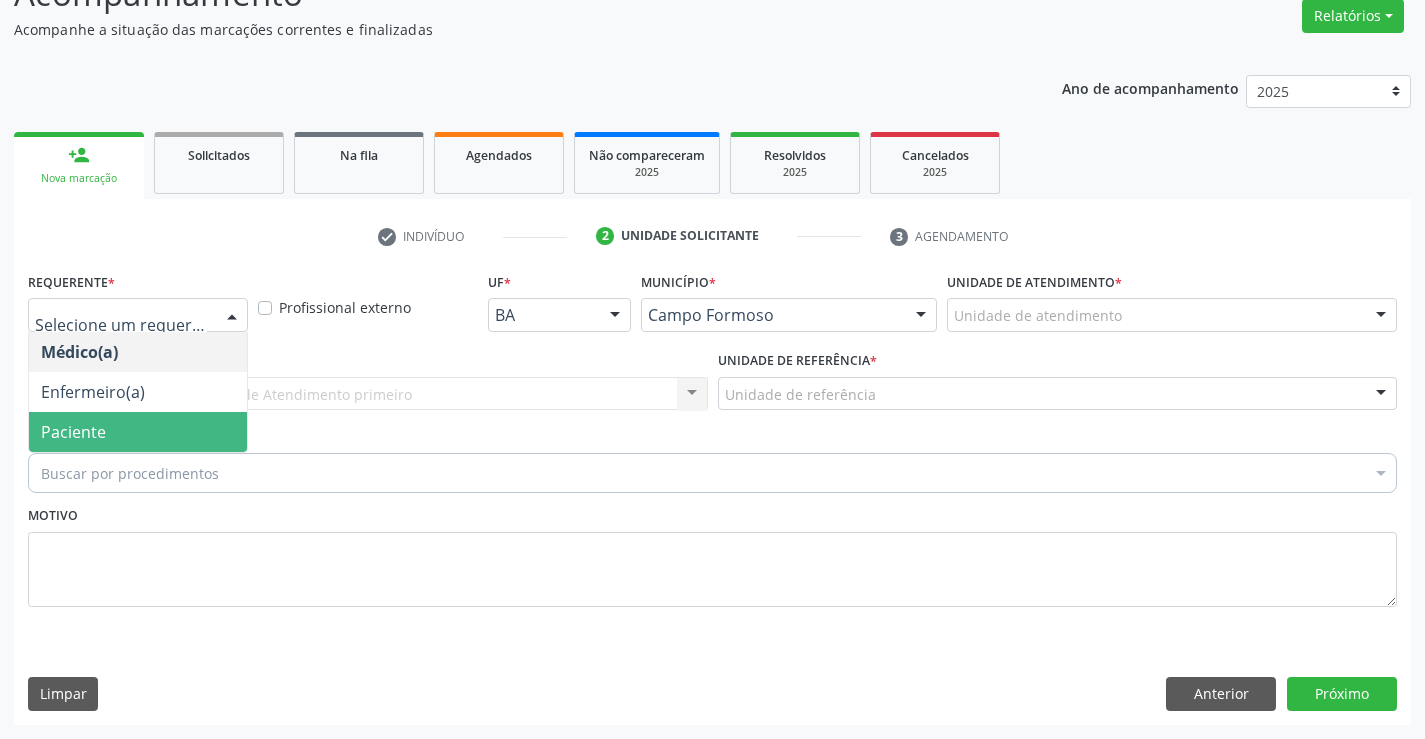 click on "Paciente" at bounding box center (73, 432) 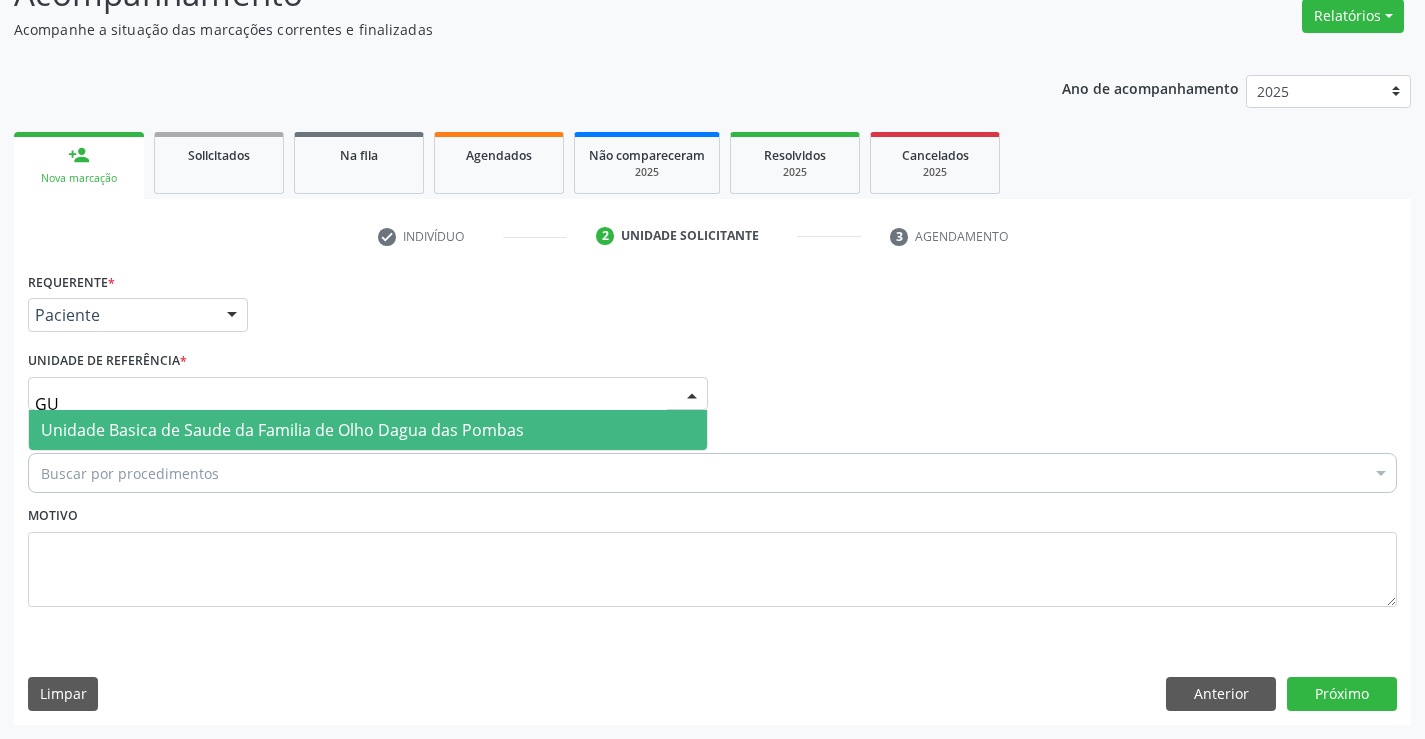 type on "G" 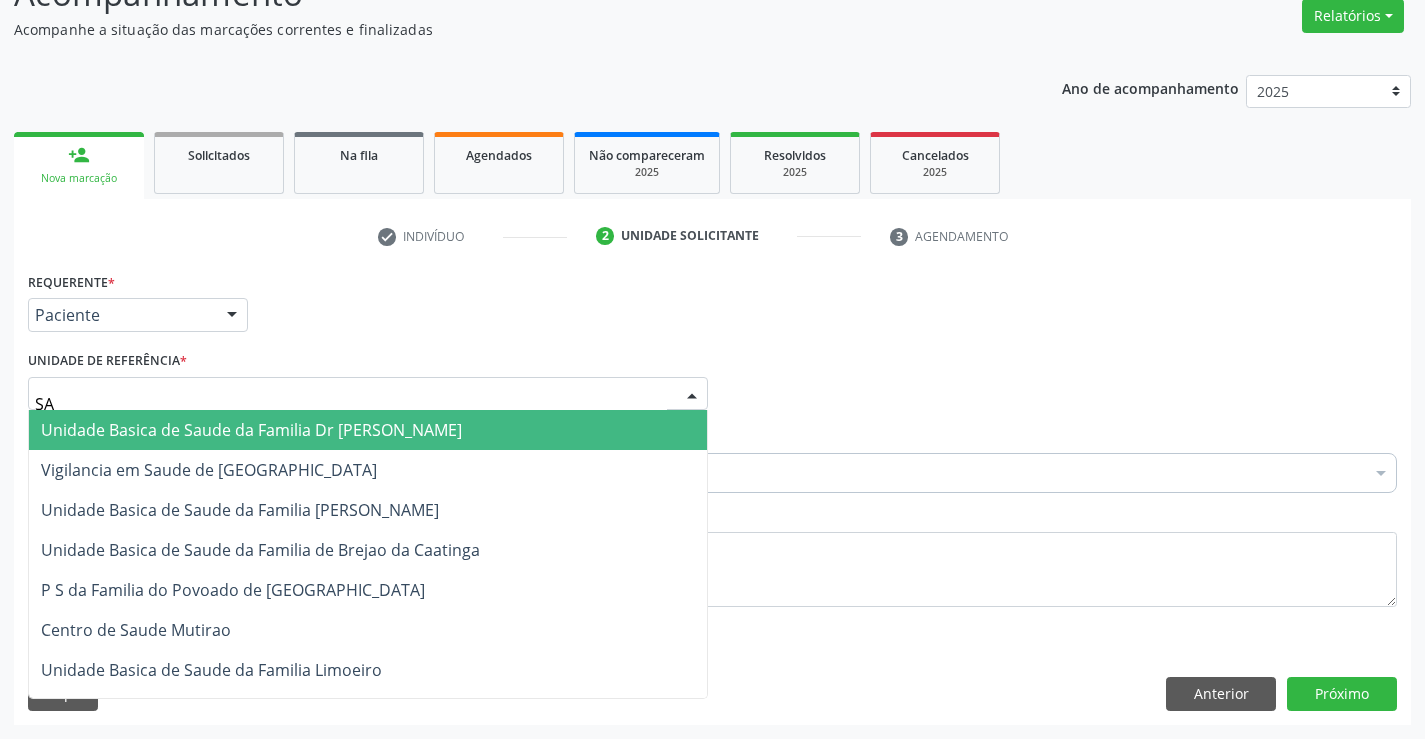 type on "SAO" 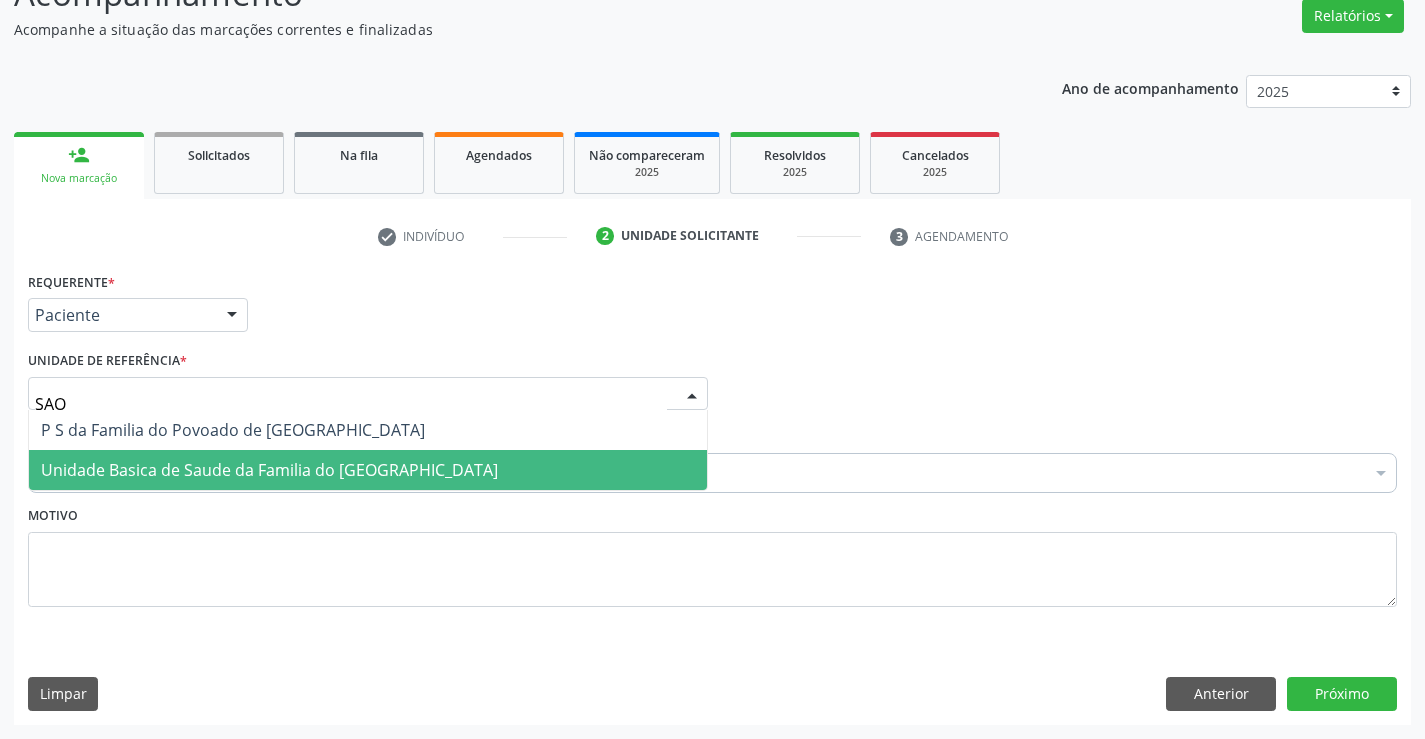 click on "Unidade Basica de Saude da Familia do [GEOGRAPHIC_DATA]" at bounding box center [368, 470] 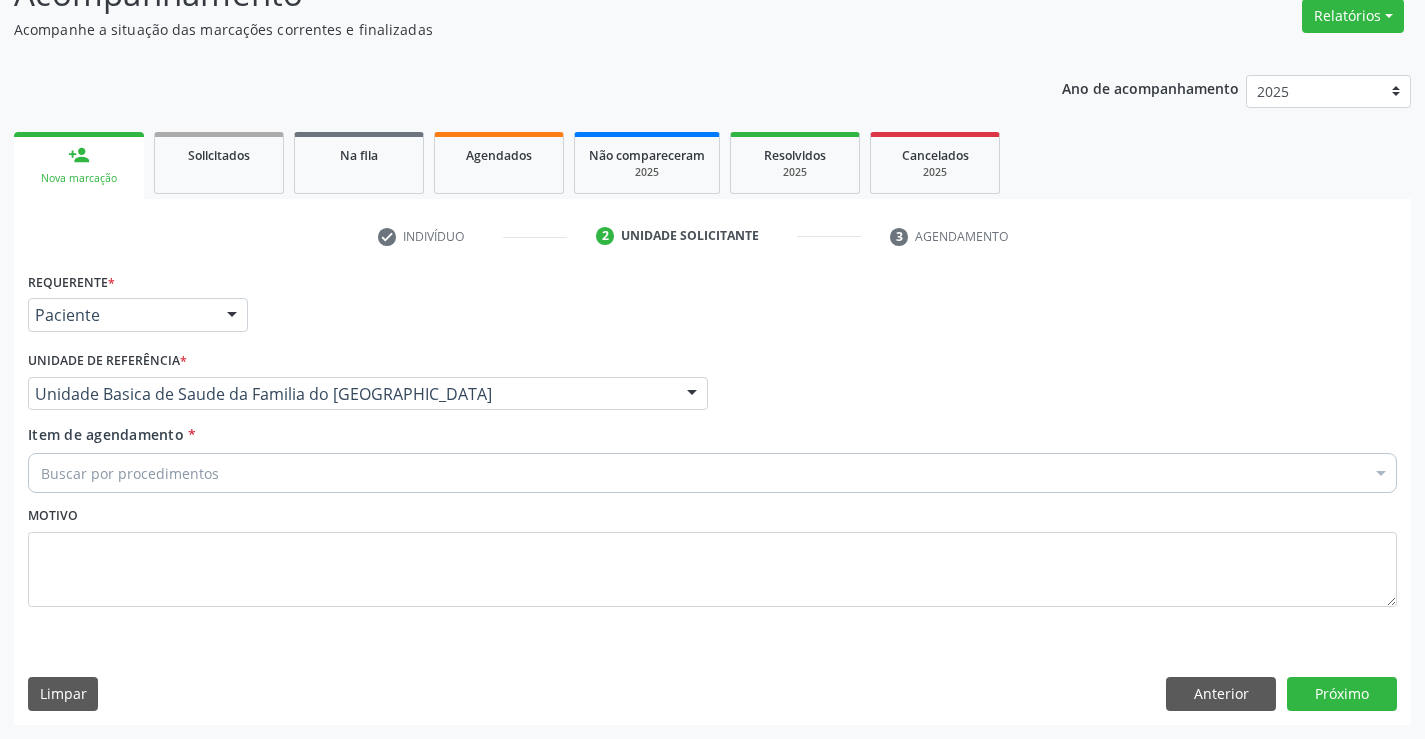 click on "Buscar por procedimentos" at bounding box center (712, 473) 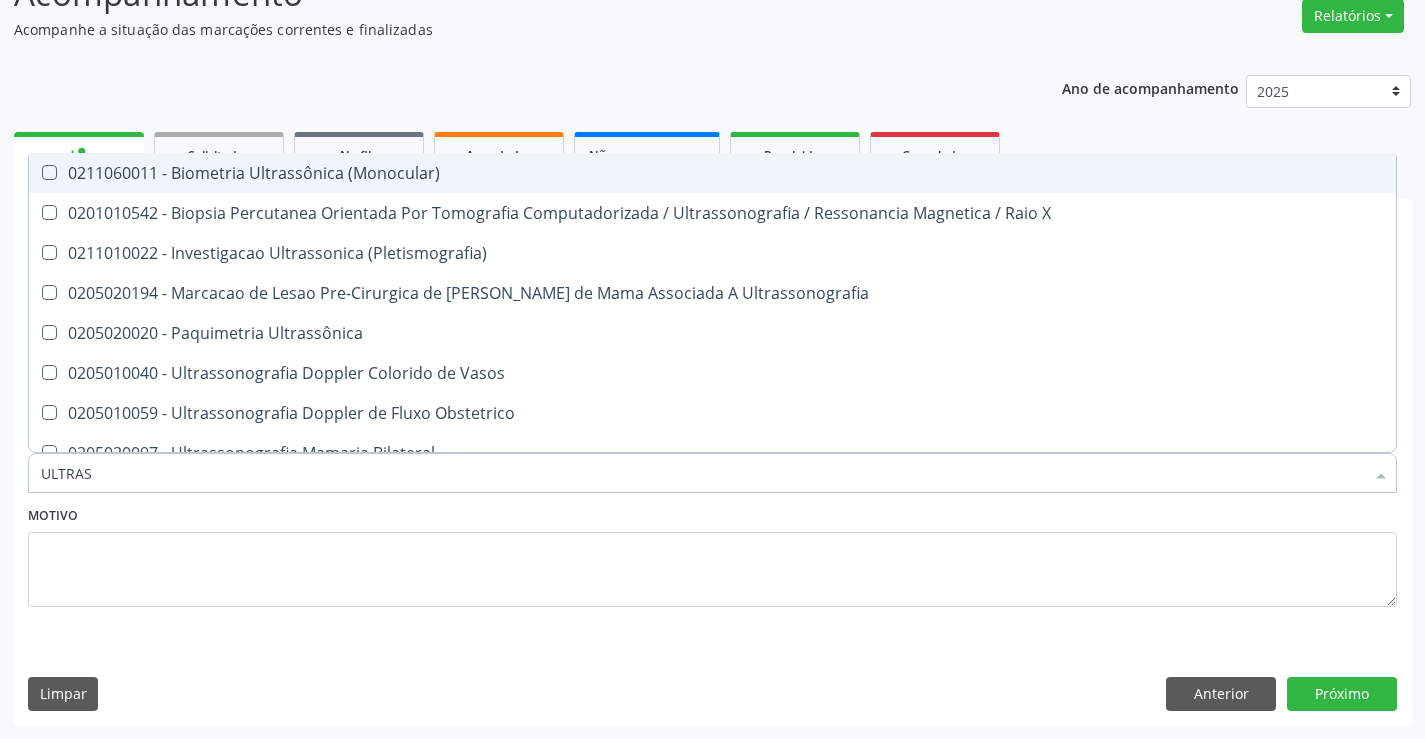 type on "ULTRASS" 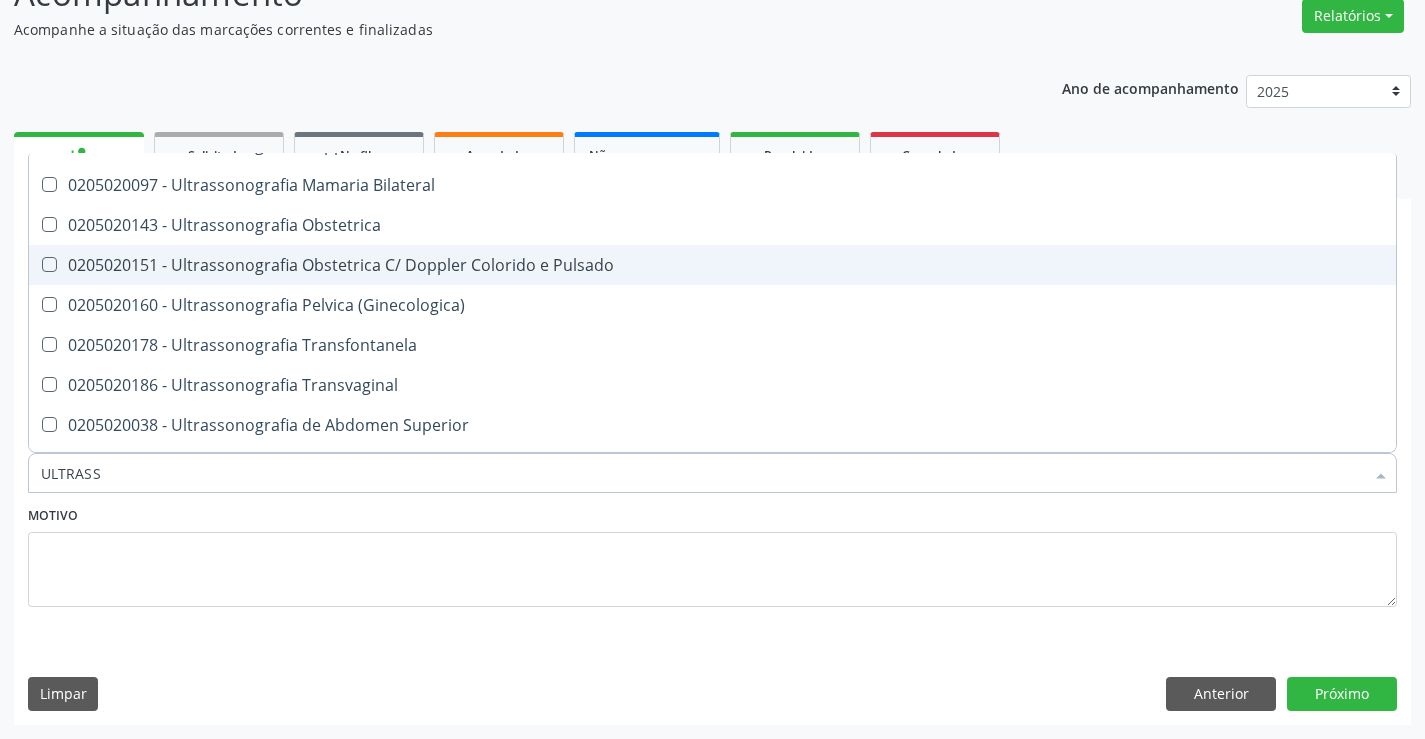 scroll, scrollTop: 300, scrollLeft: 0, axis: vertical 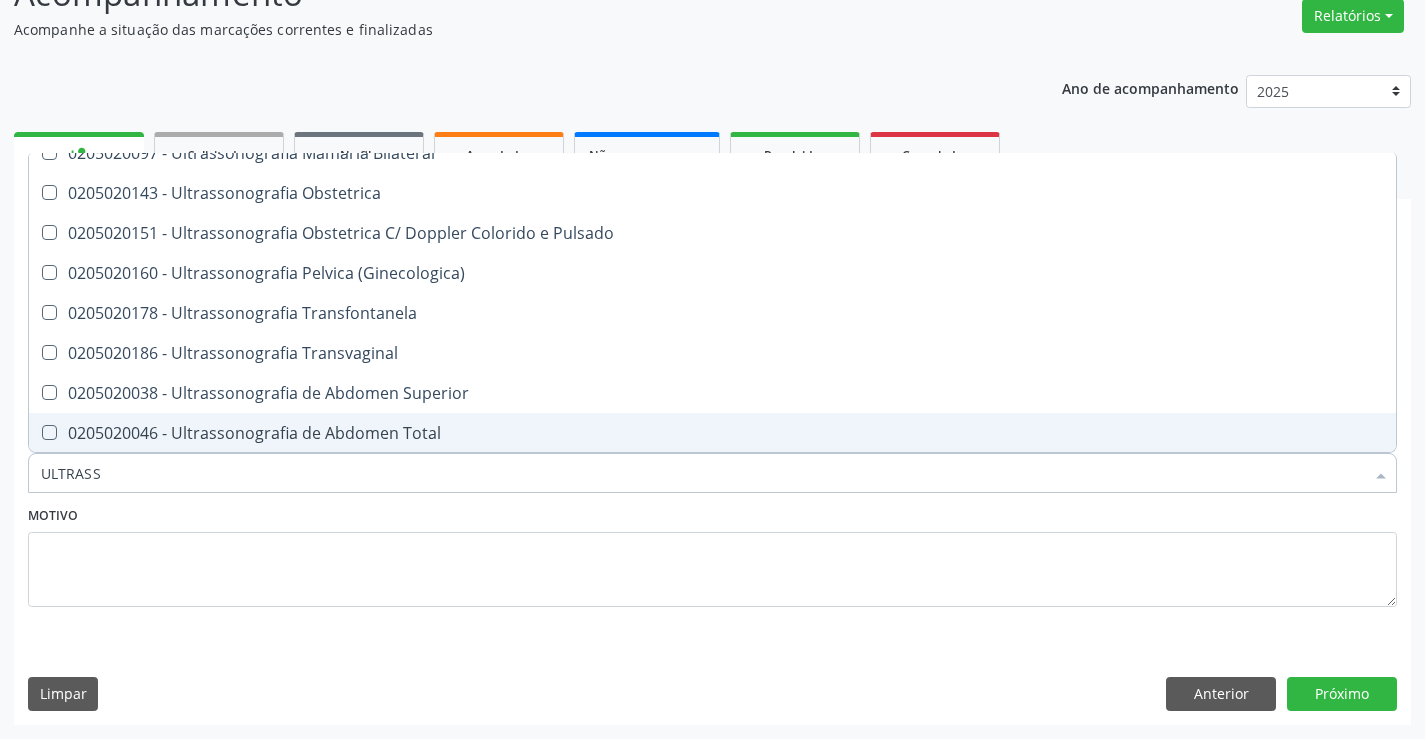 click on "0205020046 - Ultrassonografia de Abdomen Total" at bounding box center [712, 433] 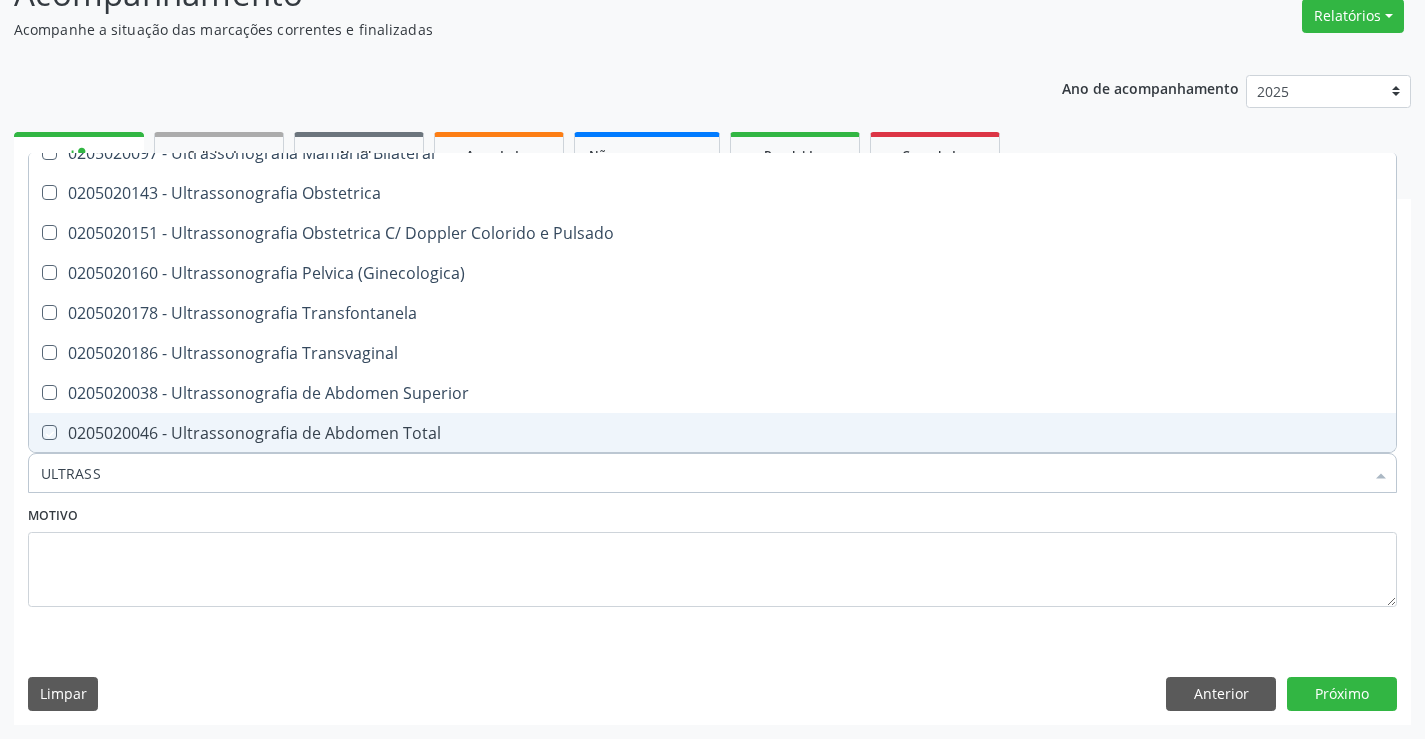 checkbox on "true" 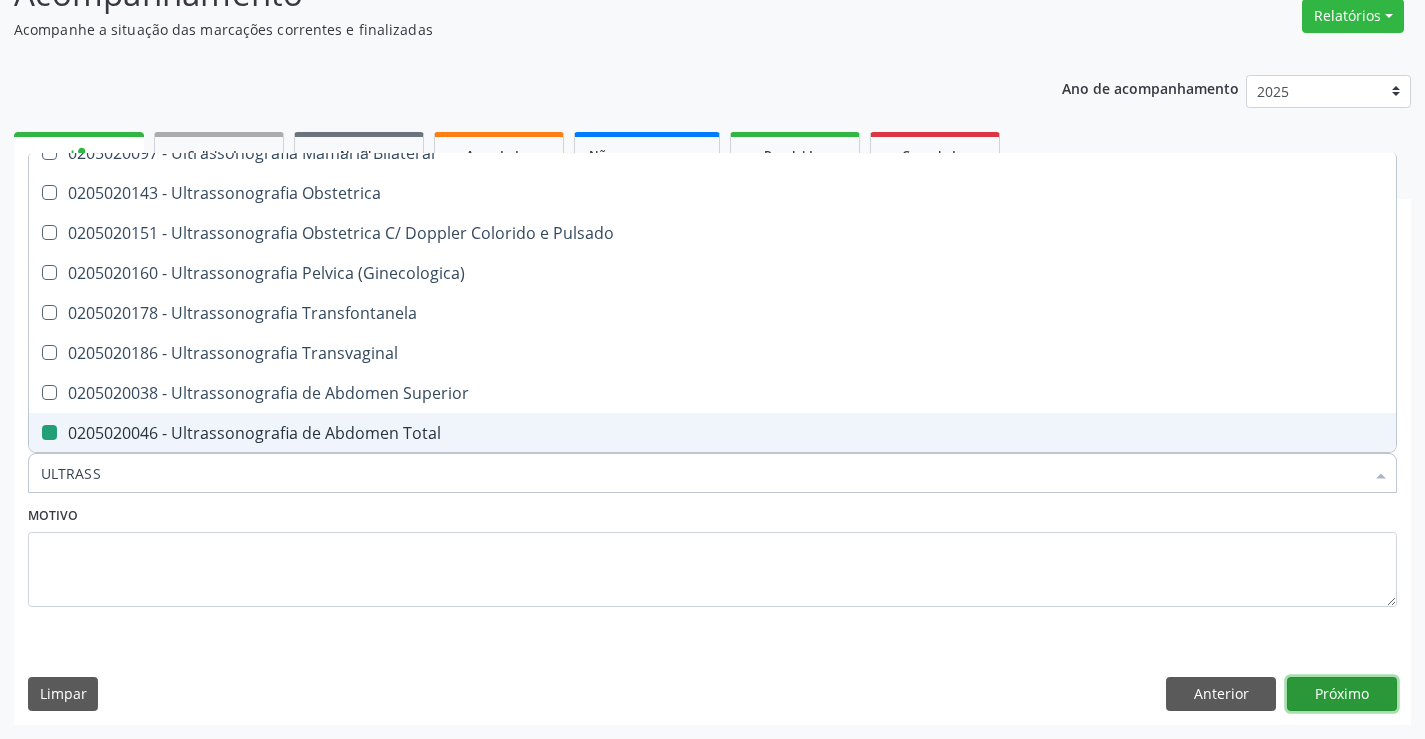 click on "Próximo" at bounding box center (1342, 694) 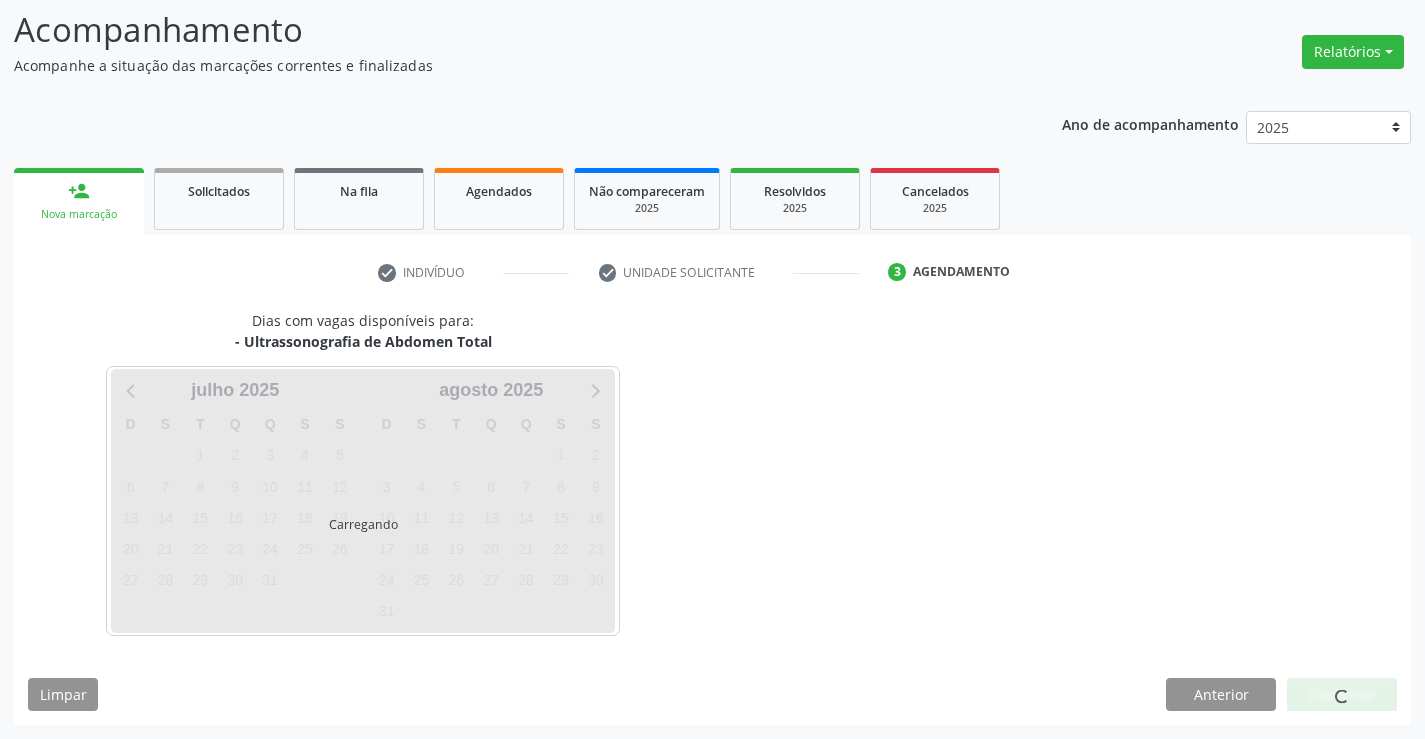 scroll, scrollTop: 131, scrollLeft: 0, axis: vertical 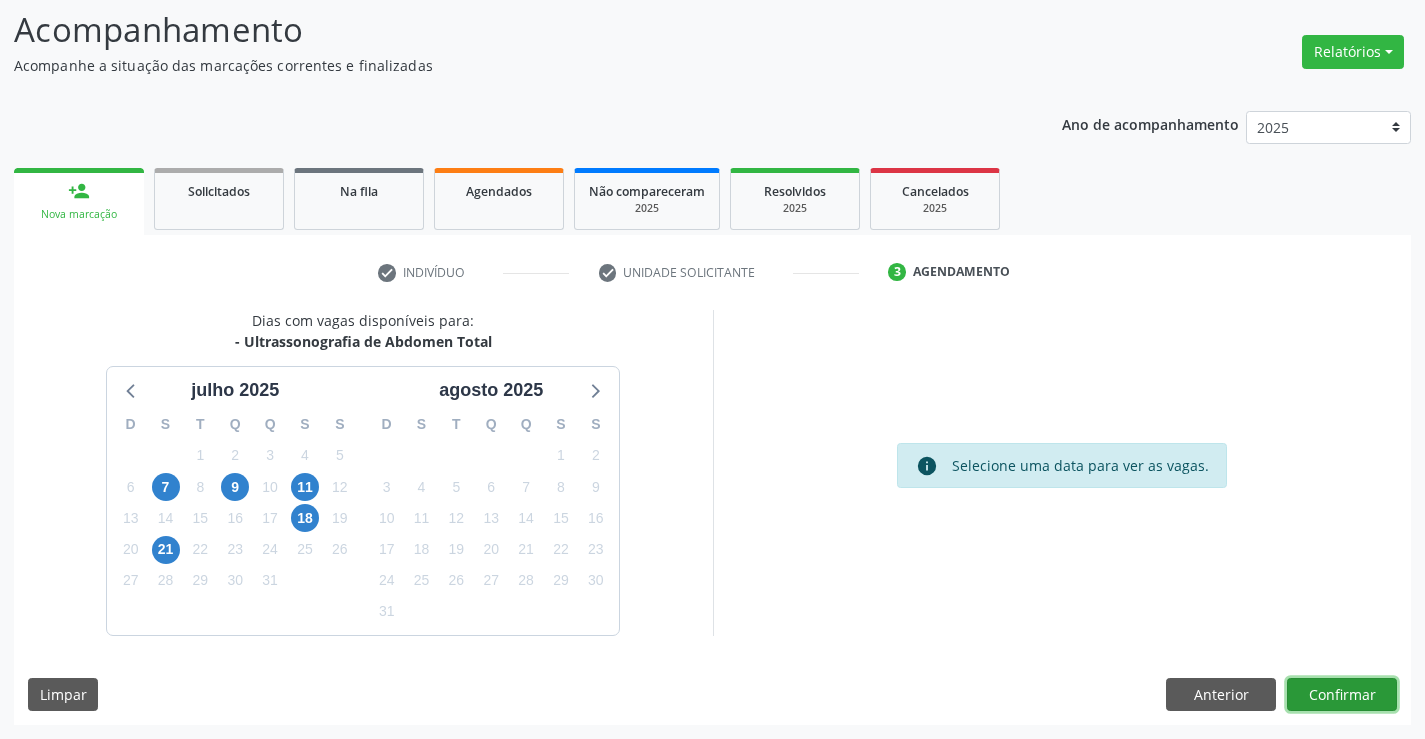 click on "Confirmar" at bounding box center (1342, 695) 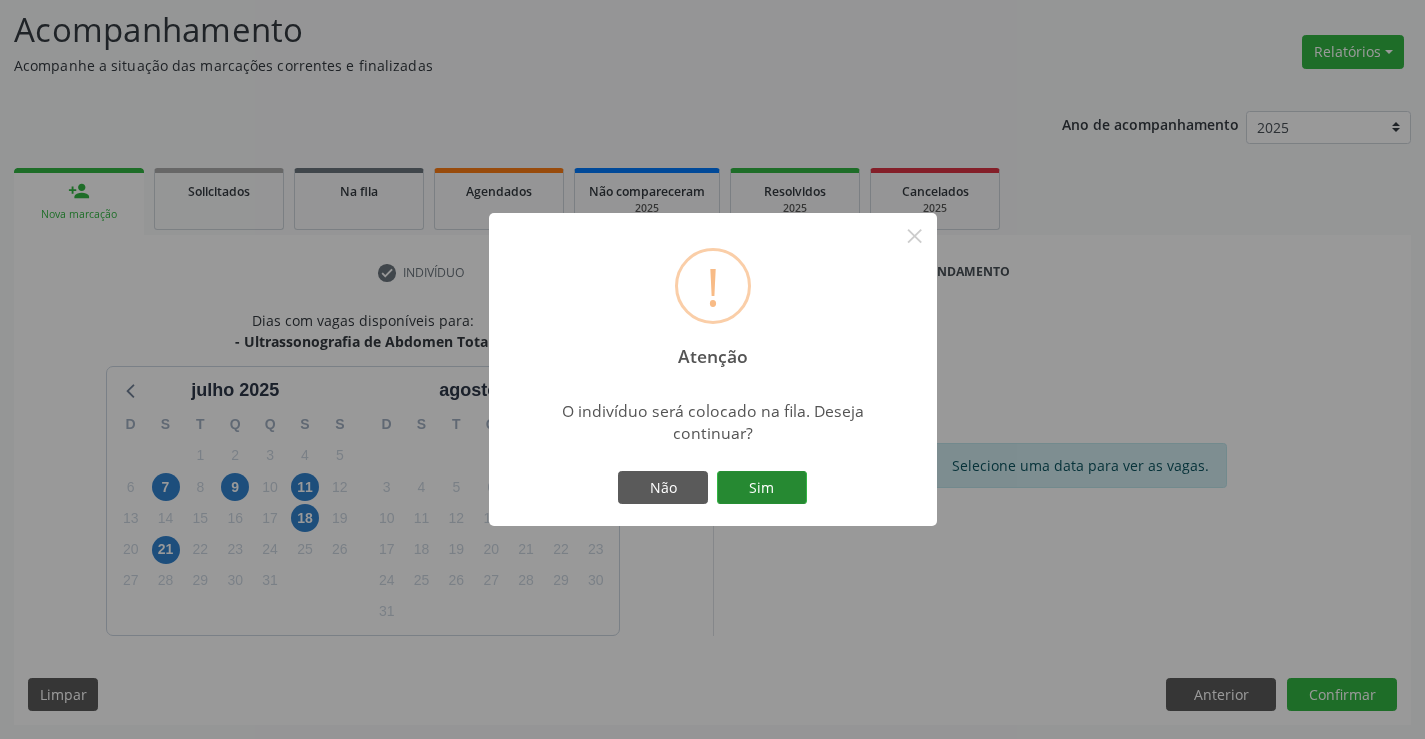 click on "Sim" at bounding box center (762, 488) 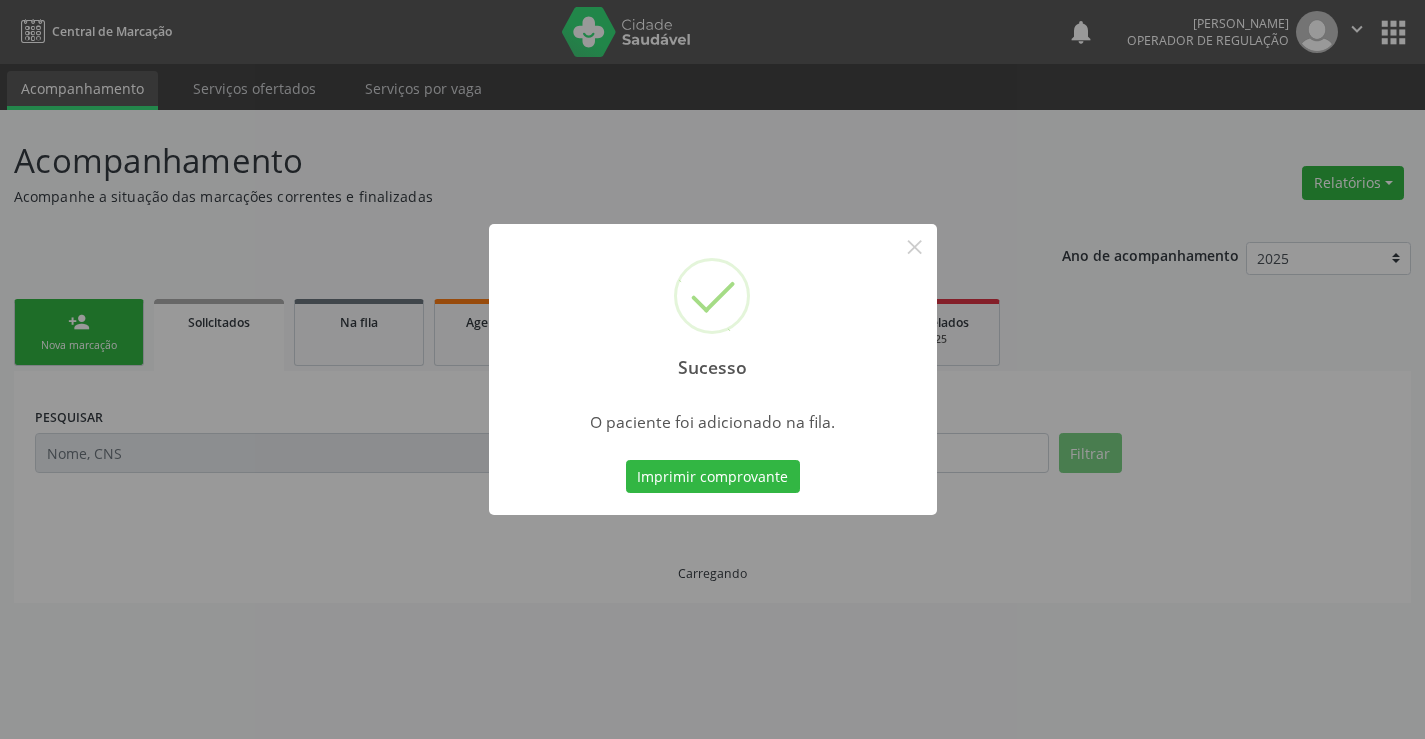 scroll, scrollTop: 0, scrollLeft: 0, axis: both 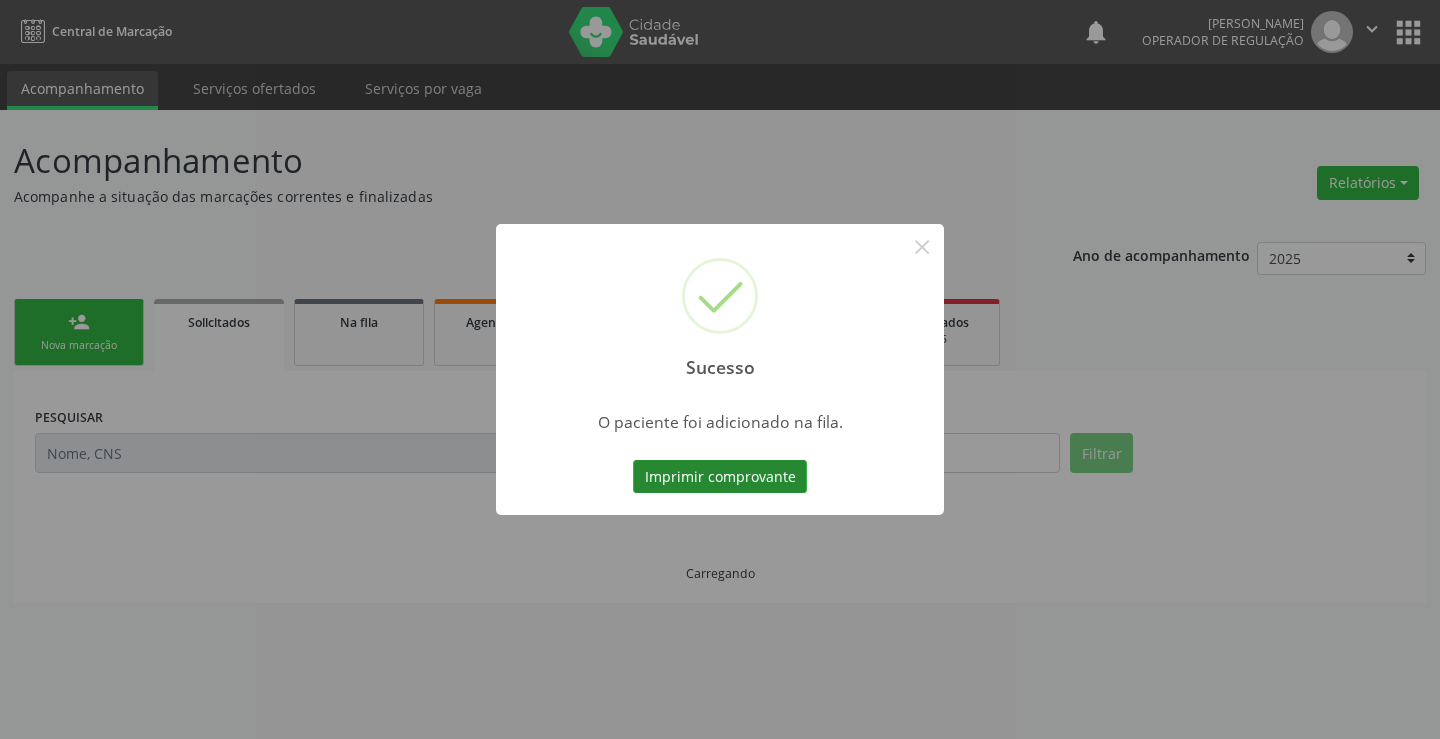 click on "Imprimir comprovante" at bounding box center [720, 477] 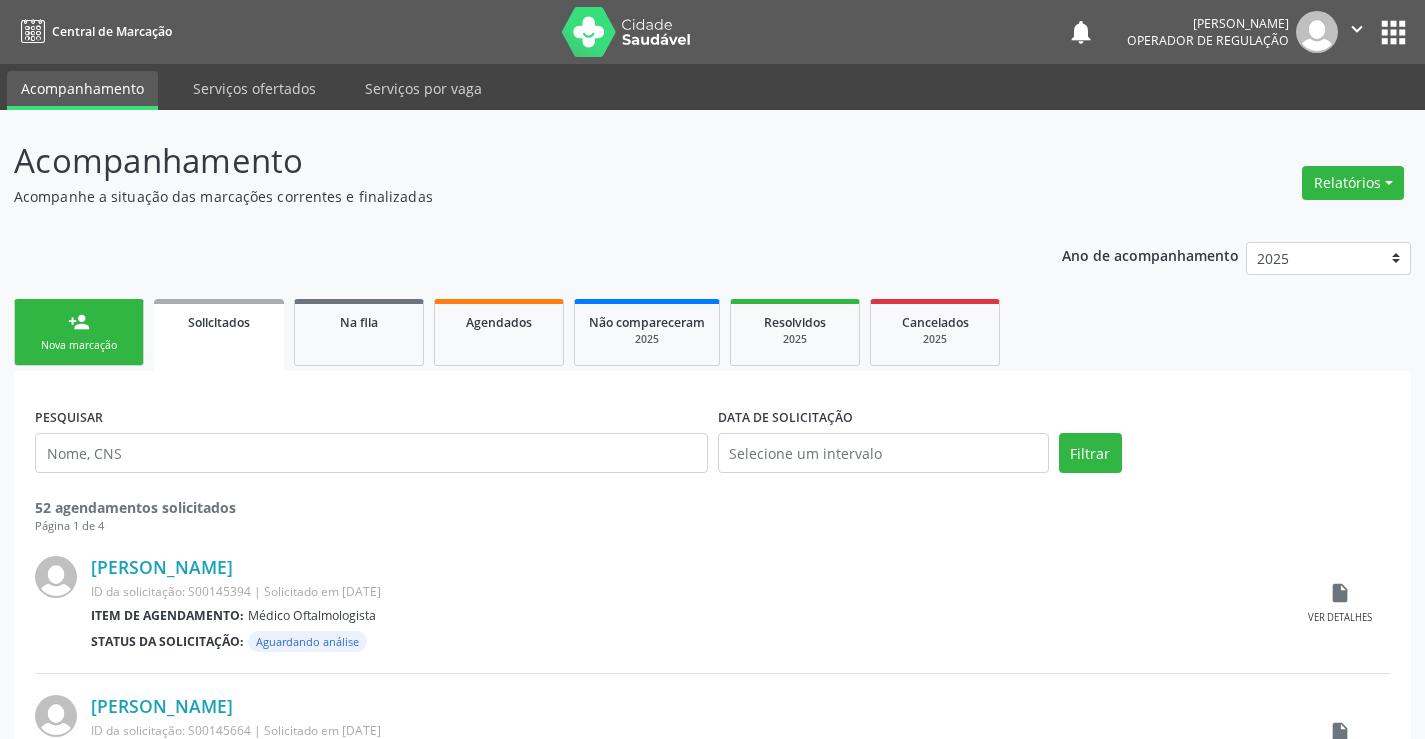 scroll, scrollTop: 0, scrollLeft: 0, axis: both 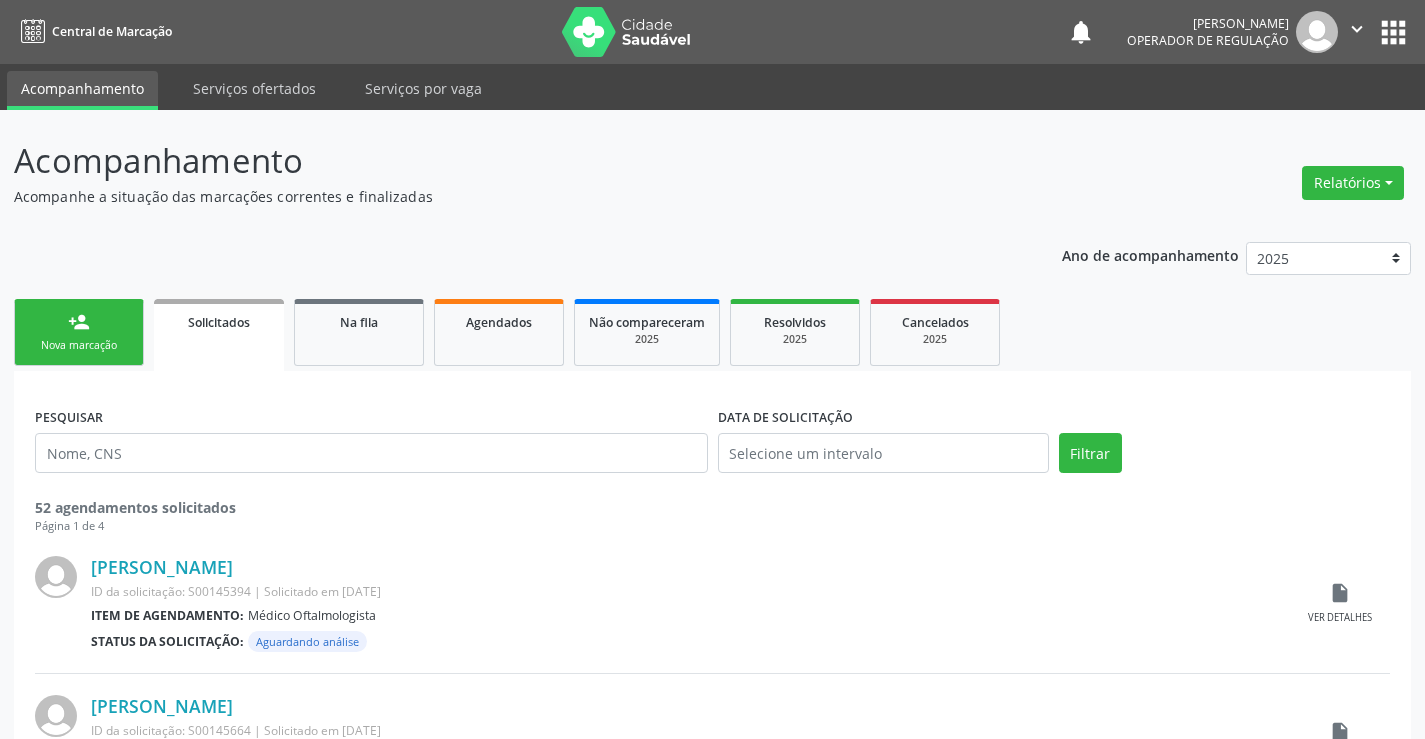 click on "person_add
Nova marcação" at bounding box center (79, 332) 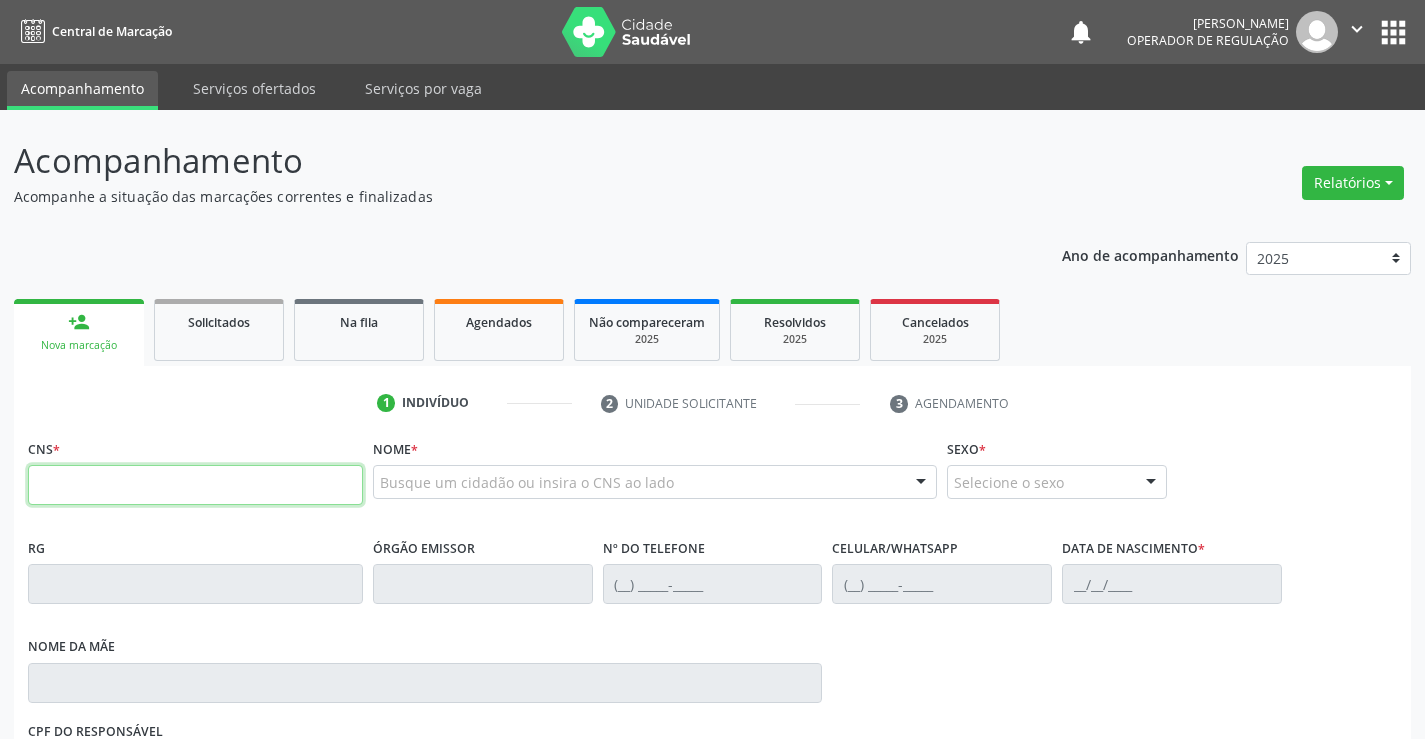 click at bounding box center [195, 485] 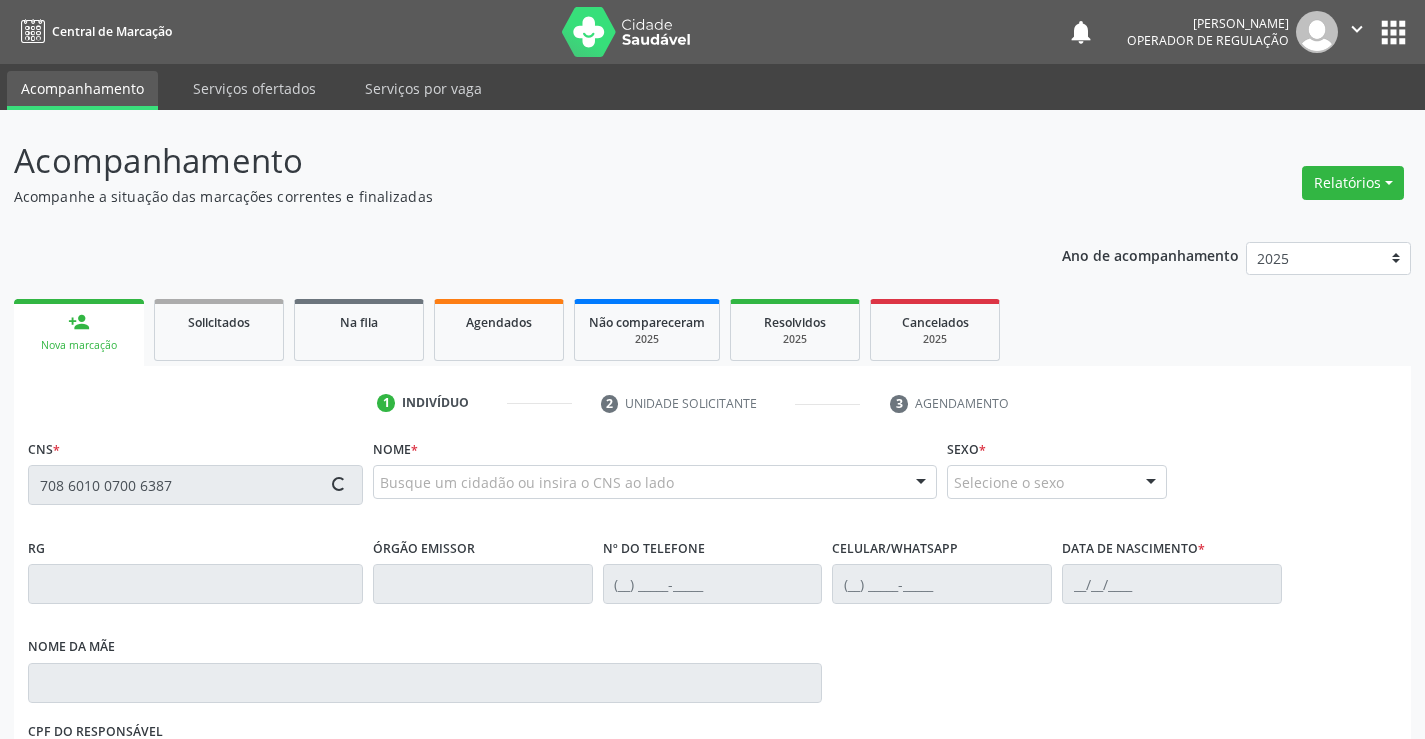 type on "708 6010 0700 6387" 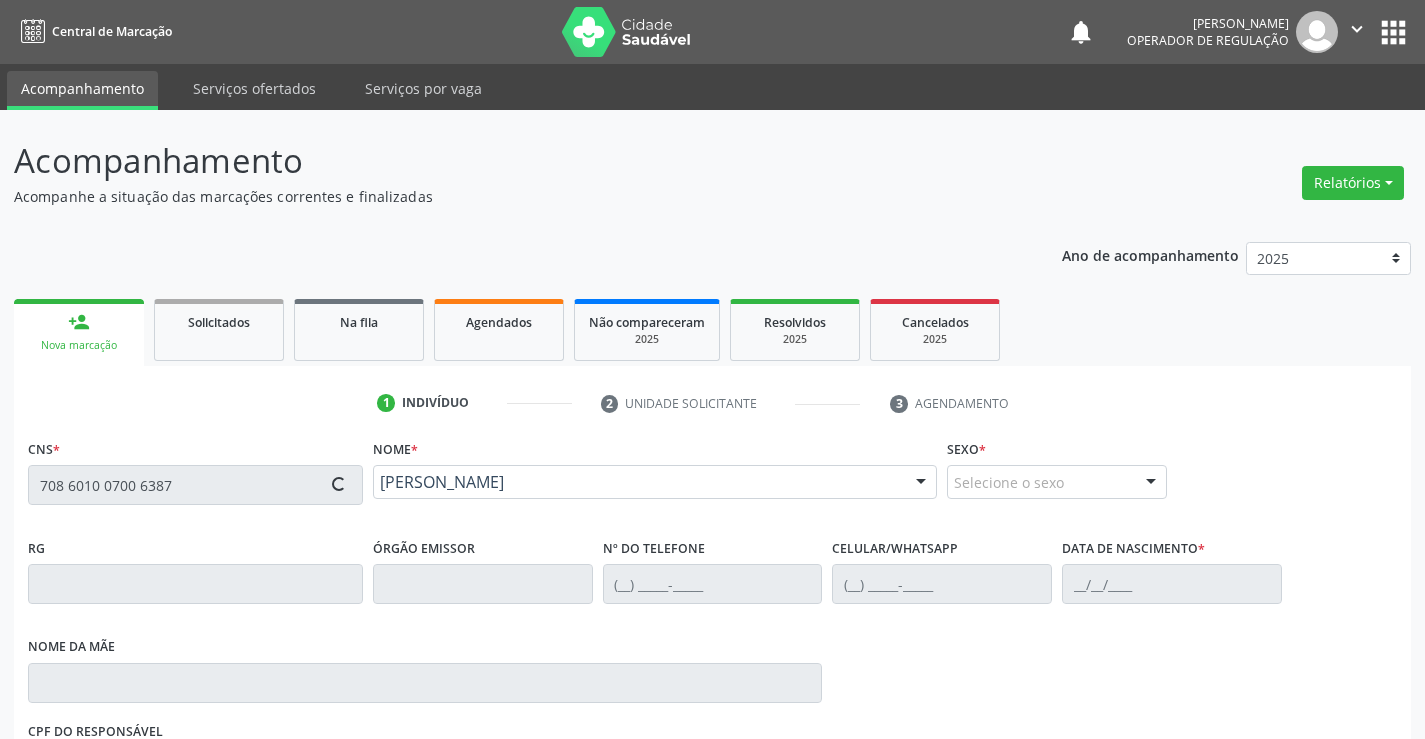 type on "2098504772" 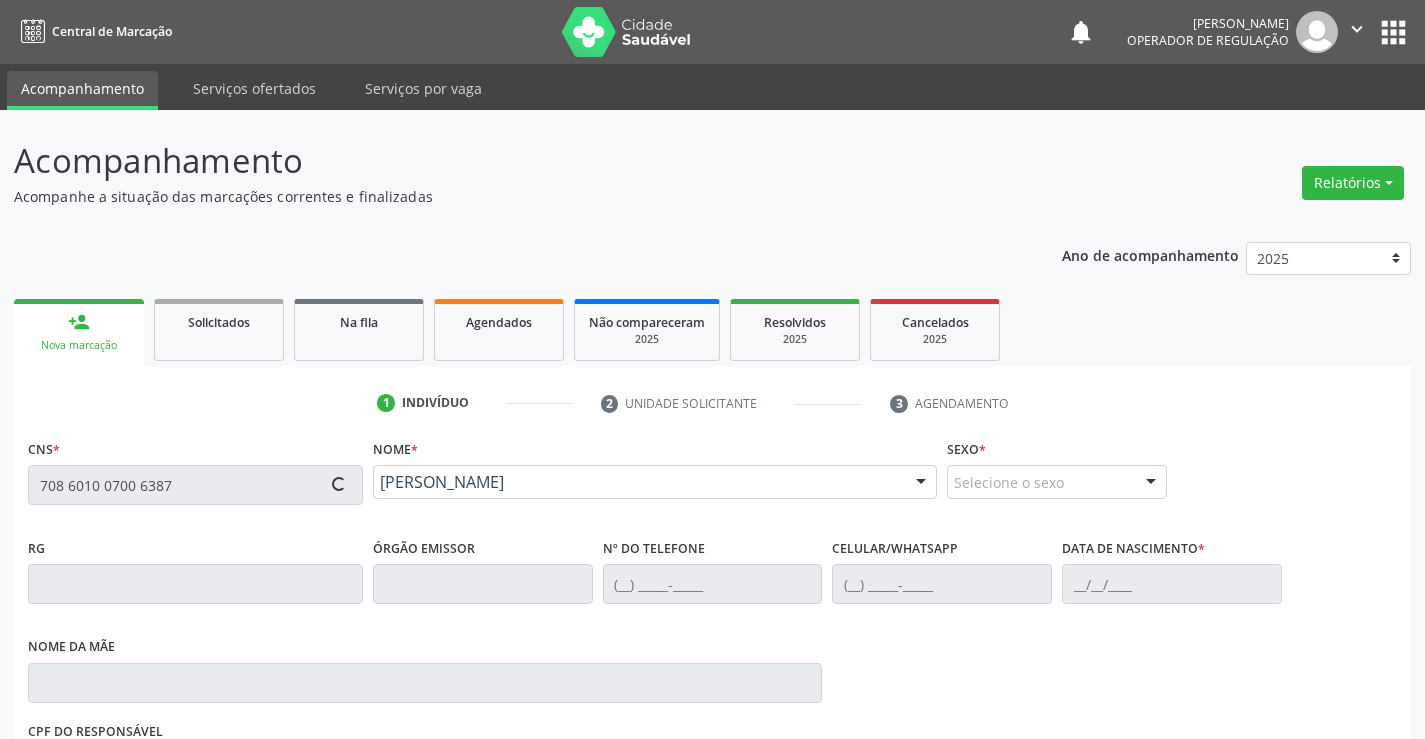 type on "(74) 99191-1376" 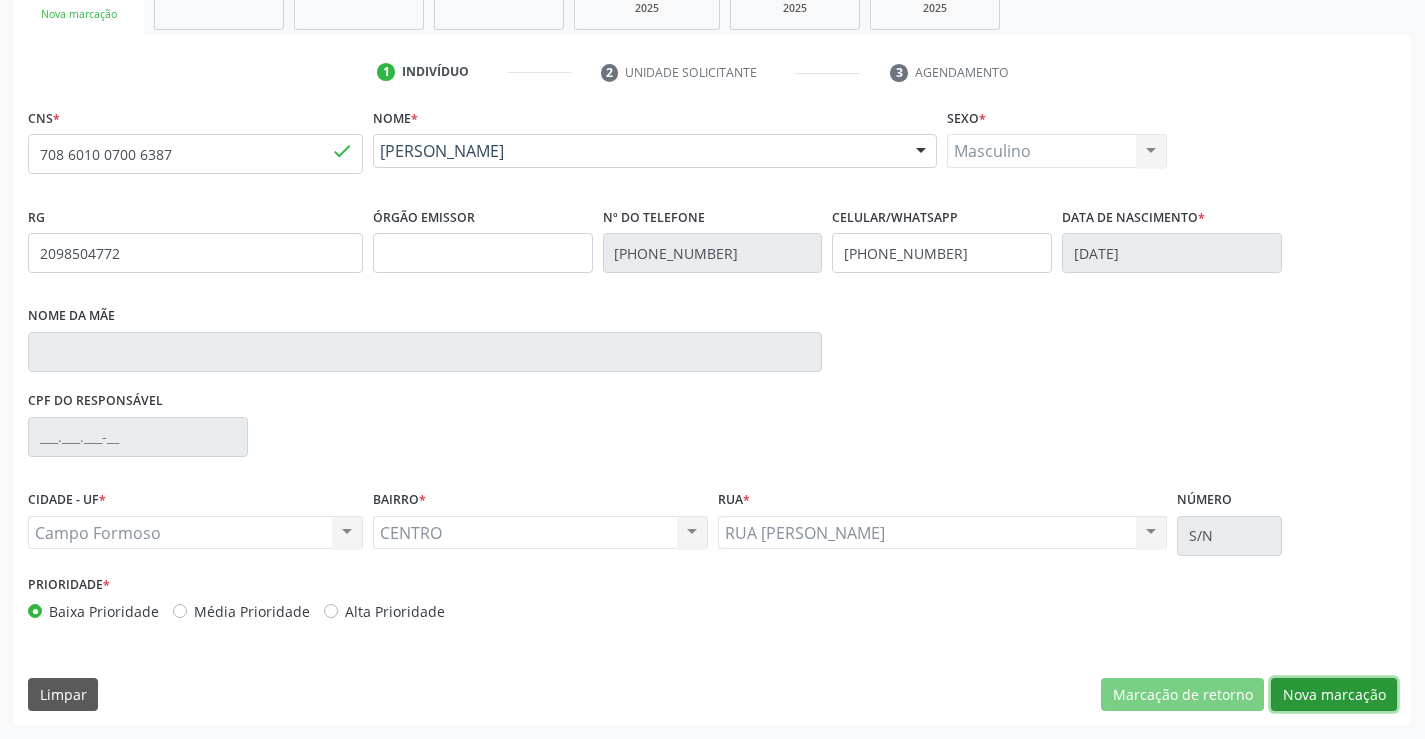 click on "Nova marcação" at bounding box center (1334, 695) 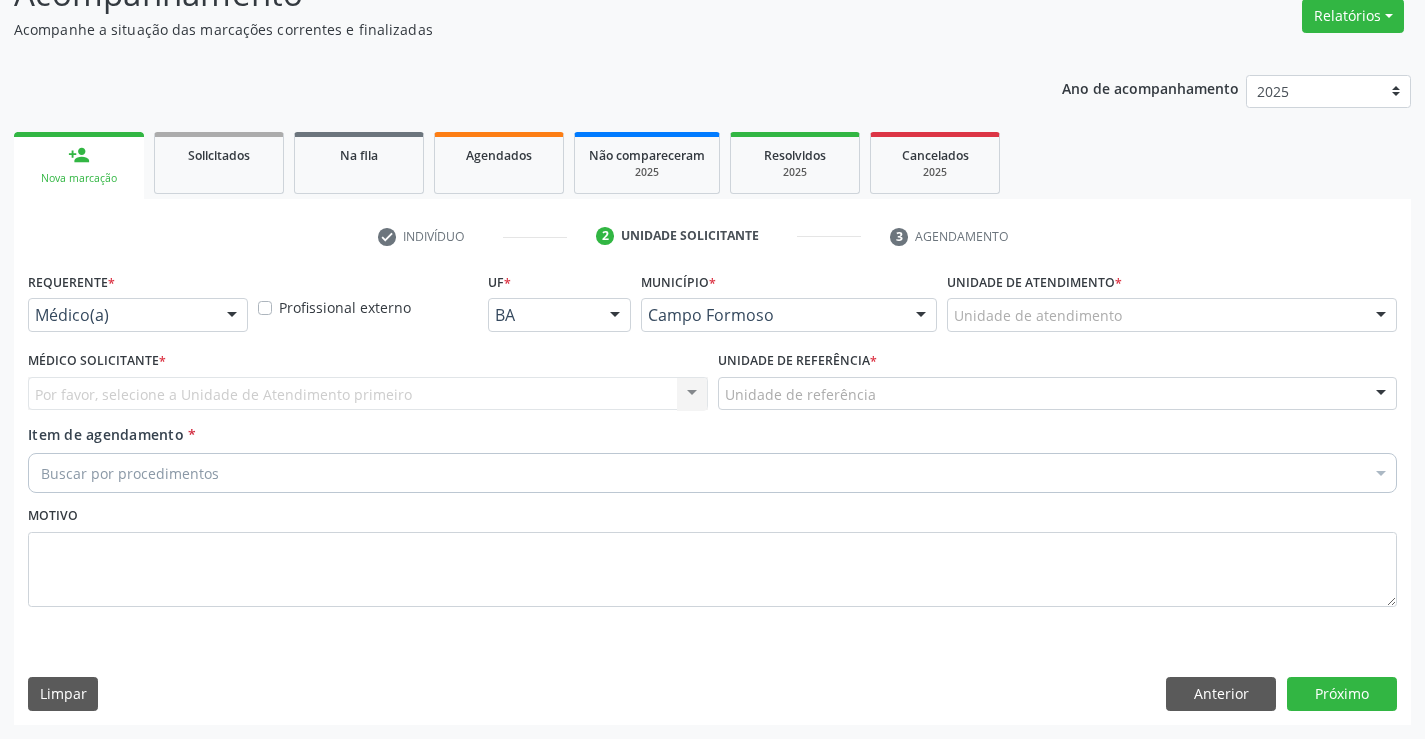 scroll, scrollTop: 167, scrollLeft: 0, axis: vertical 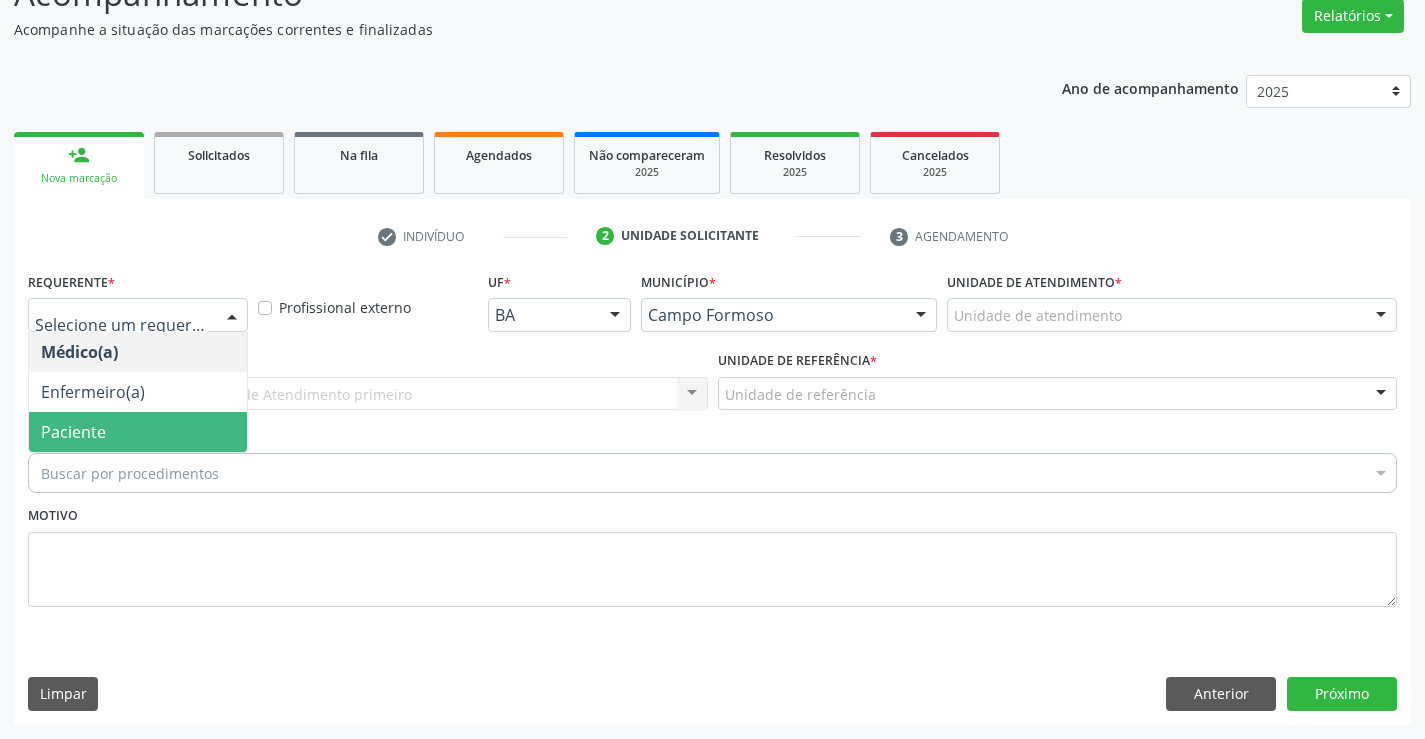 click on "Paciente" at bounding box center (73, 432) 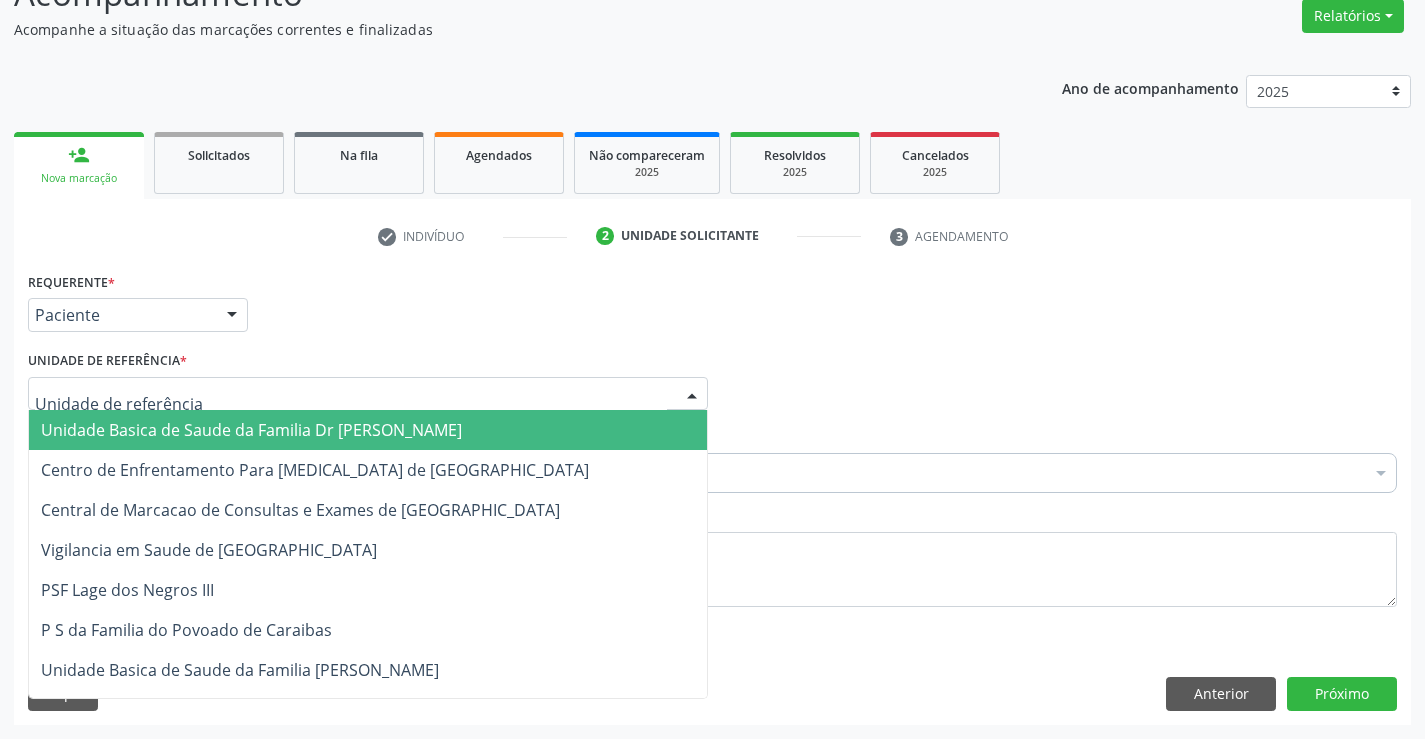 click on "Unidade Basica de Saude da Familia Dr [PERSON_NAME]" at bounding box center (251, 430) 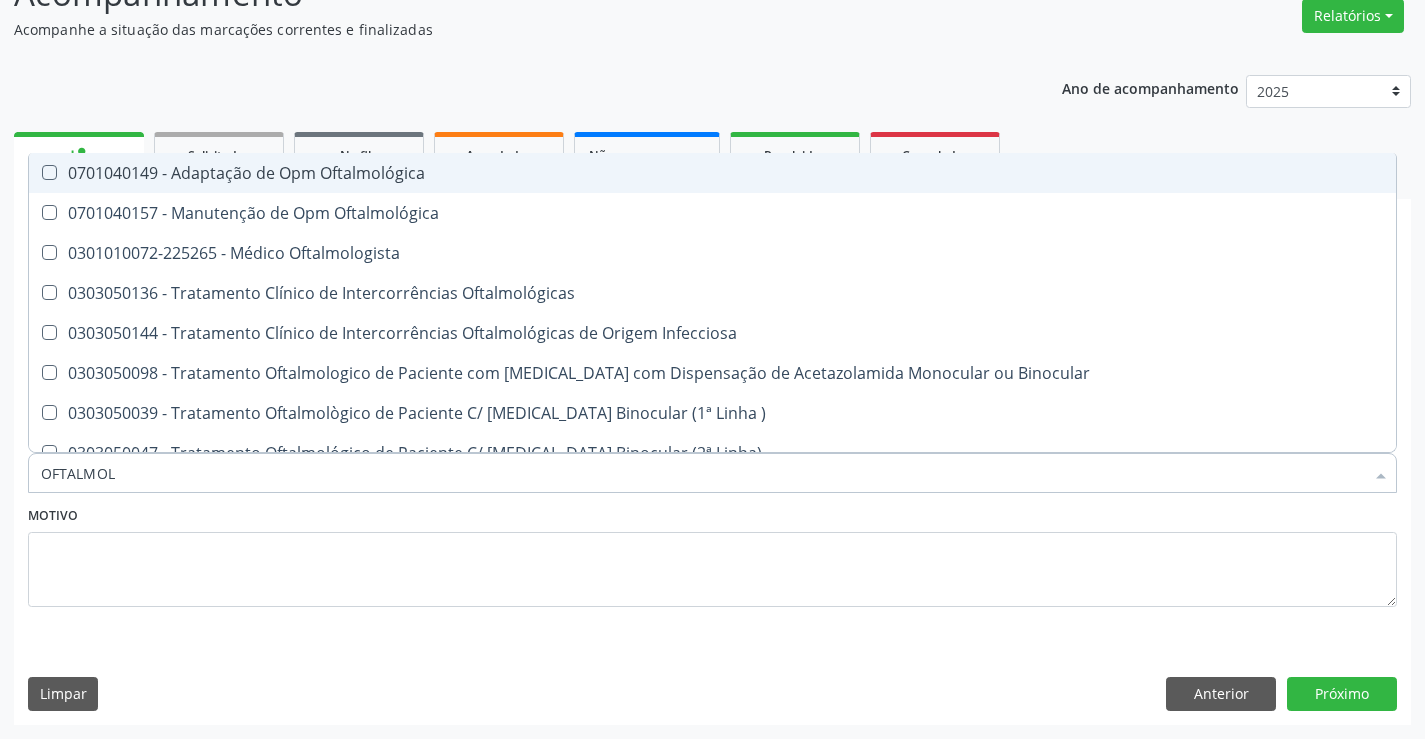 type on "OFTALMOLO" 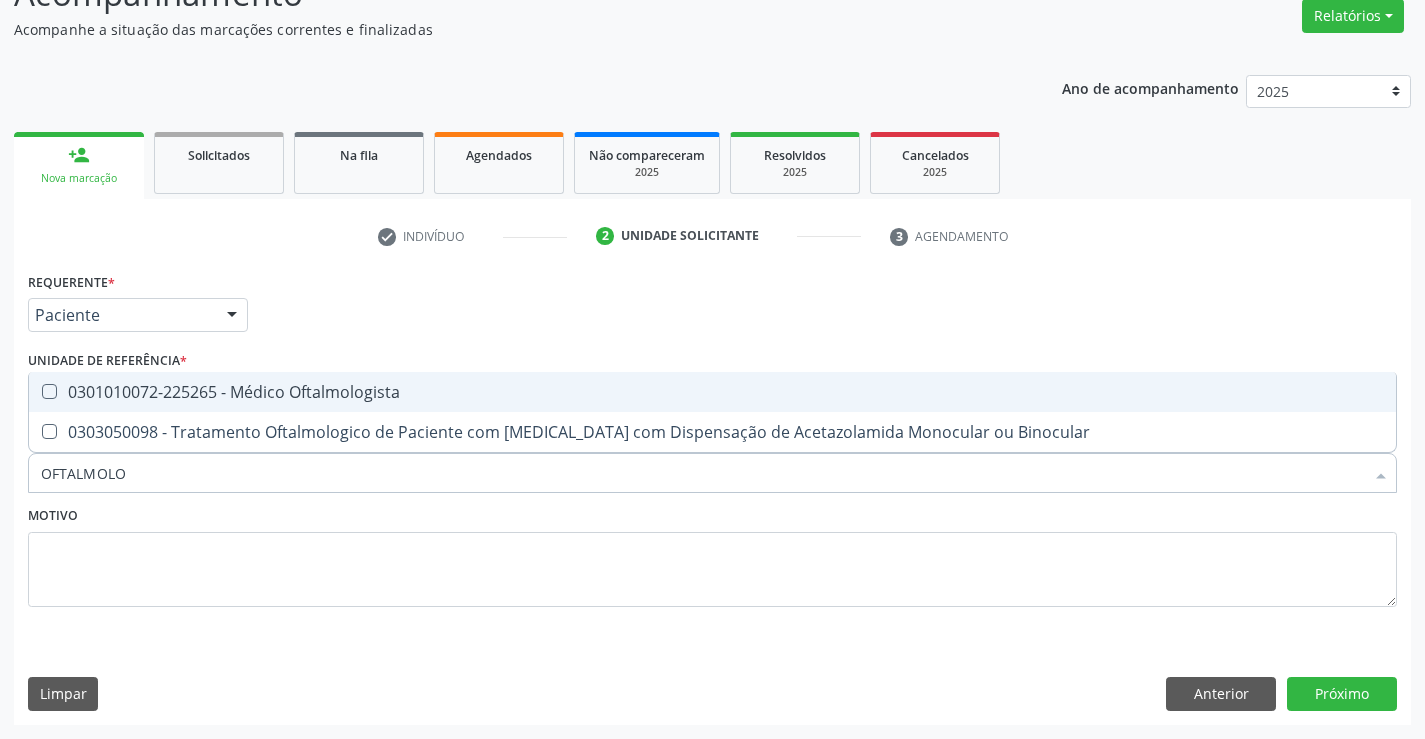 click on "0301010072-225265 - Médico Oftalmologista" at bounding box center [712, 392] 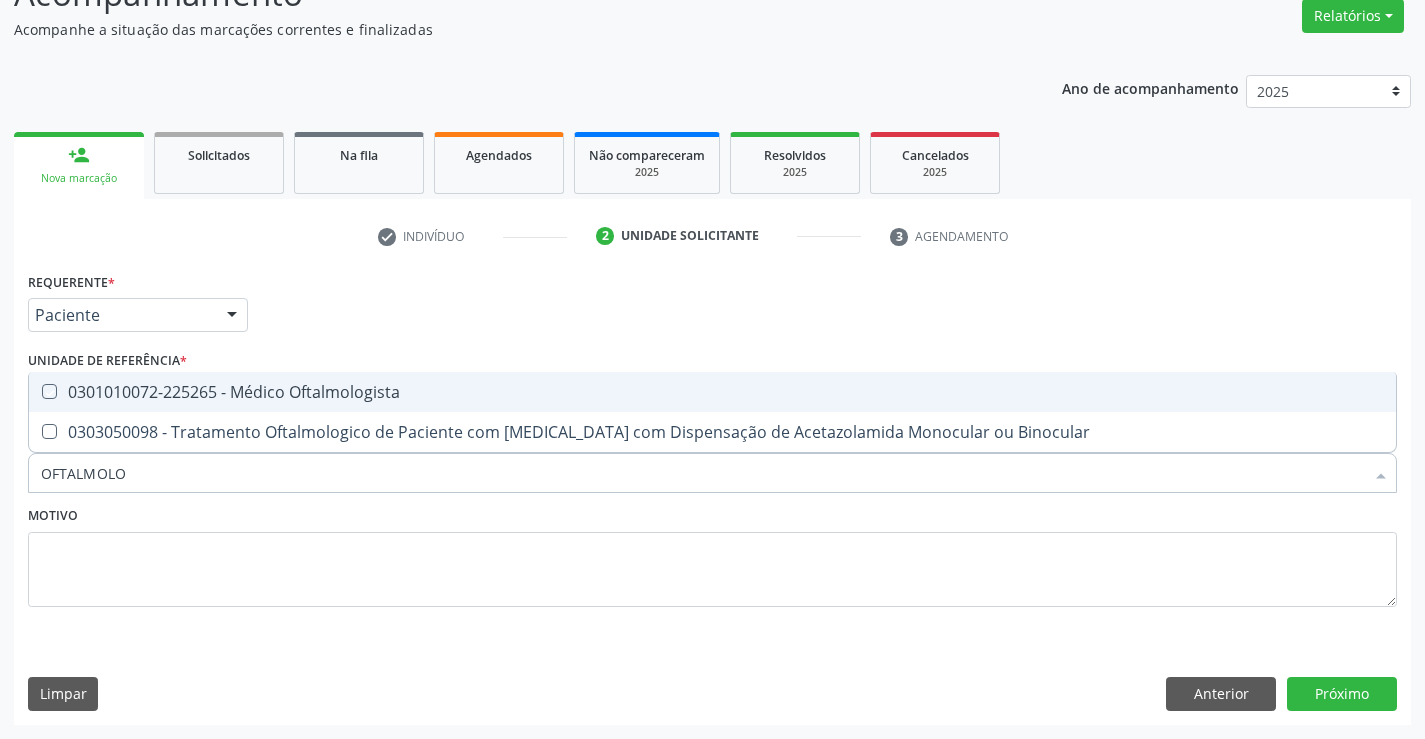 checkbox on "true" 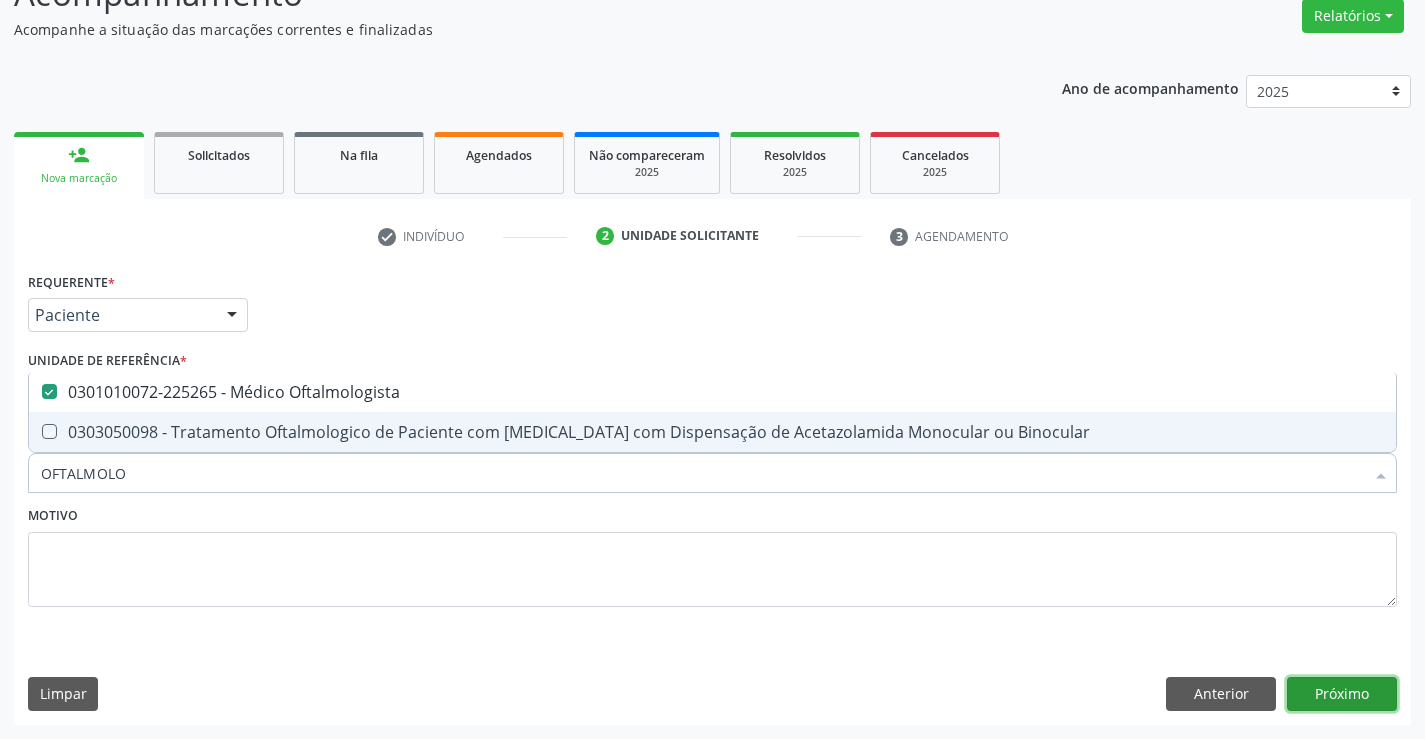 click on "Próximo" at bounding box center (1342, 694) 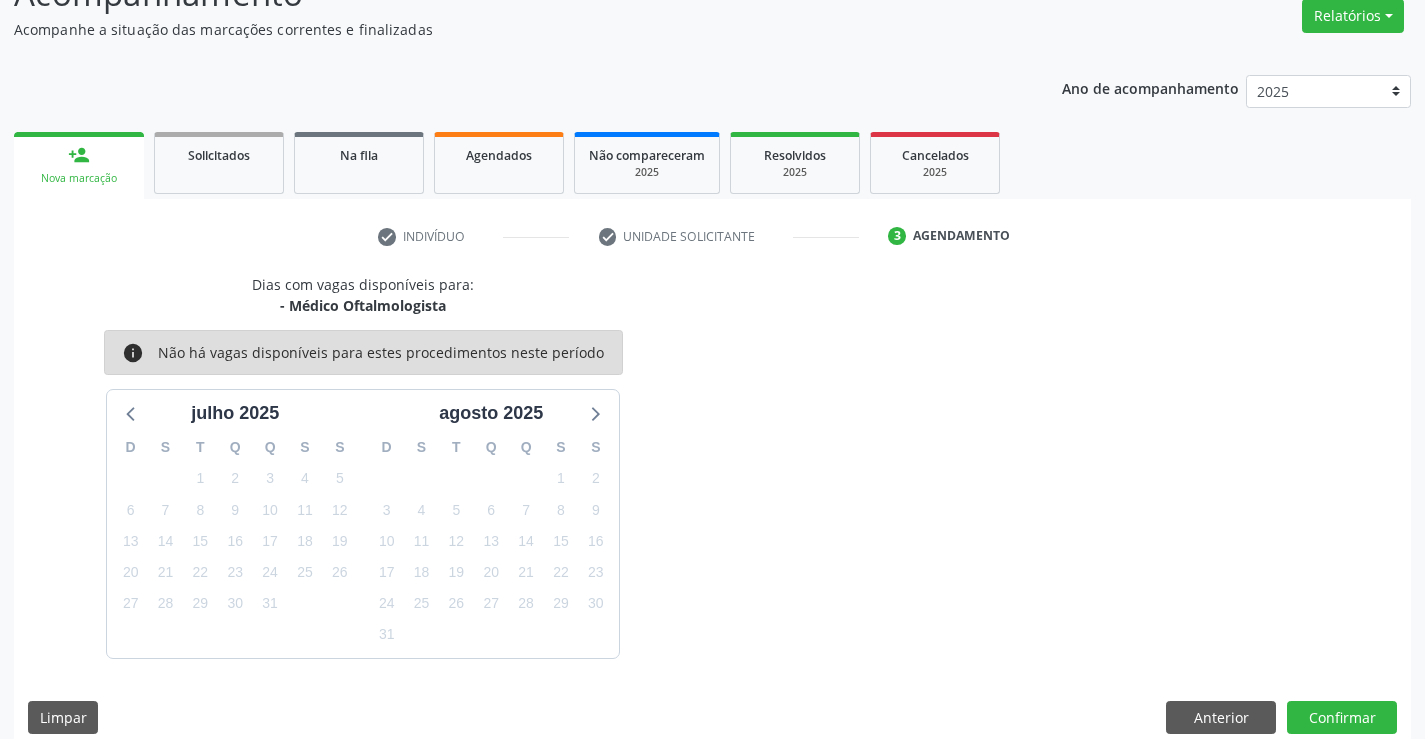 scroll, scrollTop: 190, scrollLeft: 0, axis: vertical 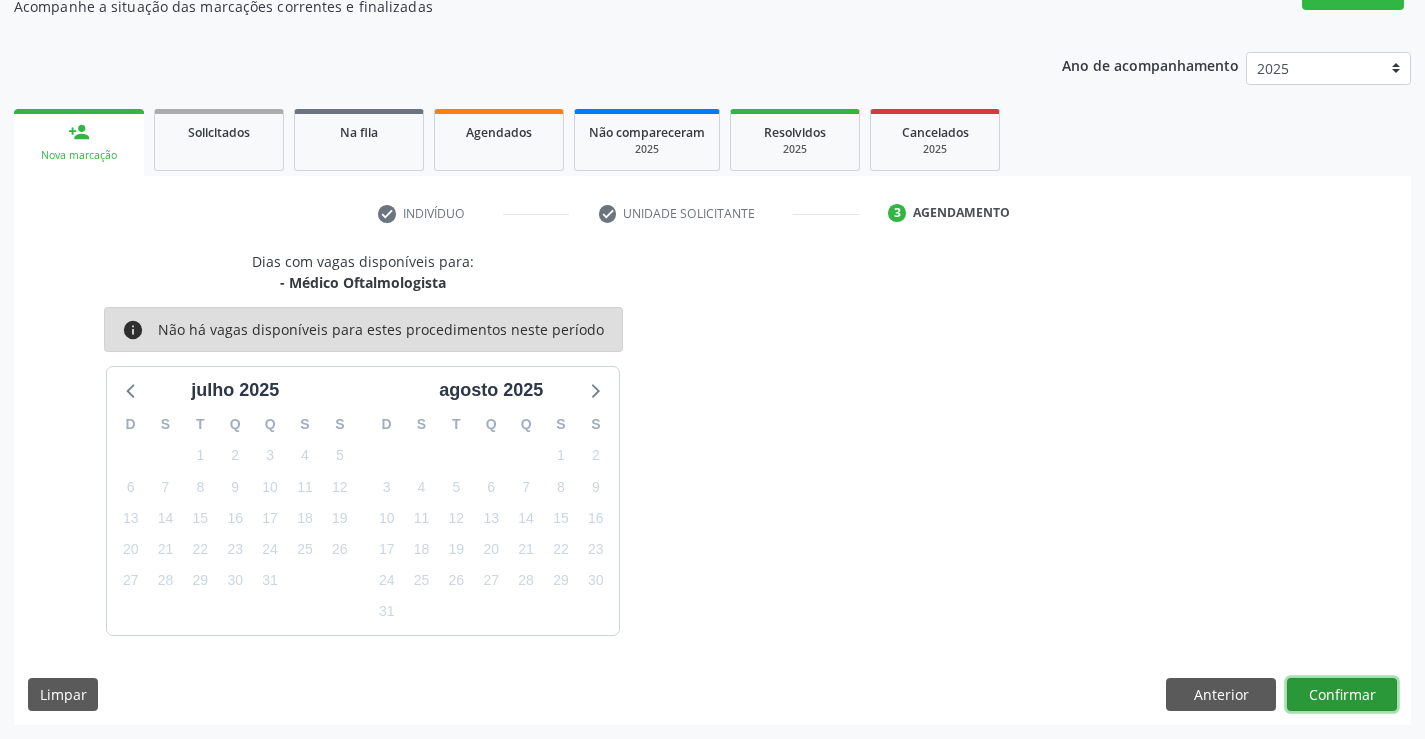 click on "Confirmar" at bounding box center [1342, 695] 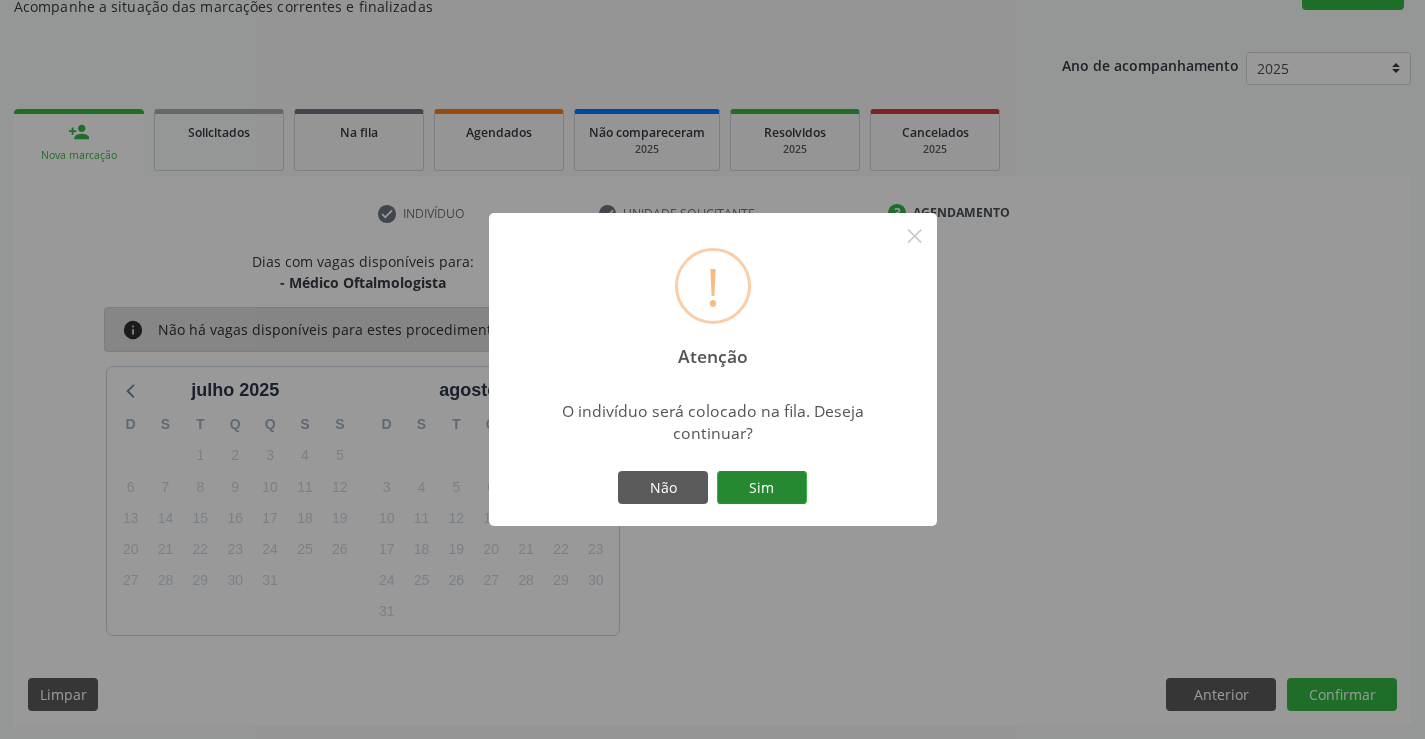 click on "Sim" at bounding box center [762, 488] 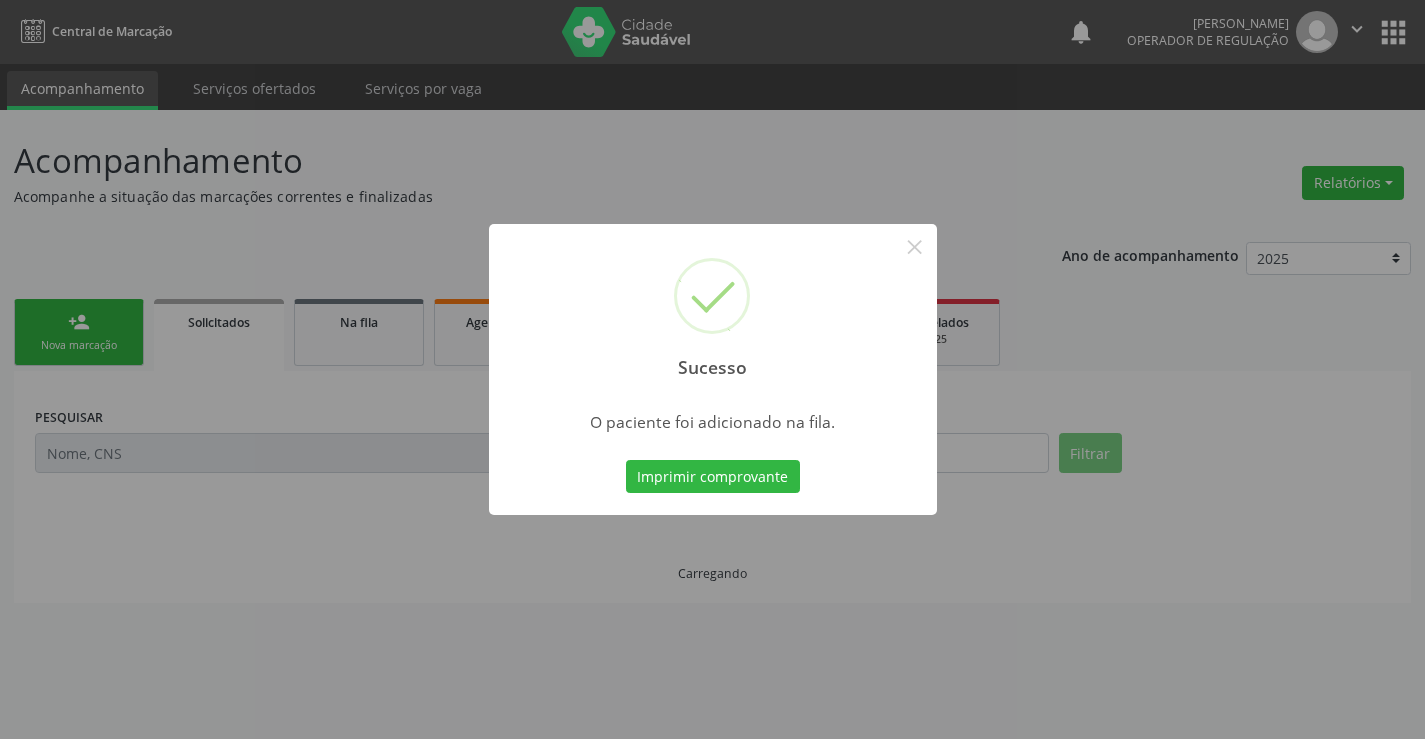 scroll, scrollTop: 0, scrollLeft: 0, axis: both 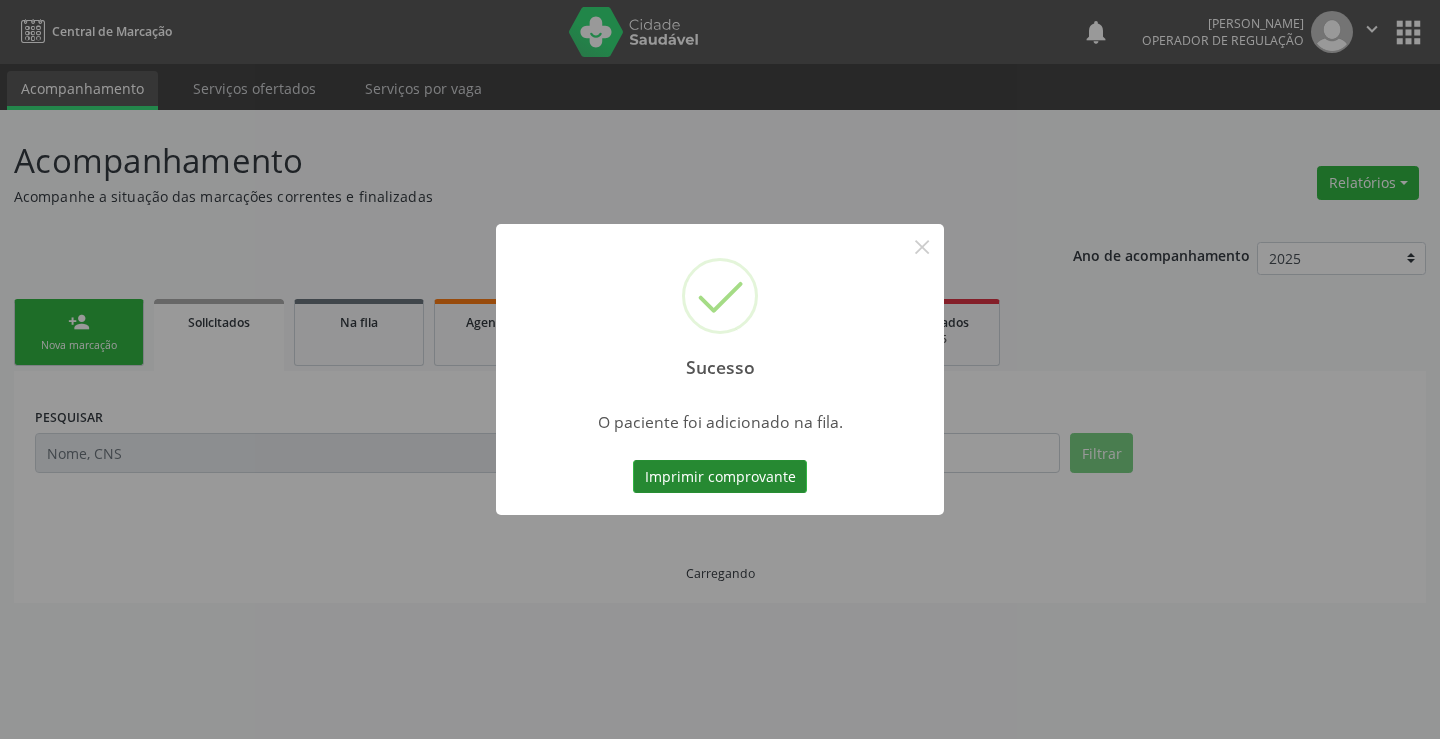 click on "Imprimir comprovante" at bounding box center [720, 477] 